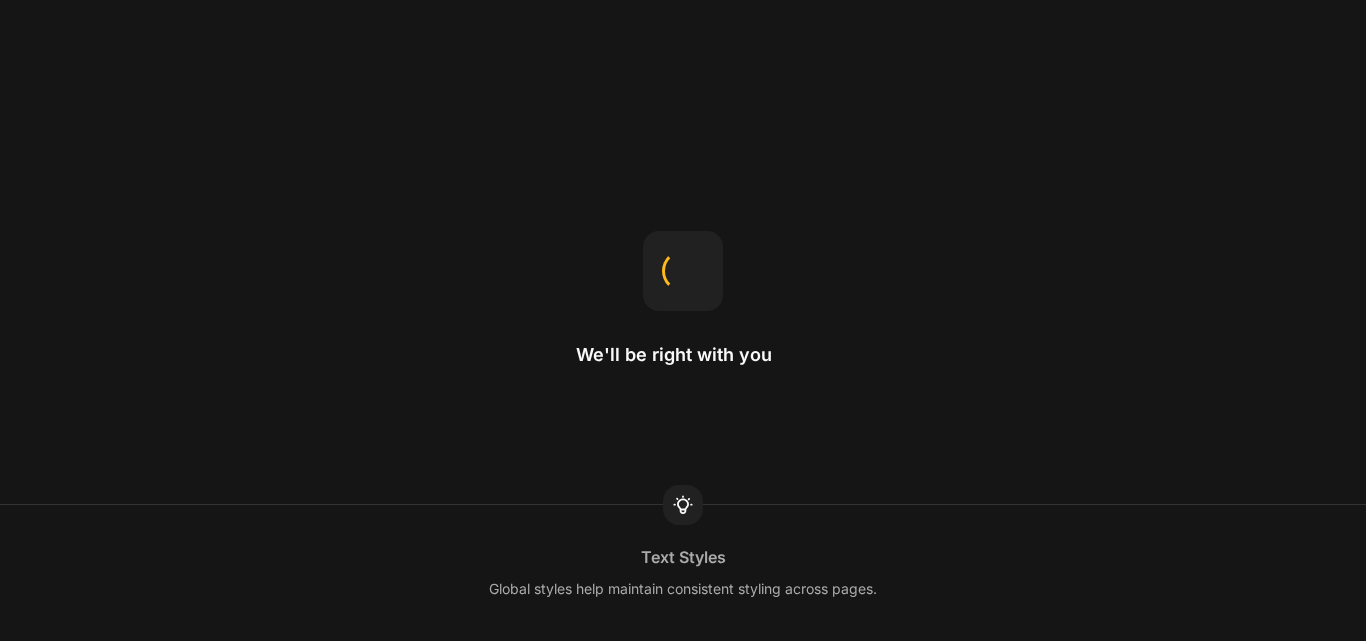 scroll, scrollTop: 0, scrollLeft: 0, axis: both 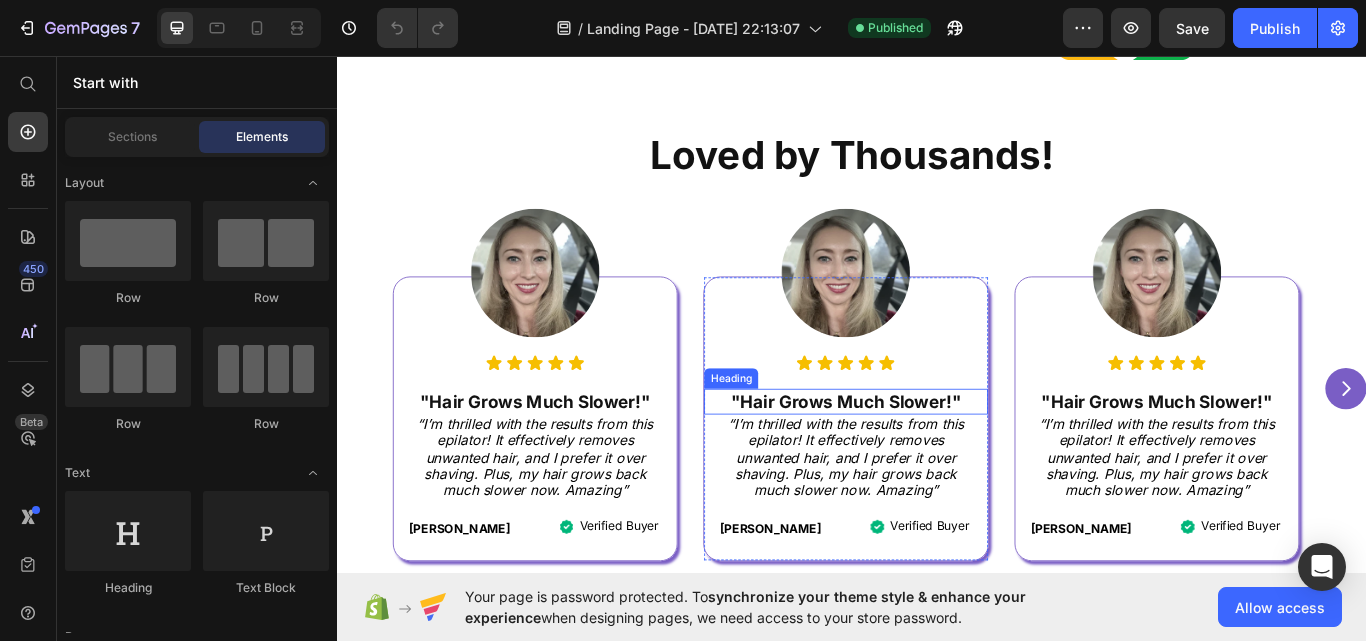 click on ""Hair Grows Much Slower!"" at bounding box center [929, 460] 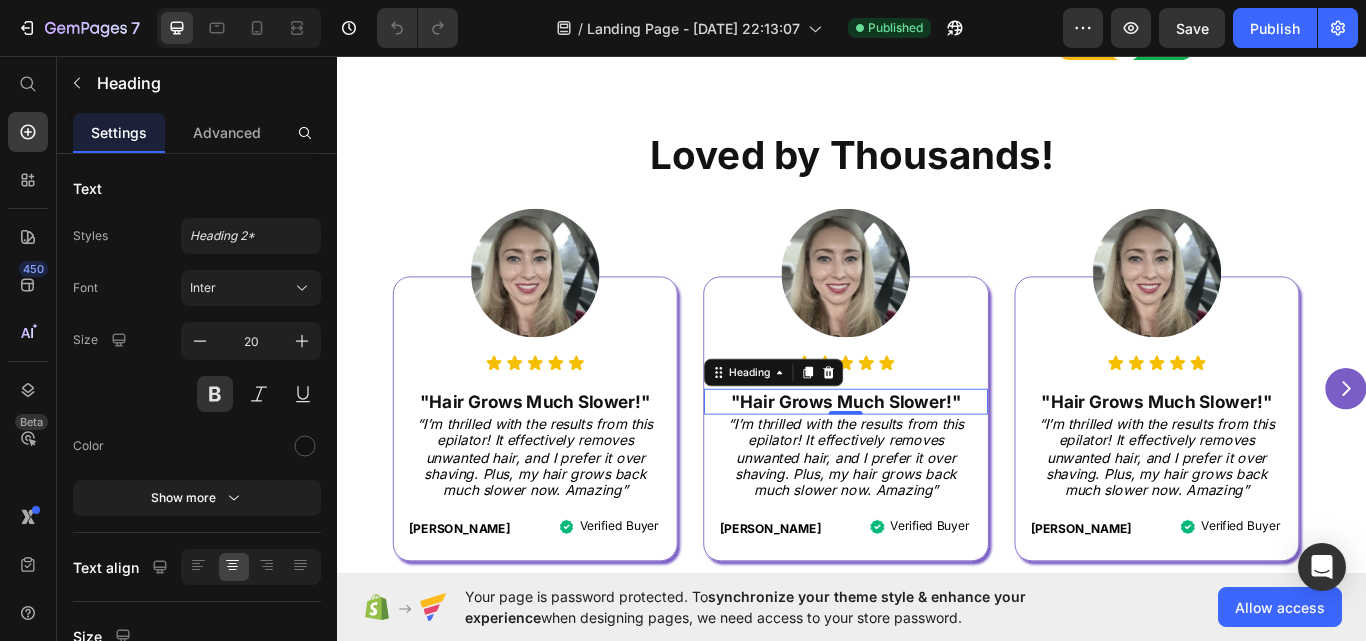 click on ""Hair Grows Much Slower!"" at bounding box center (929, 460) 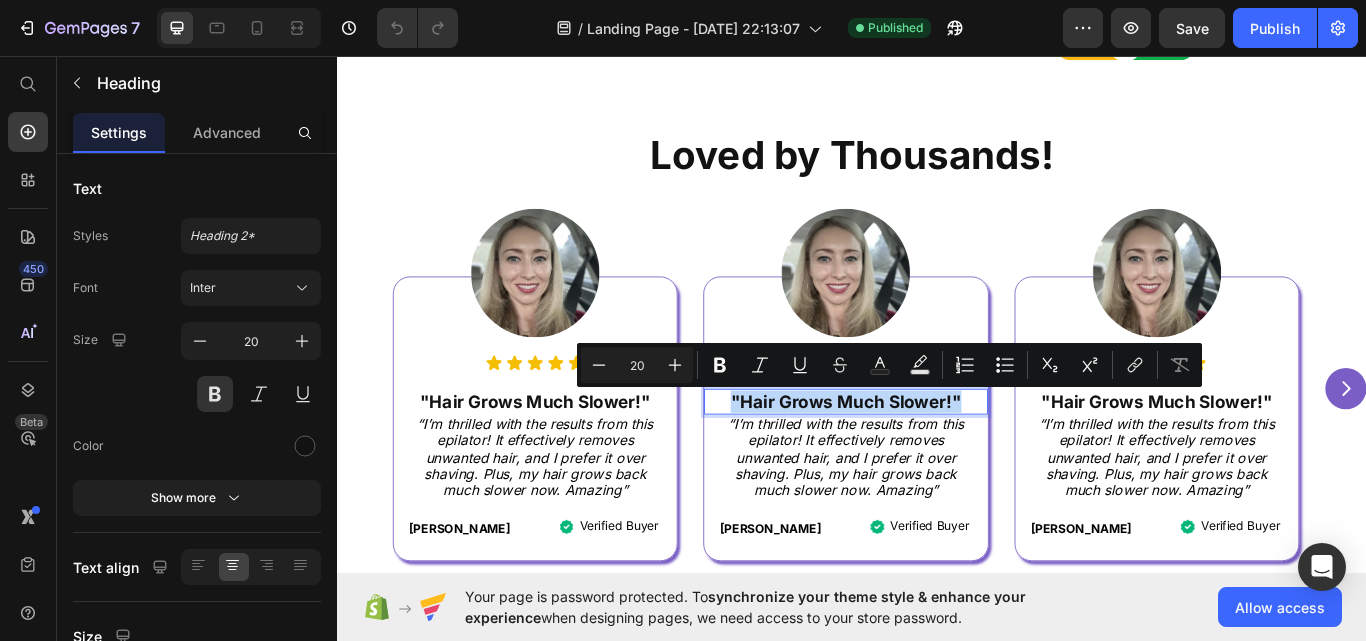 type on "12" 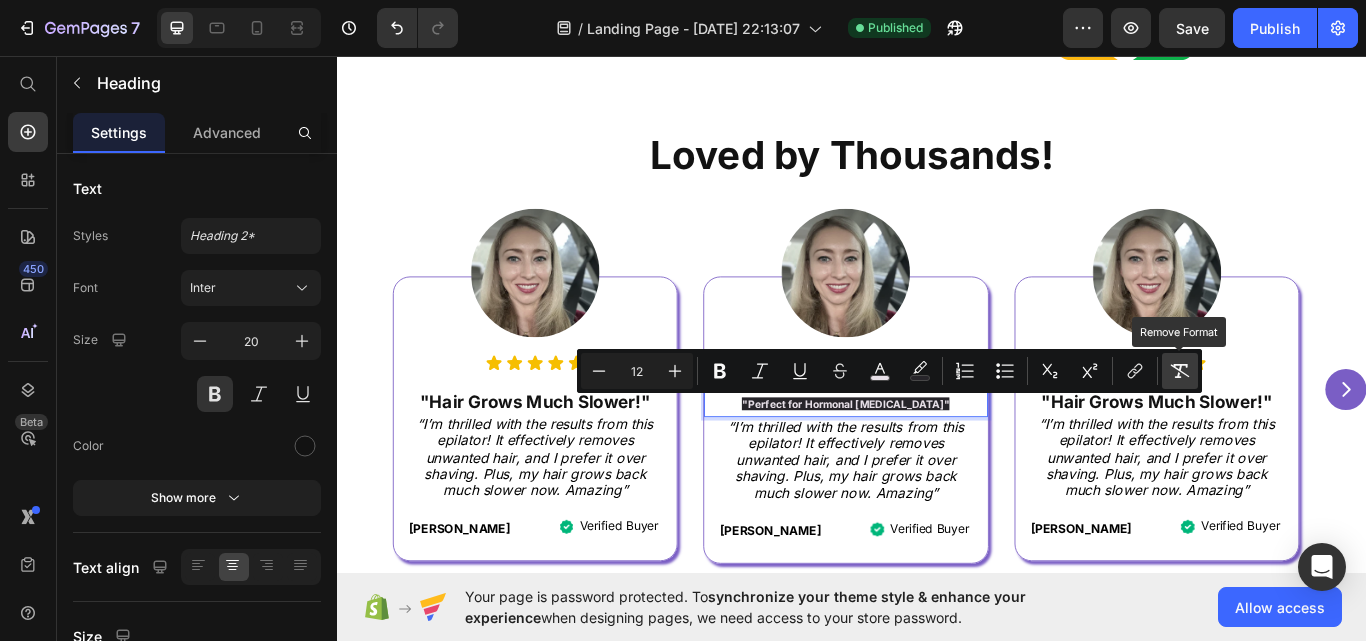 click 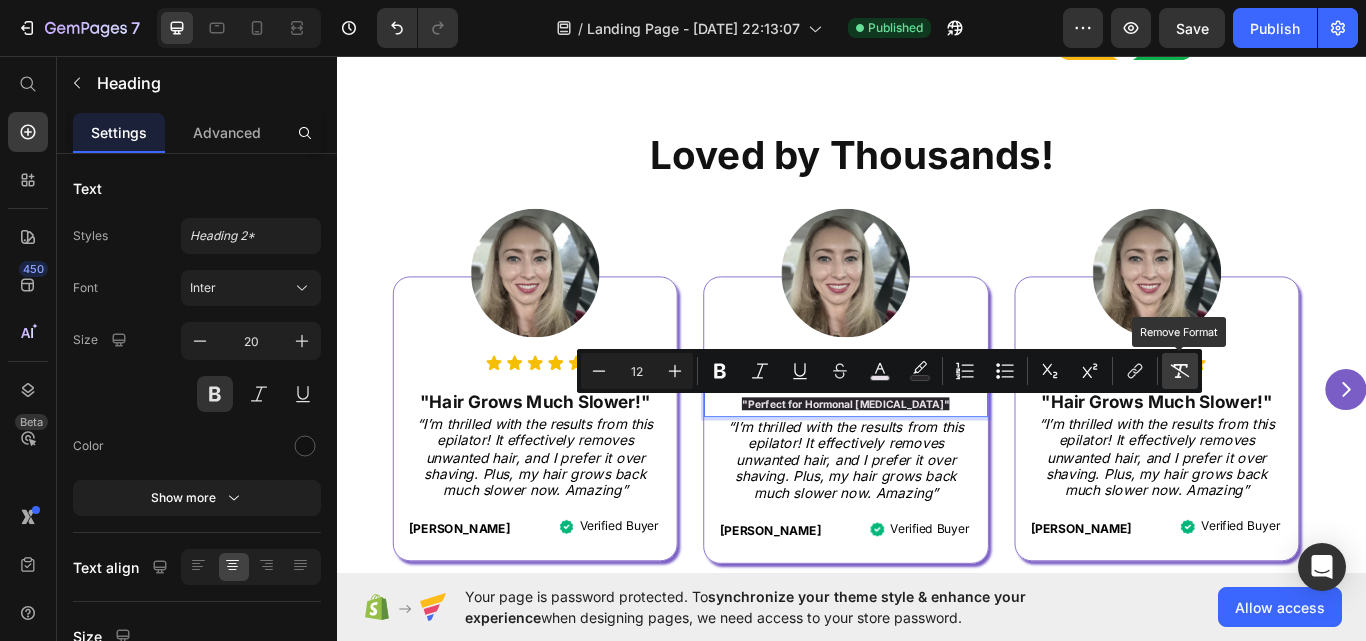 type on "20" 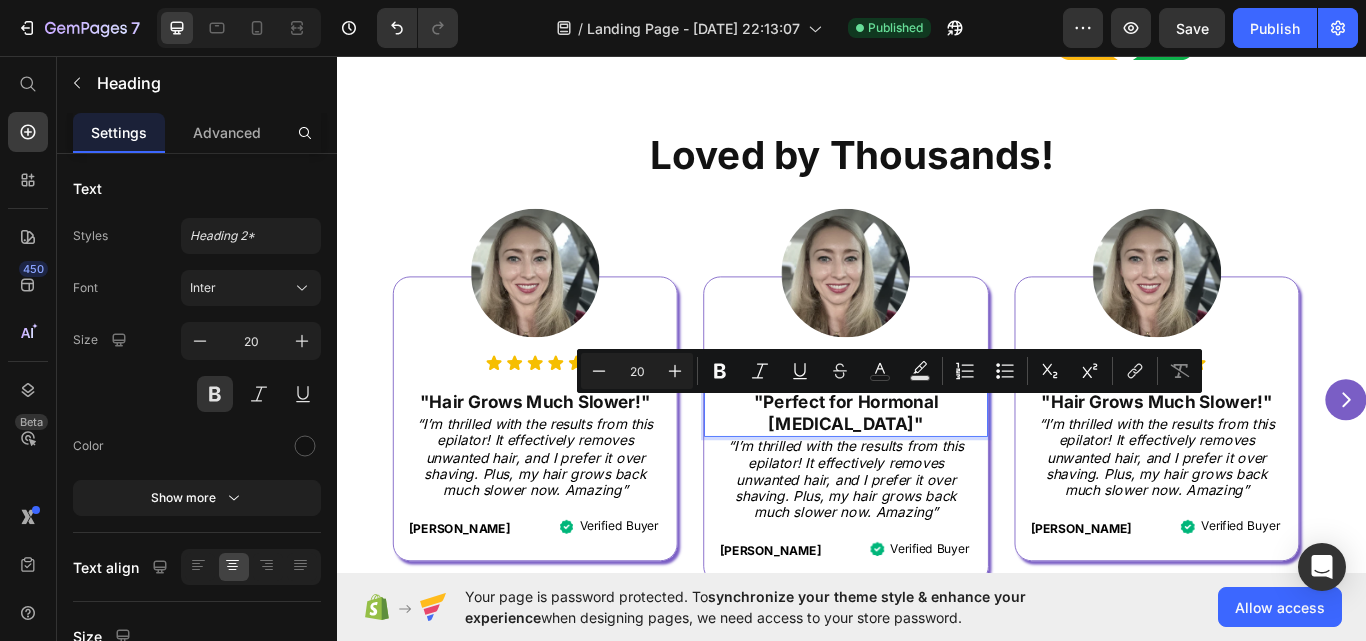 click on ""Perfect for Hormonal [MEDICAL_DATA]"" at bounding box center (929, 473) 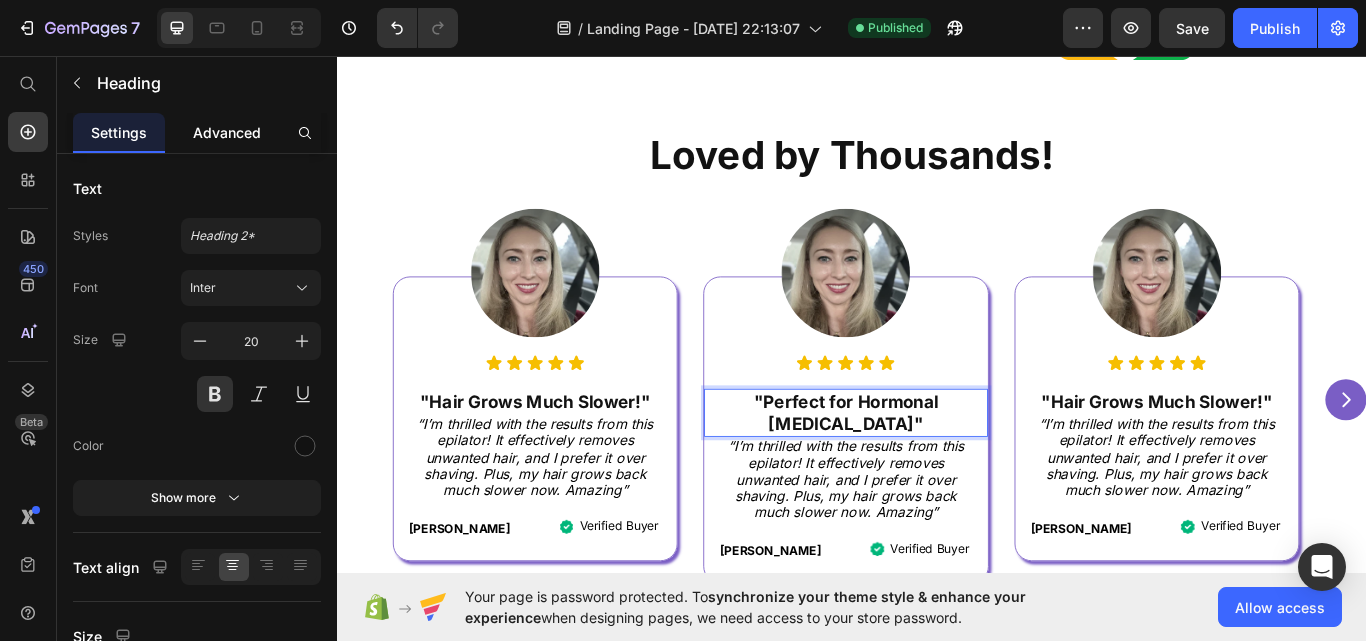 click on "Advanced" at bounding box center [227, 132] 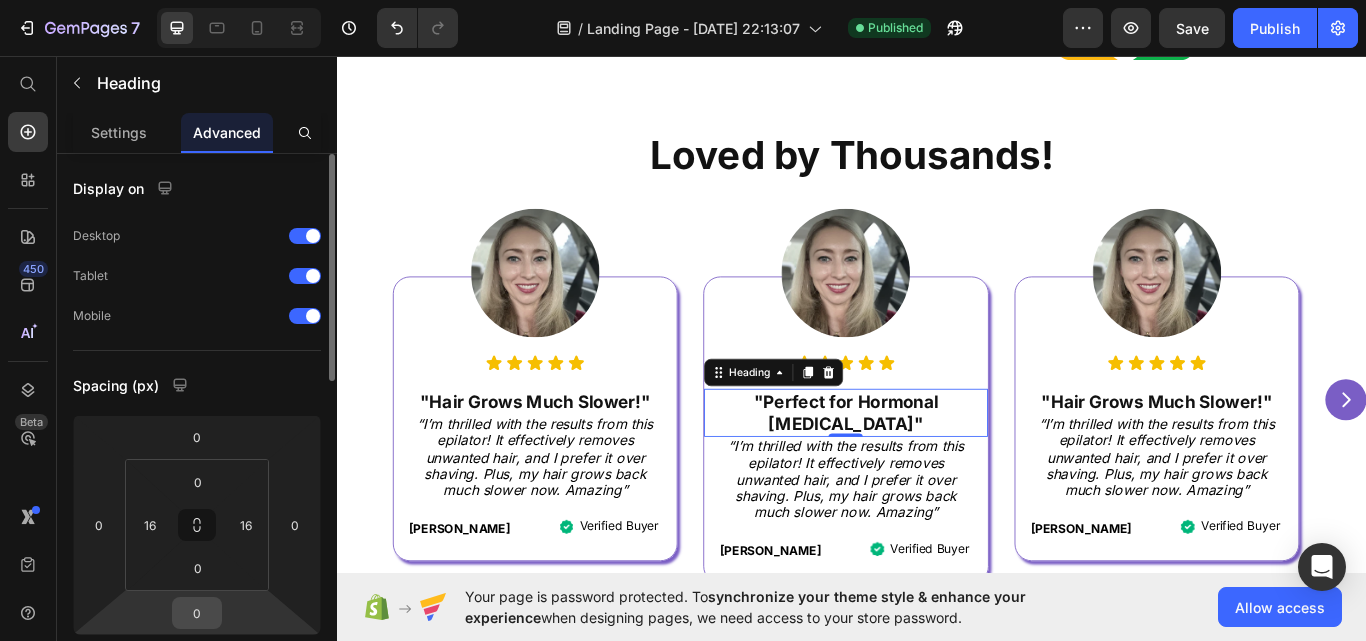 click on "0" at bounding box center [197, 613] 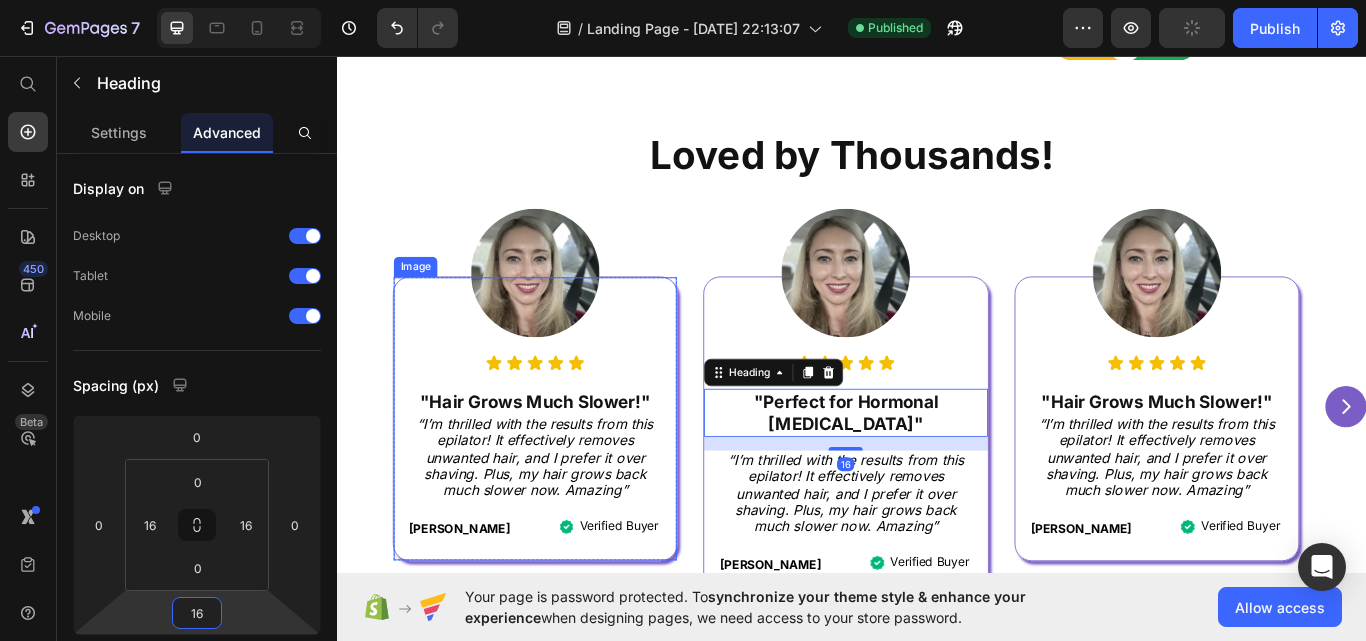 type on "15" 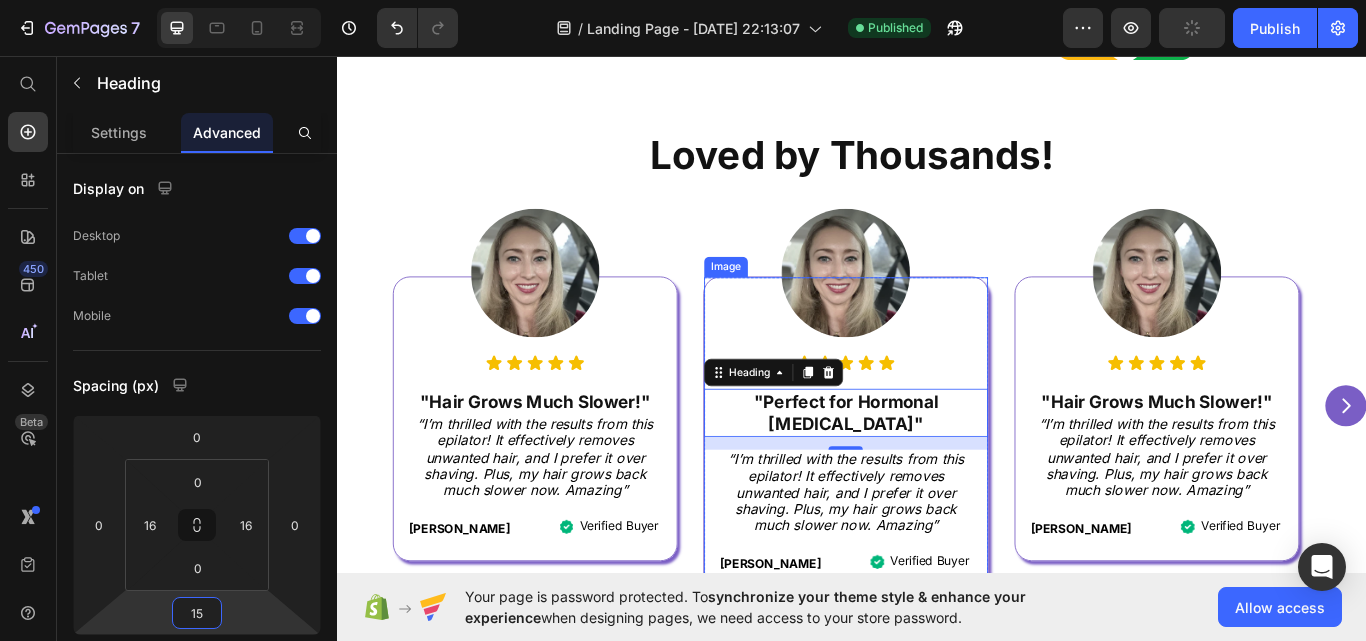 click at bounding box center [929, 500] 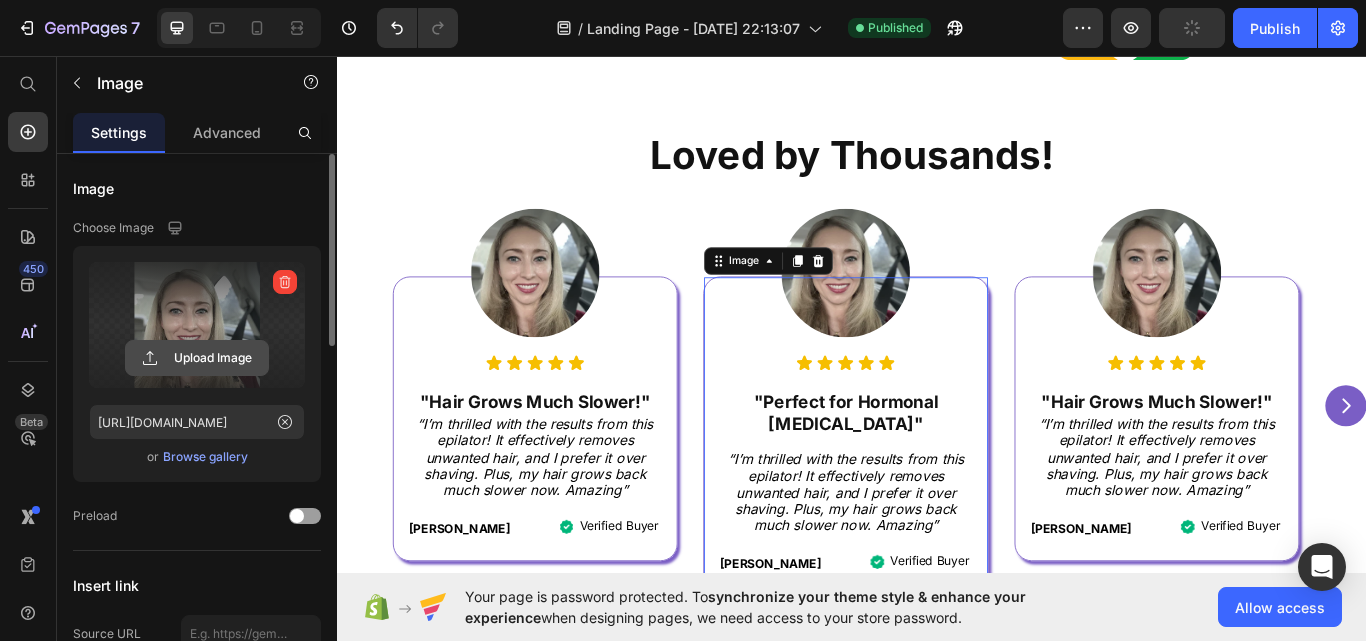 click 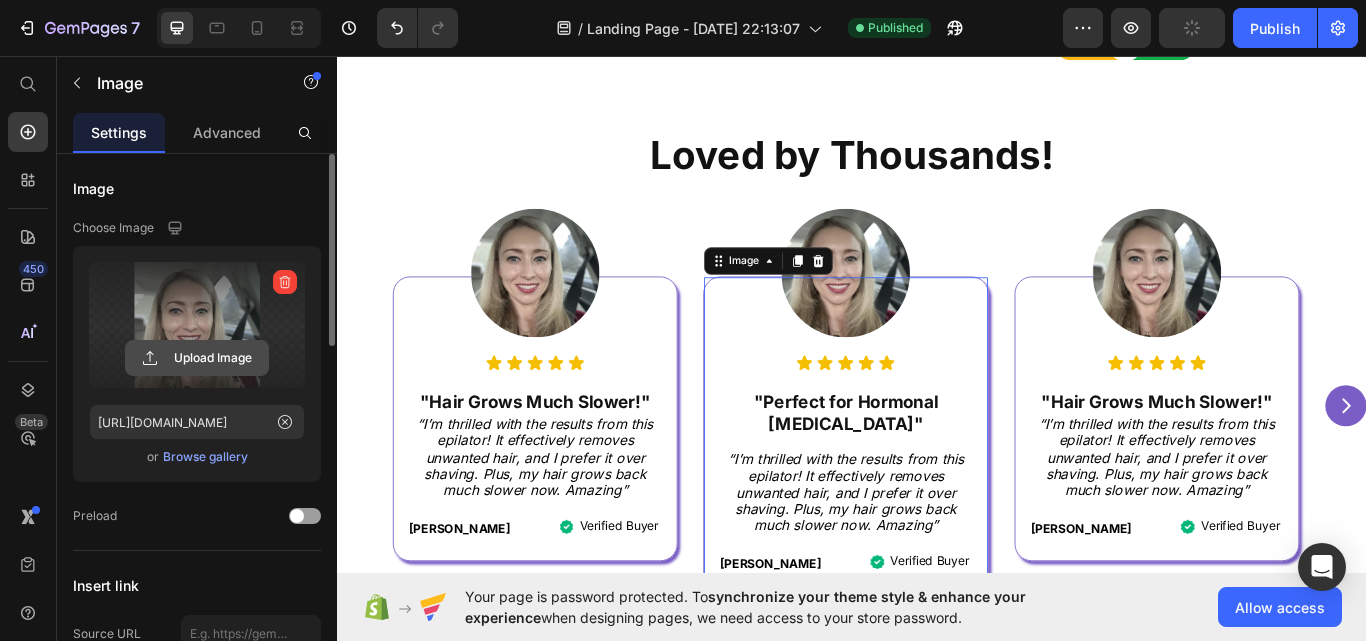 type on "C:\fakepath\image_1280_3dc8fc50-51df-4413-8fc4-0537ba65bf7a.avif" 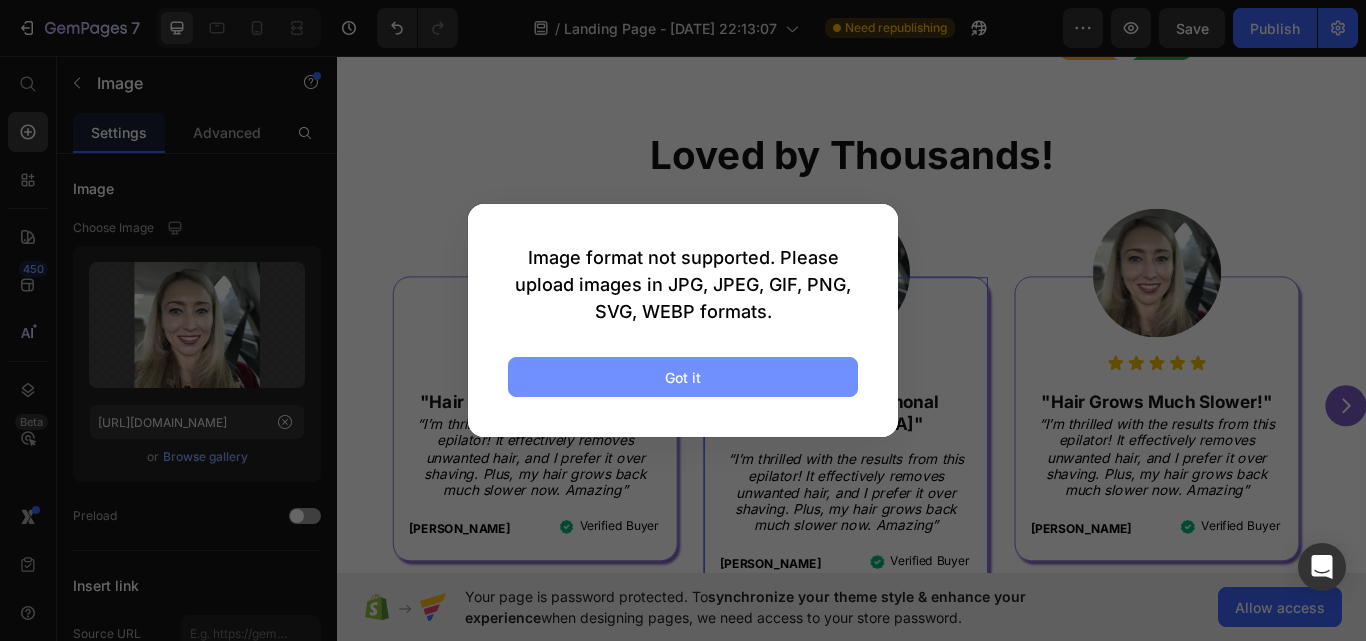 click on "Got it" at bounding box center (683, 377) 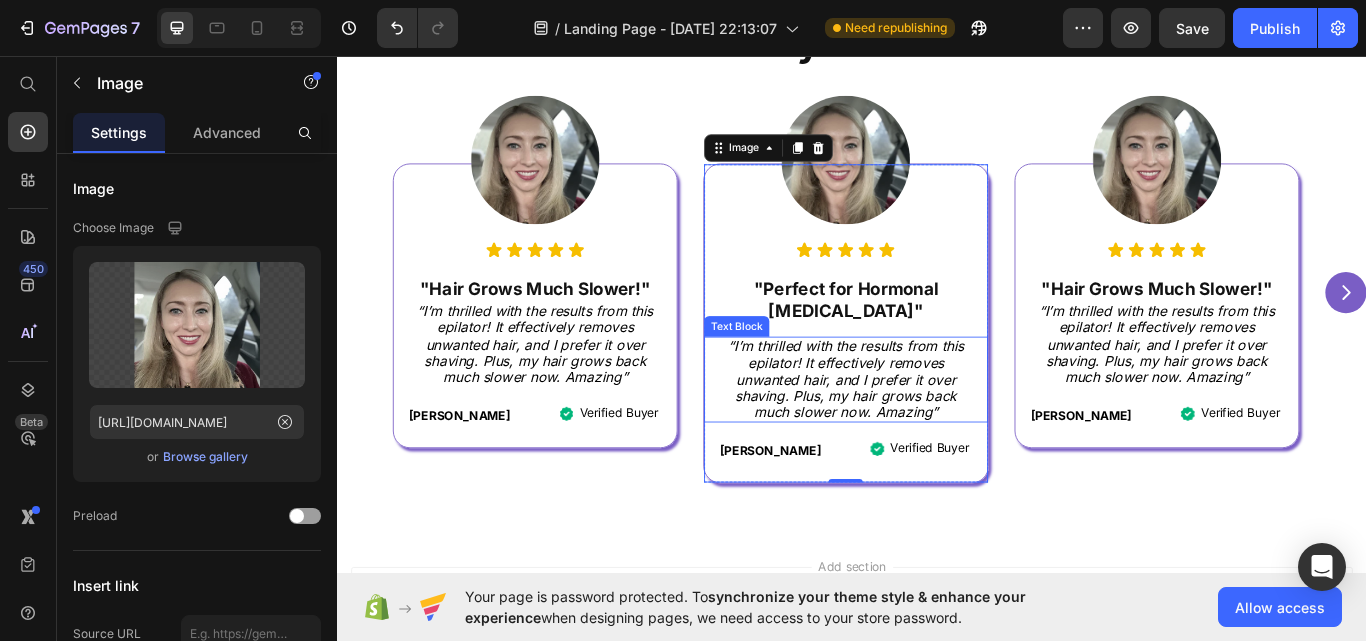scroll, scrollTop: 1217, scrollLeft: 0, axis: vertical 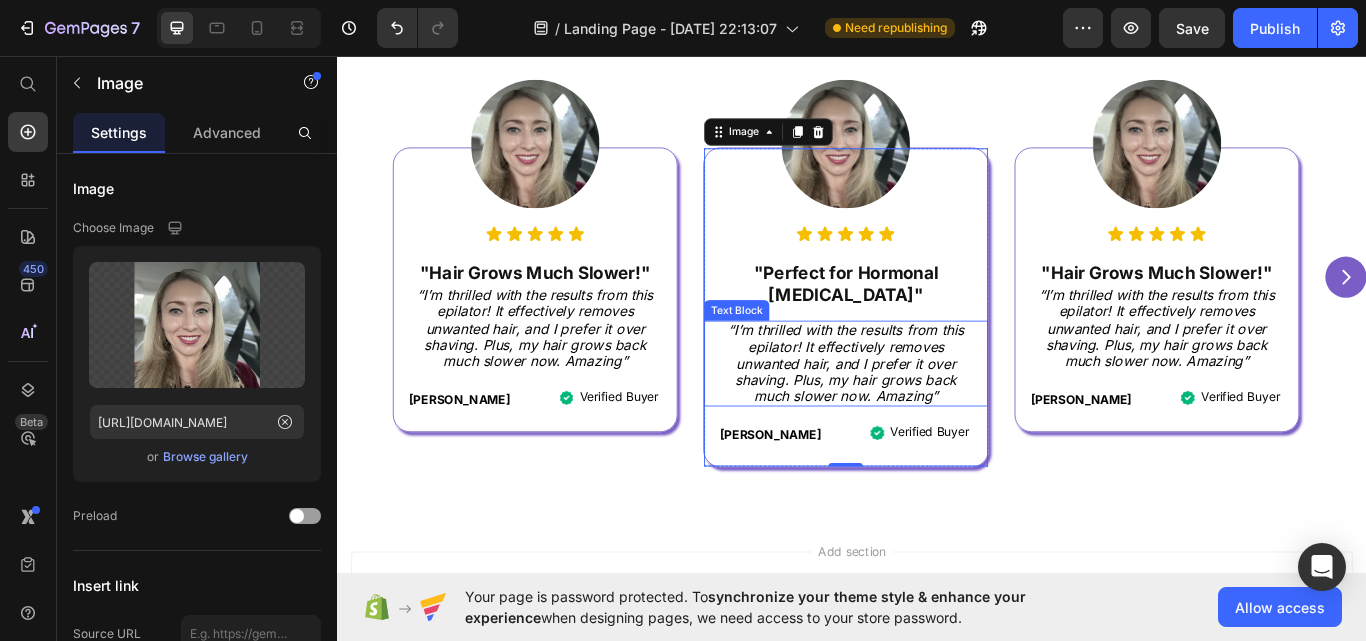 click on "“I’m thrilled with the results from this epilator! It effectively removes unwanted hair, and I prefer it over shaving. Plus, my hair grows back much slower now. Amazing”" at bounding box center (929, 416) 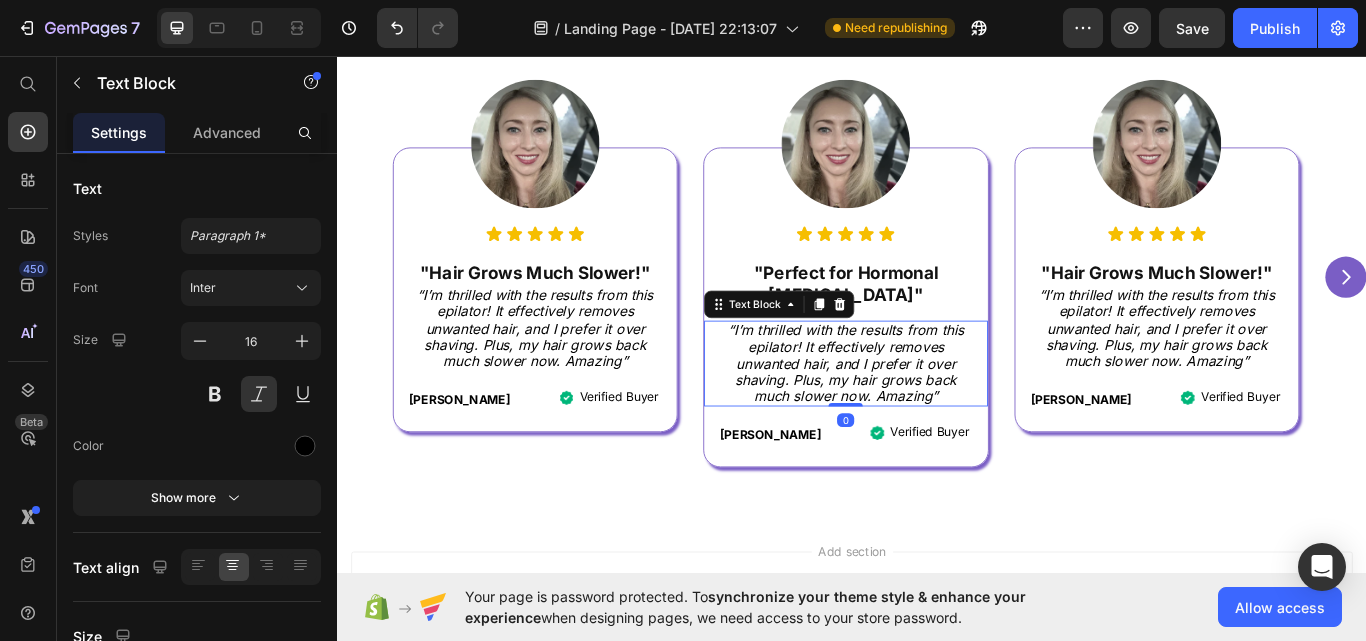 click on "“I’m thrilled with the results from this epilator! It effectively removes unwanted hair, and I prefer it over shaving. Plus, my hair grows back much slower now. Amazing”" at bounding box center [929, 416] 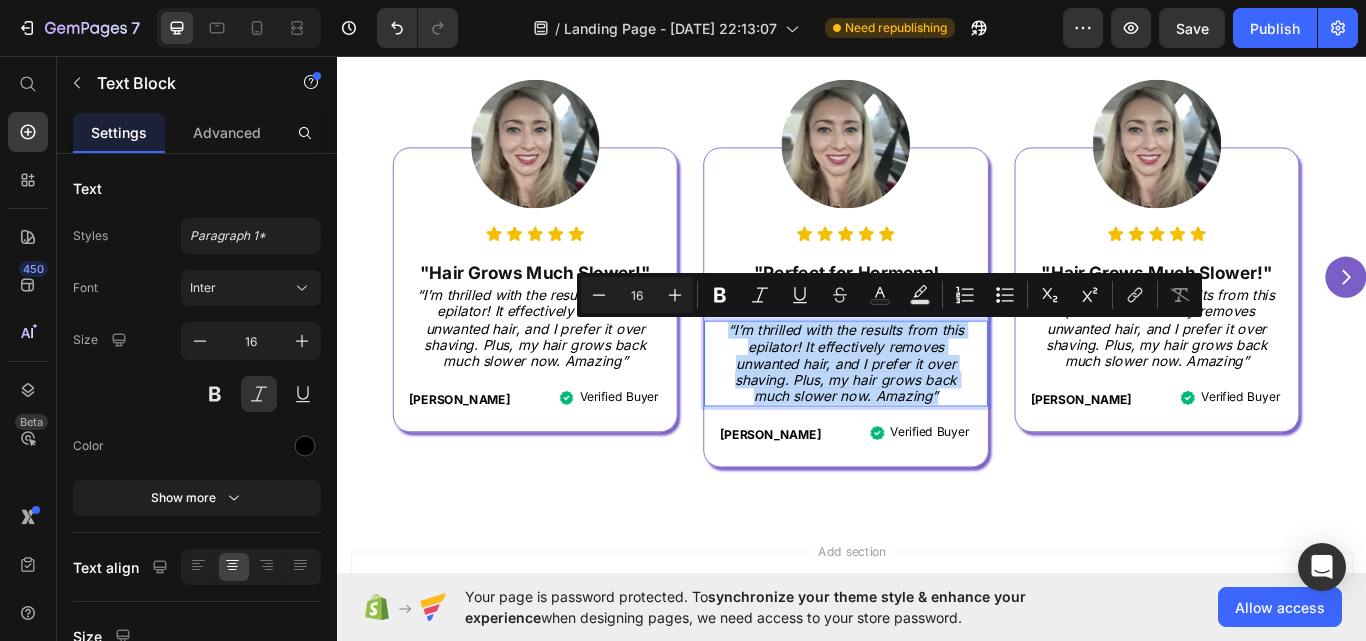 type on "12" 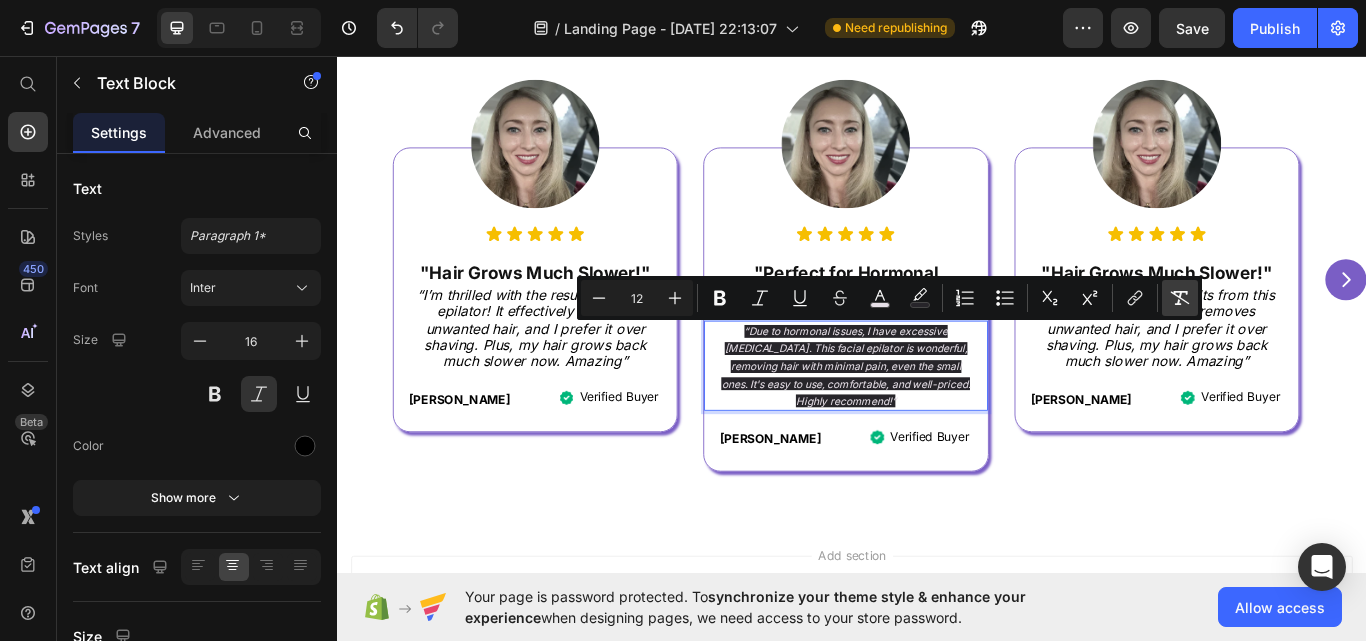 click 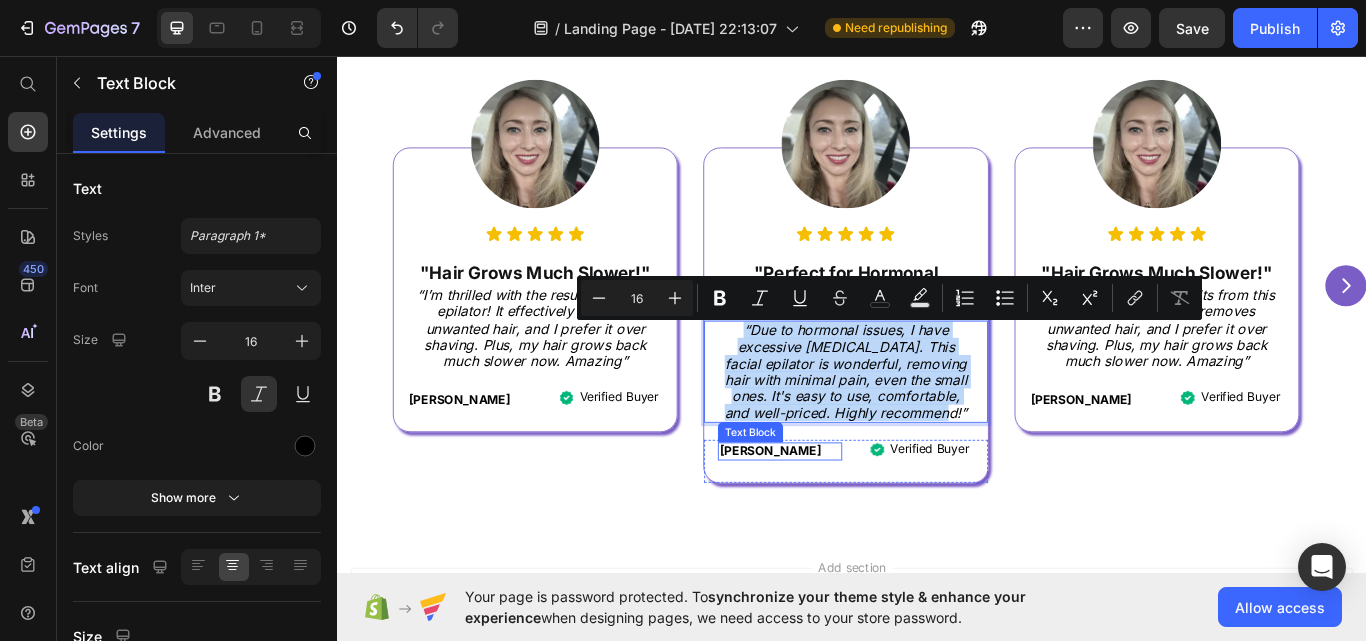click on "[PERSON_NAME]" at bounding box center [852, 518] 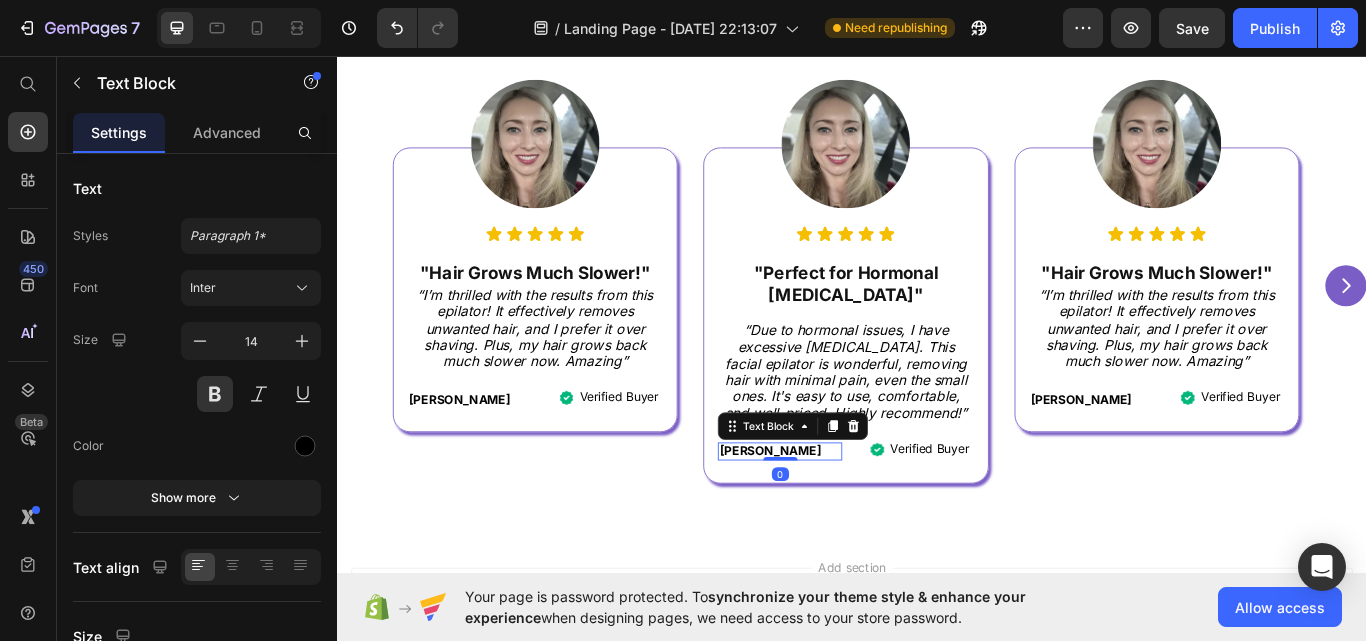 click on "[PERSON_NAME]" at bounding box center (852, 518) 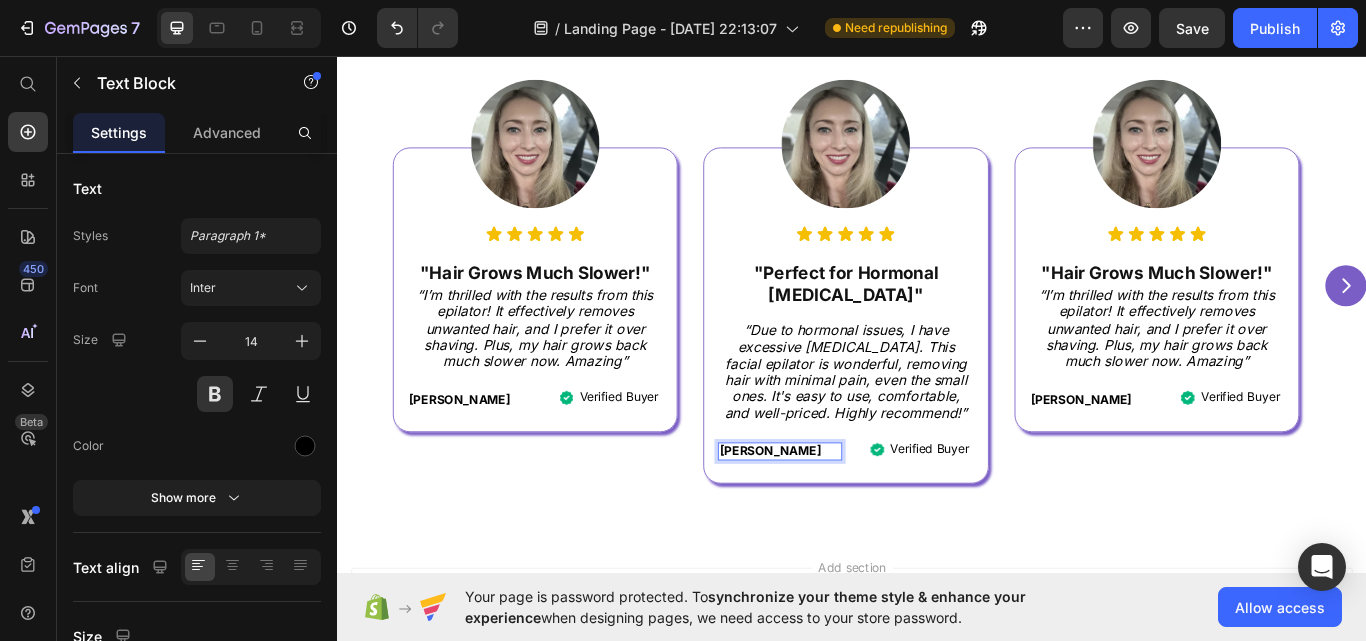 click on "[PERSON_NAME]" at bounding box center (852, 518) 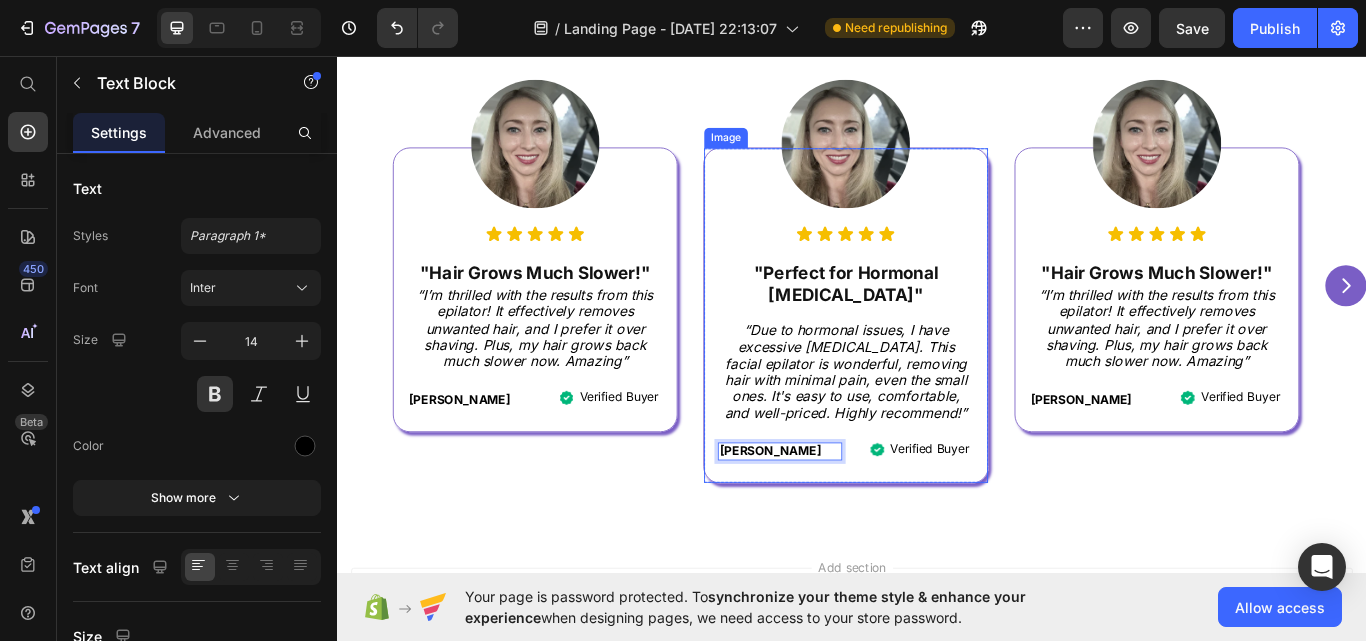 click at bounding box center [929, 160] 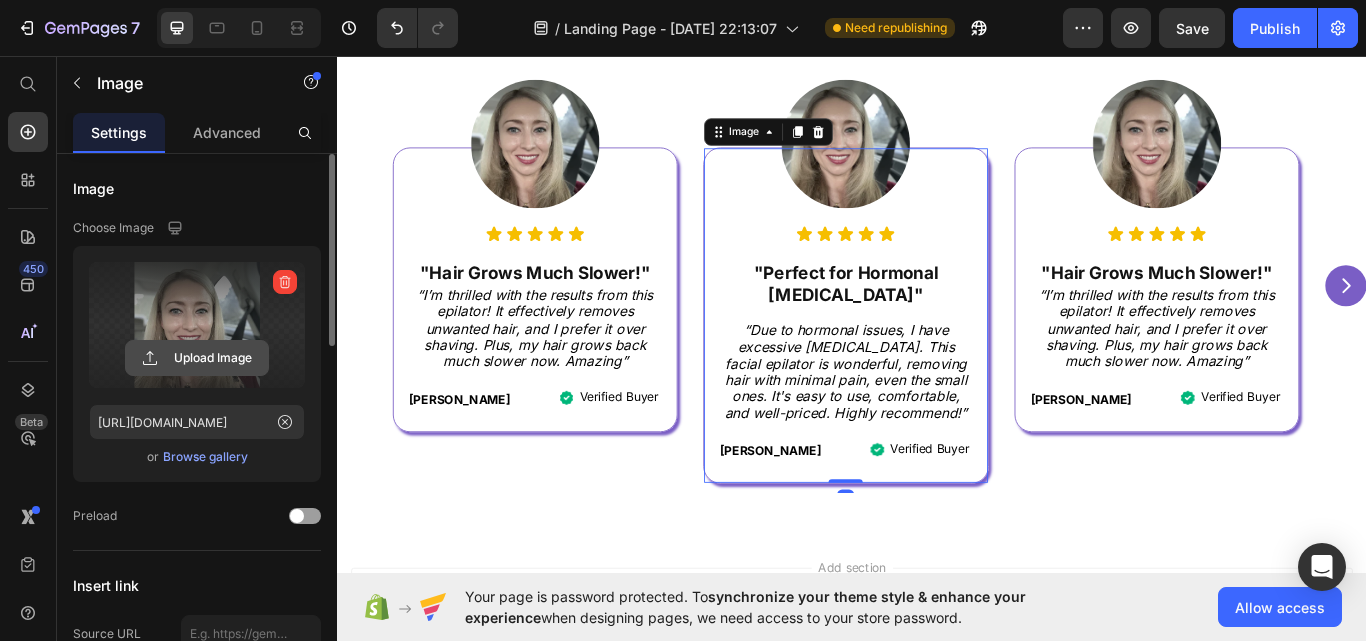 click 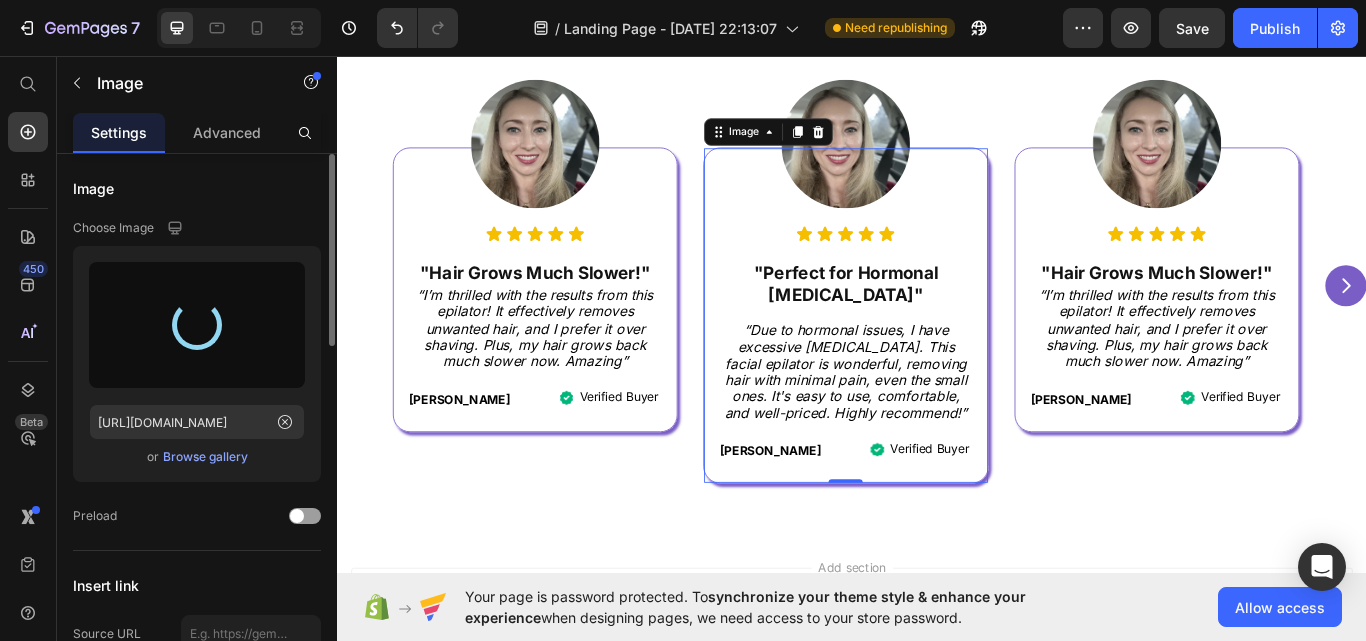 type on "[URL][DOMAIN_NAME]" 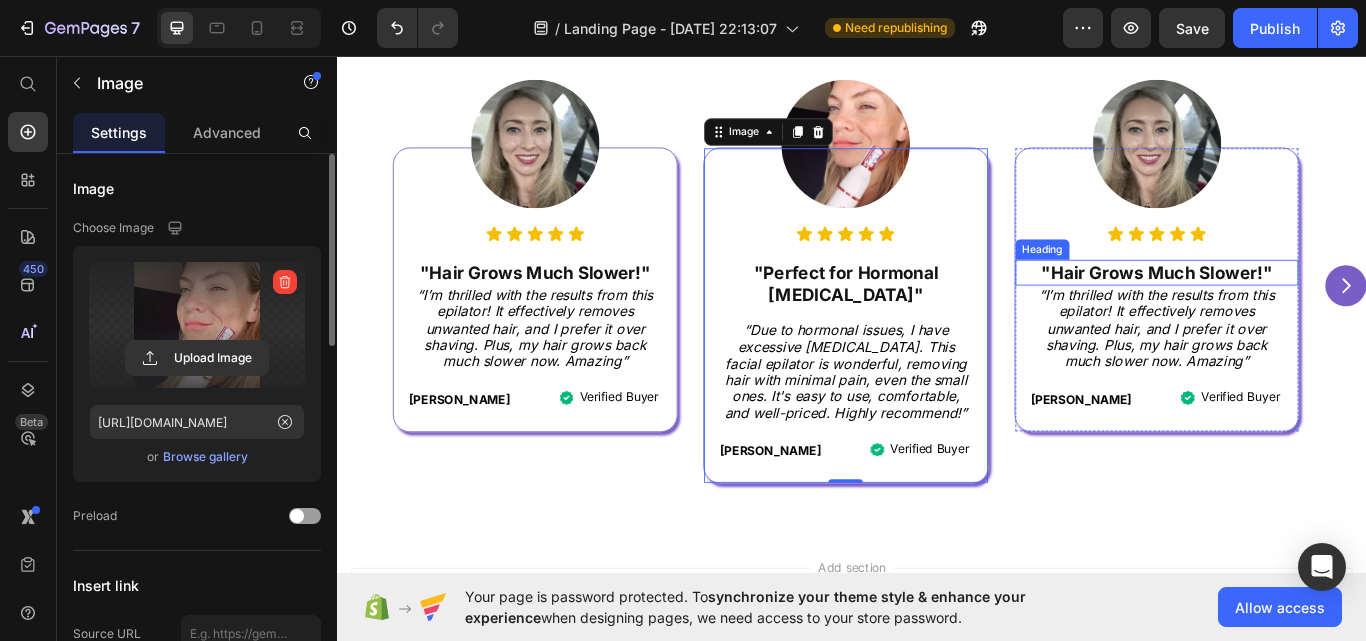 click on ""Hair Grows Much Slower!"" at bounding box center (1292, 310) 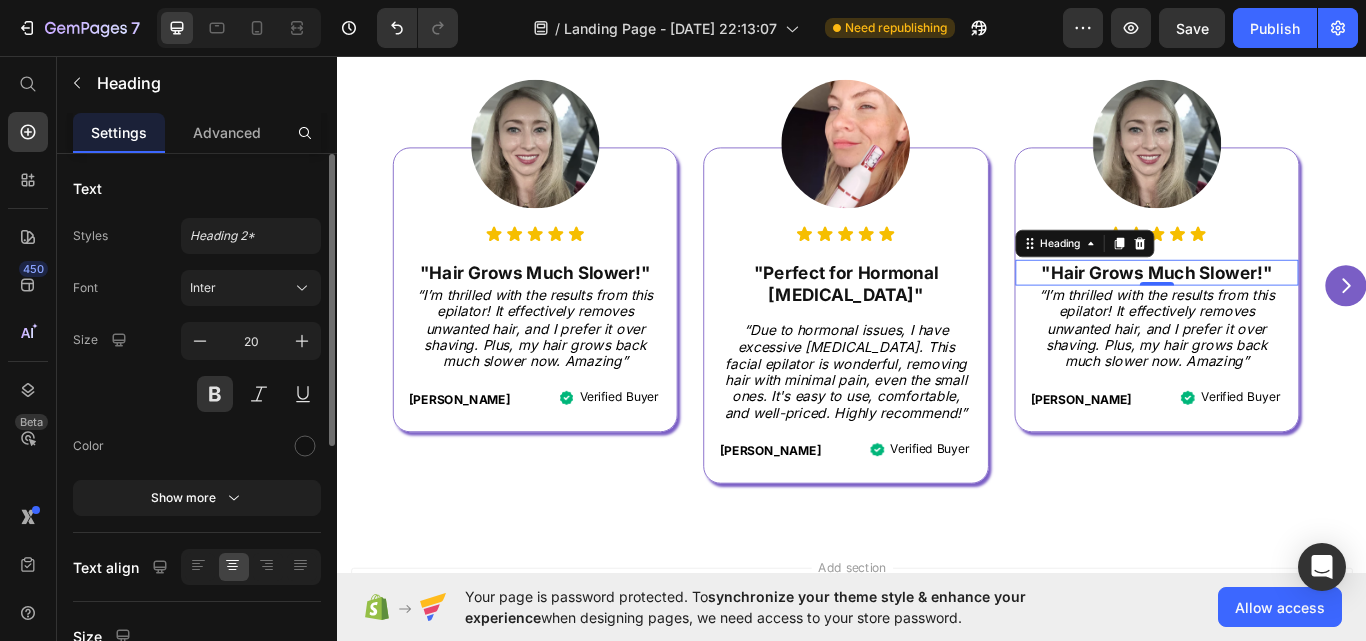click on ""Hair Grows Much Slower!"" at bounding box center [1292, 310] 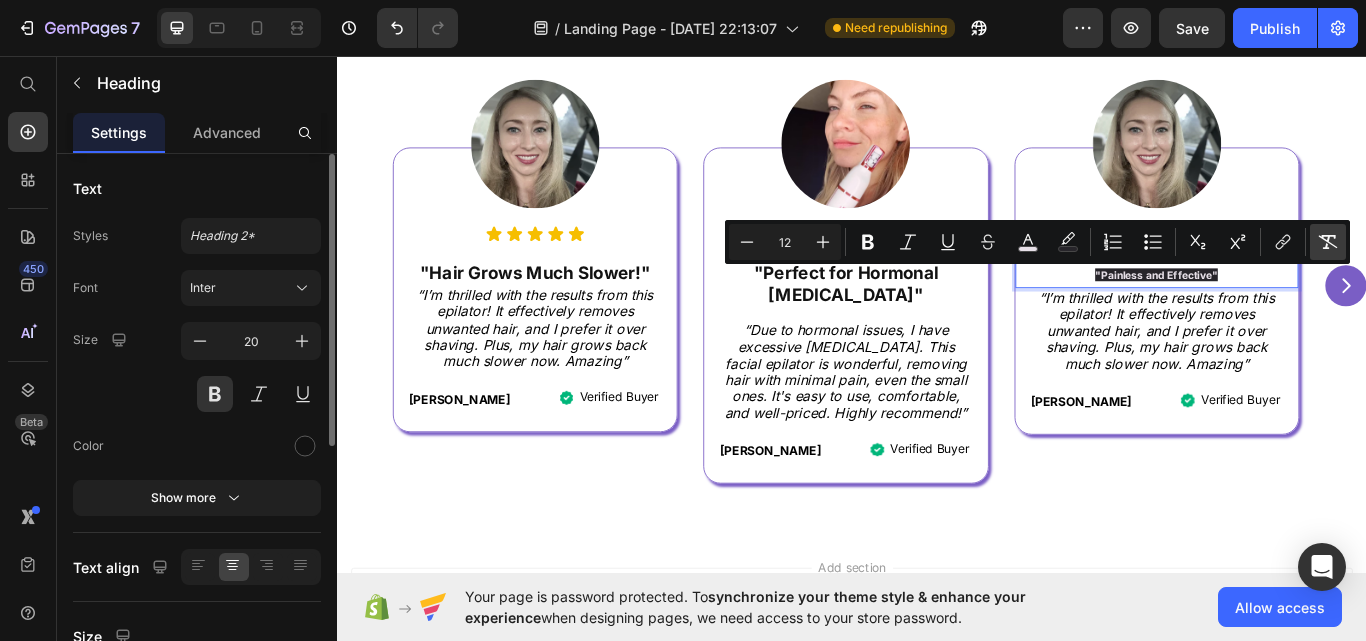 click 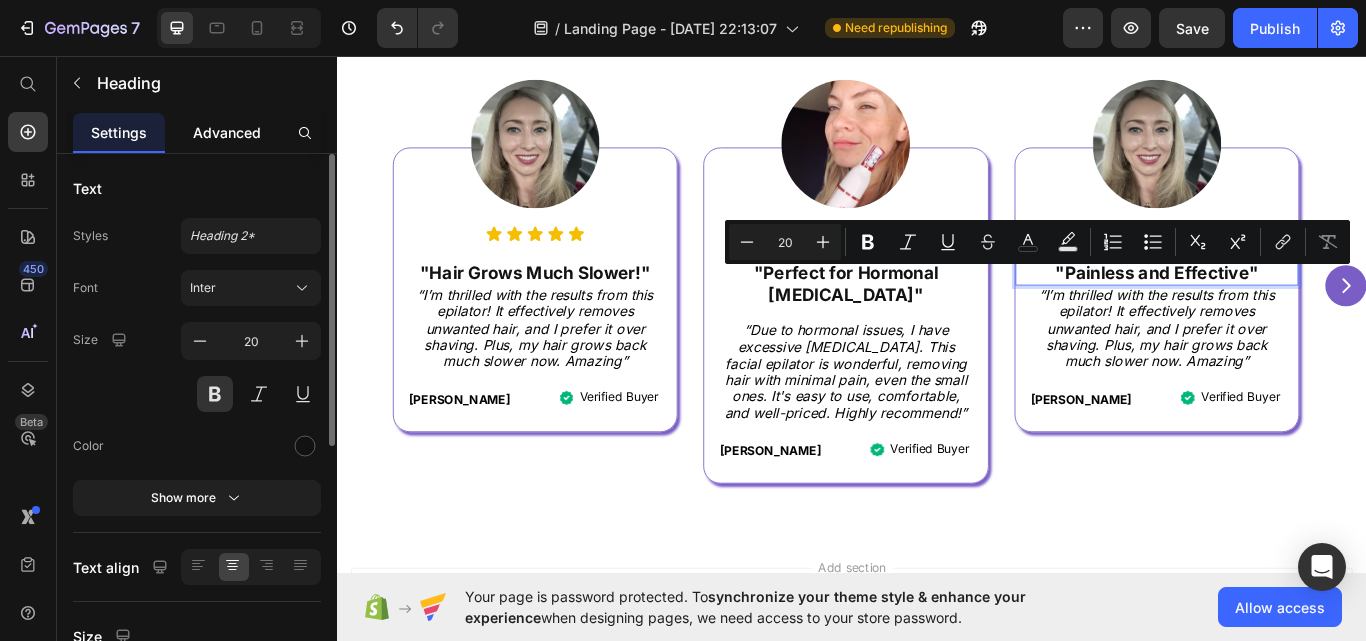 click on "Advanced" at bounding box center [227, 132] 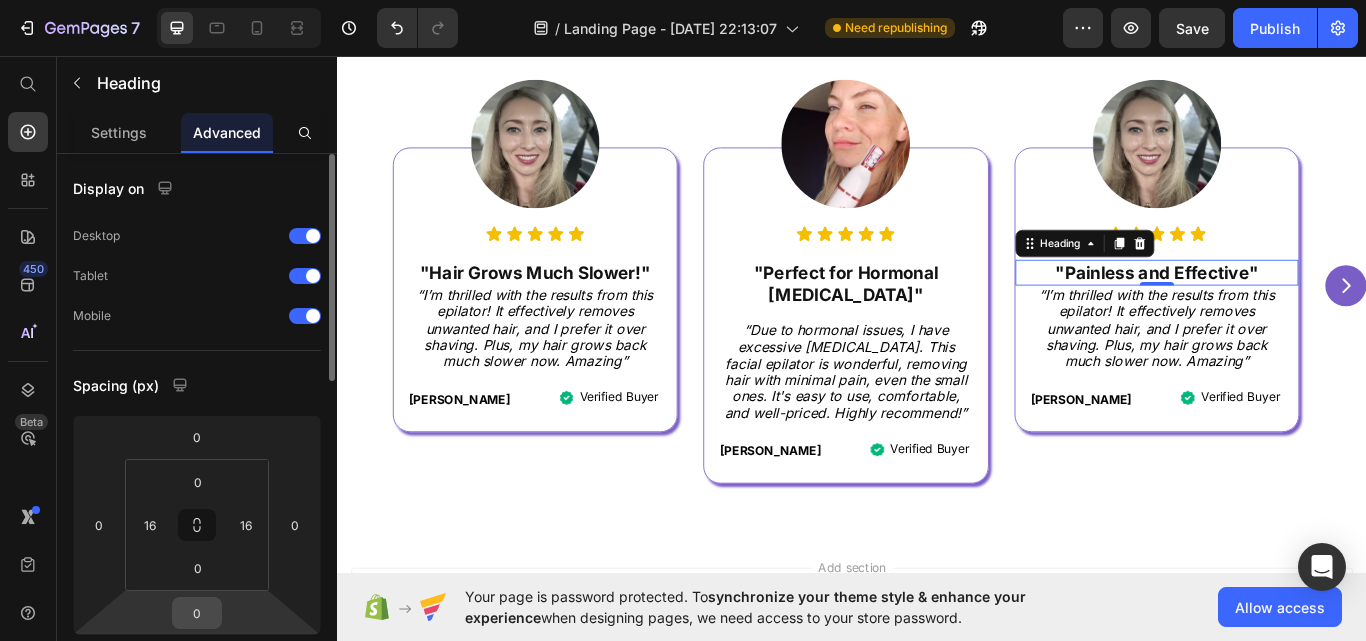 click on "0" at bounding box center [197, 613] 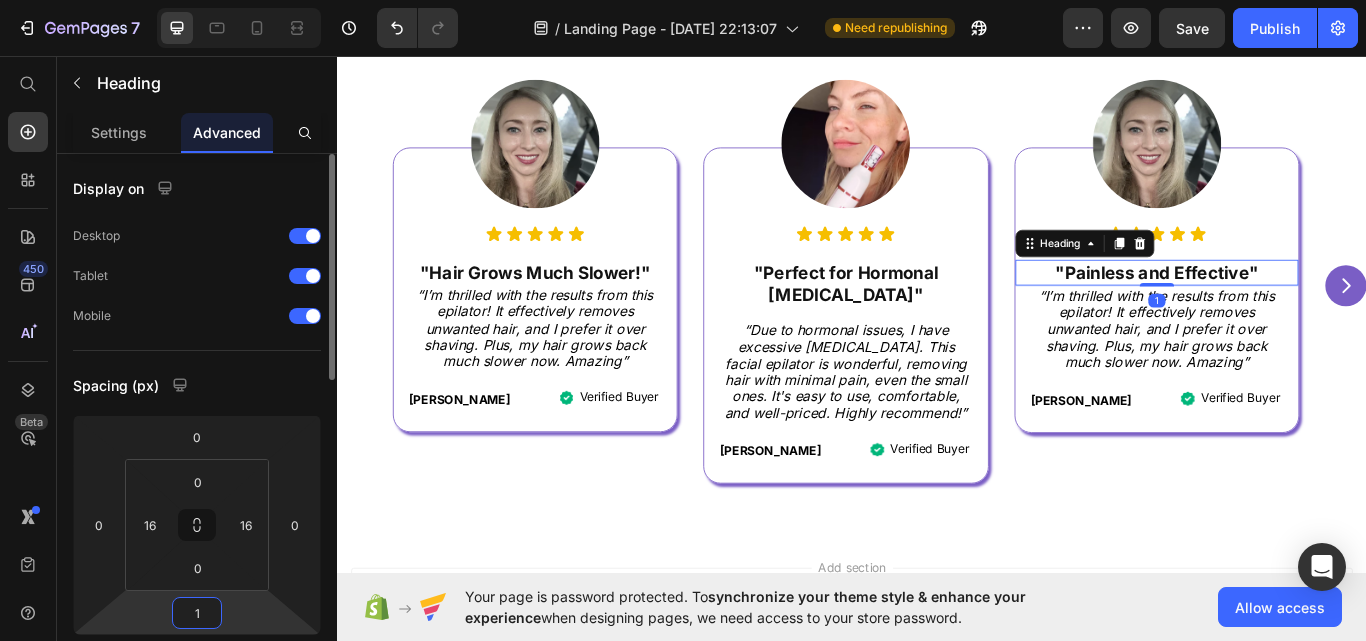 type on "15" 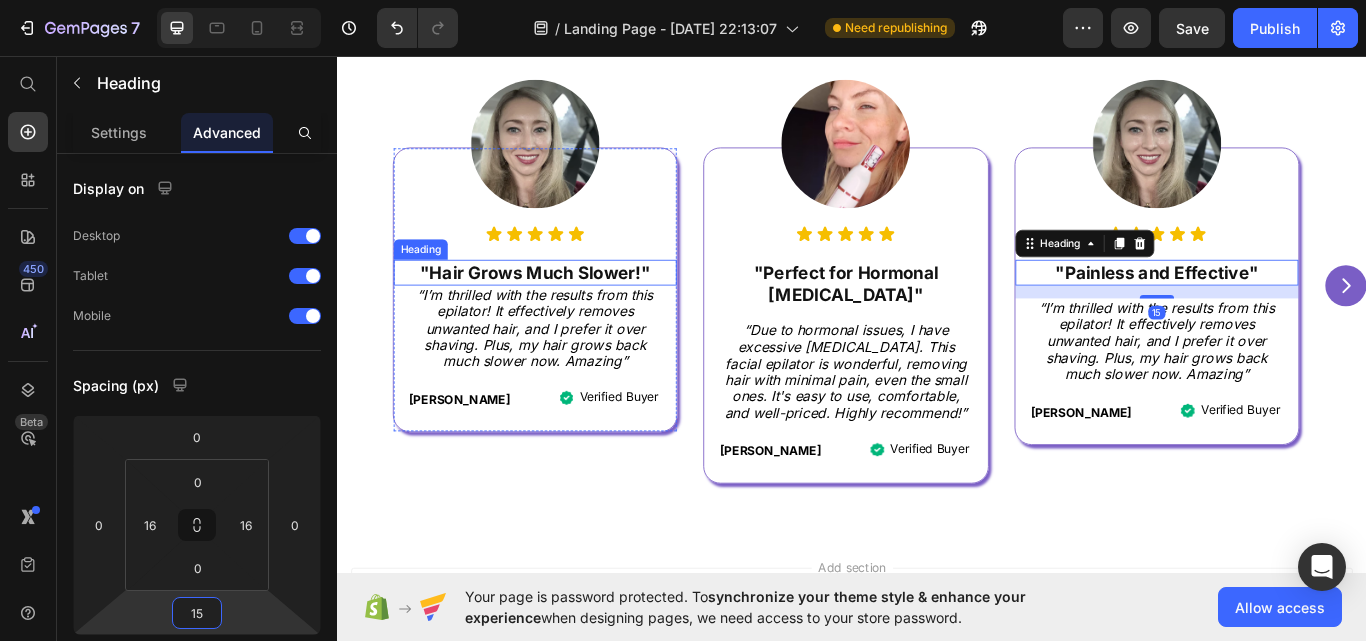 click on ""Hair Grows Much Slower!"" at bounding box center [567, 310] 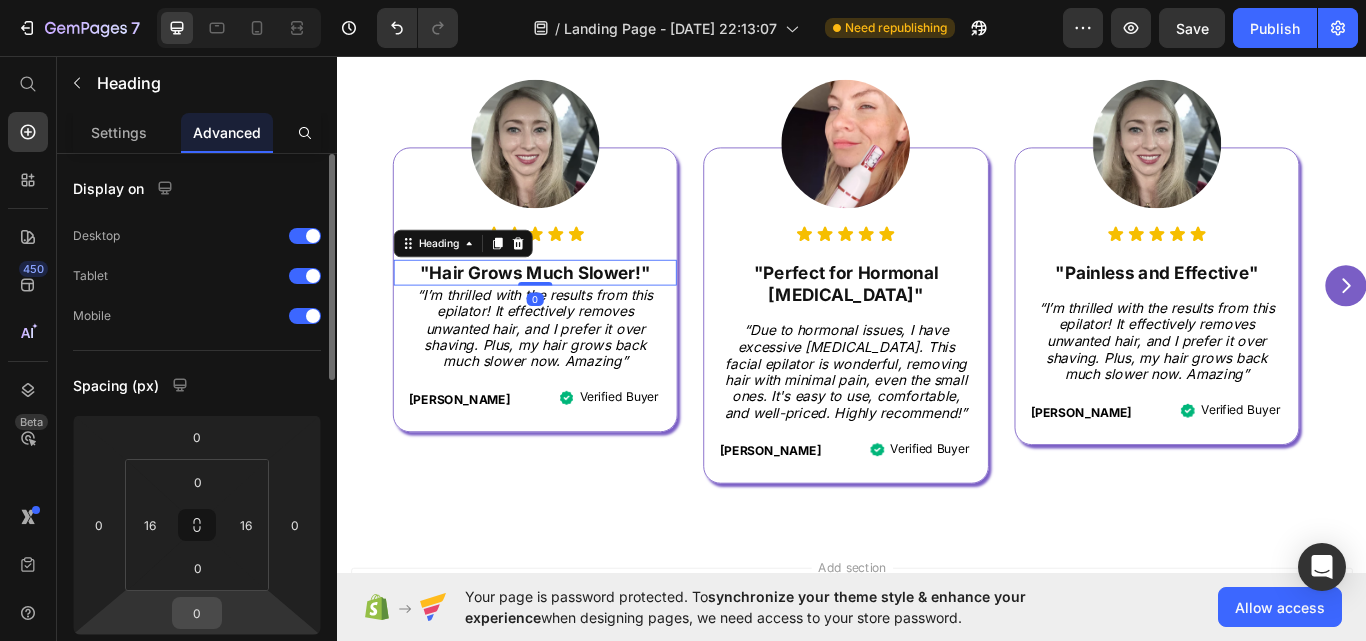click on "0" at bounding box center [197, 613] 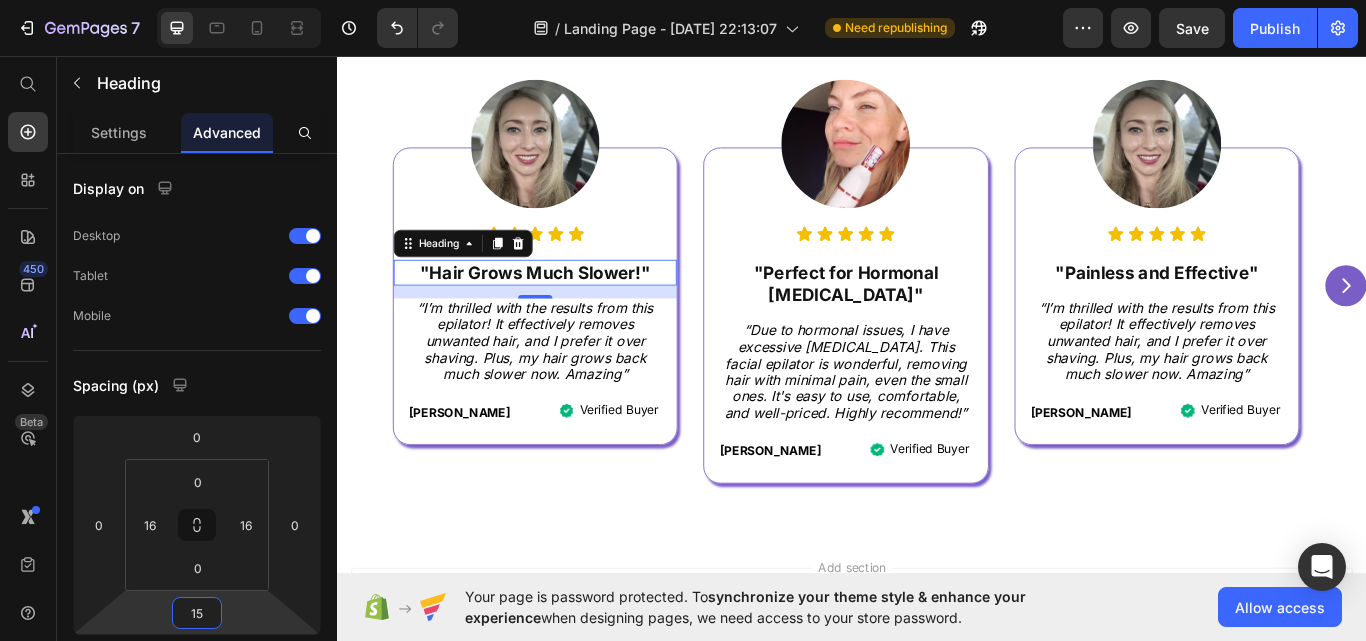 type on "15" 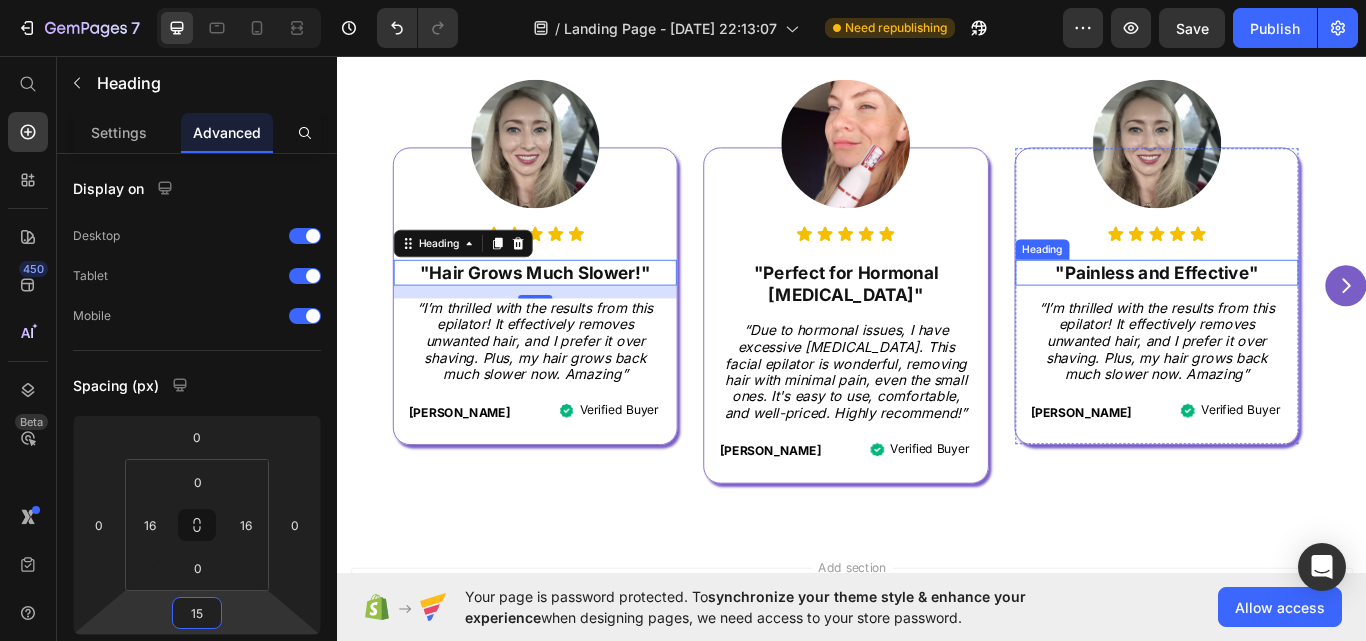 click on ""Painless and Effective"" at bounding box center (1292, 310) 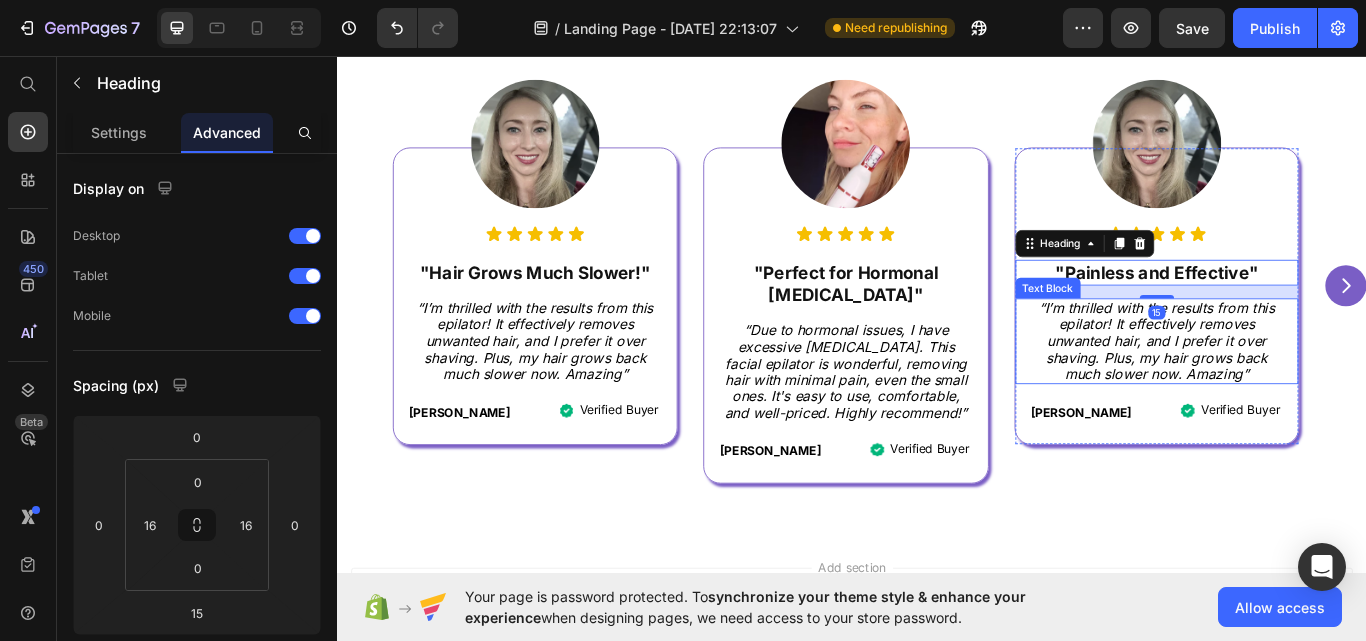 click on "“I’m thrilled with the results from this epilator! It effectively removes unwanted hair, and I prefer it over shaving. Plus, my hair grows back much slower now. Amazing”" at bounding box center (1292, 390) 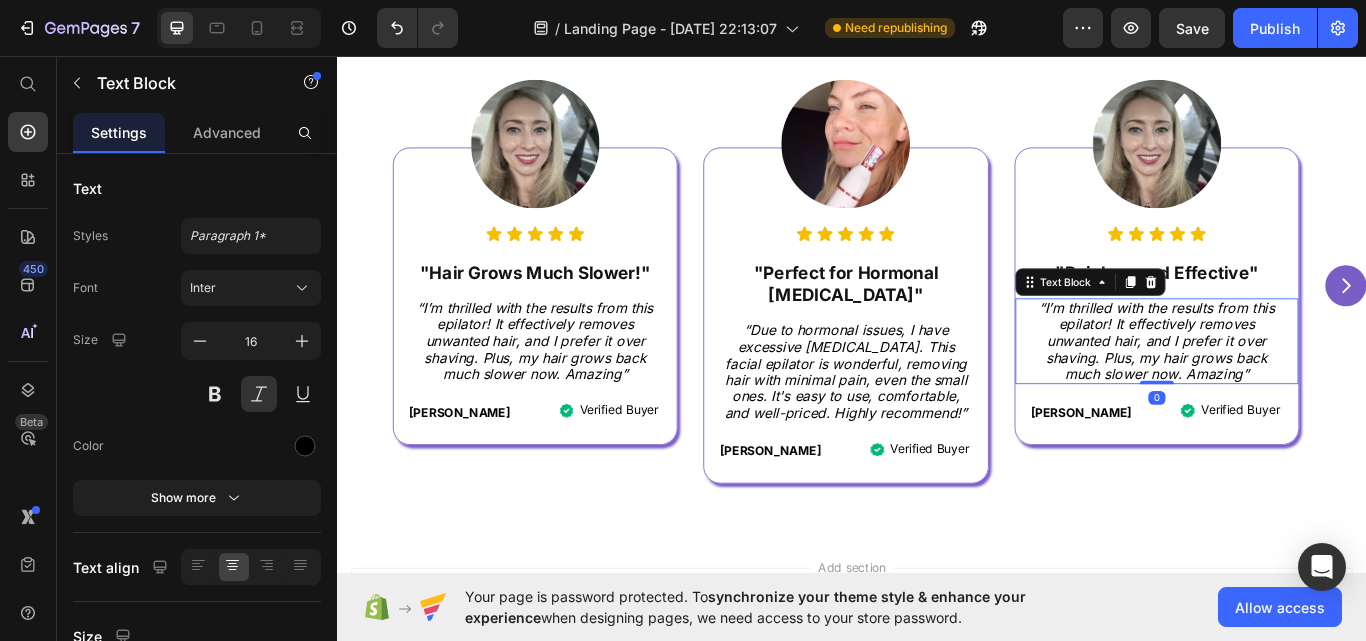 click on "“I’m thrilled with the results from this epilator! It effectively removes unwanted hair, and I prefer it over shaving. Plus, my hair grows back much slower now. Amazing”" at bounding box center (1292, 390) 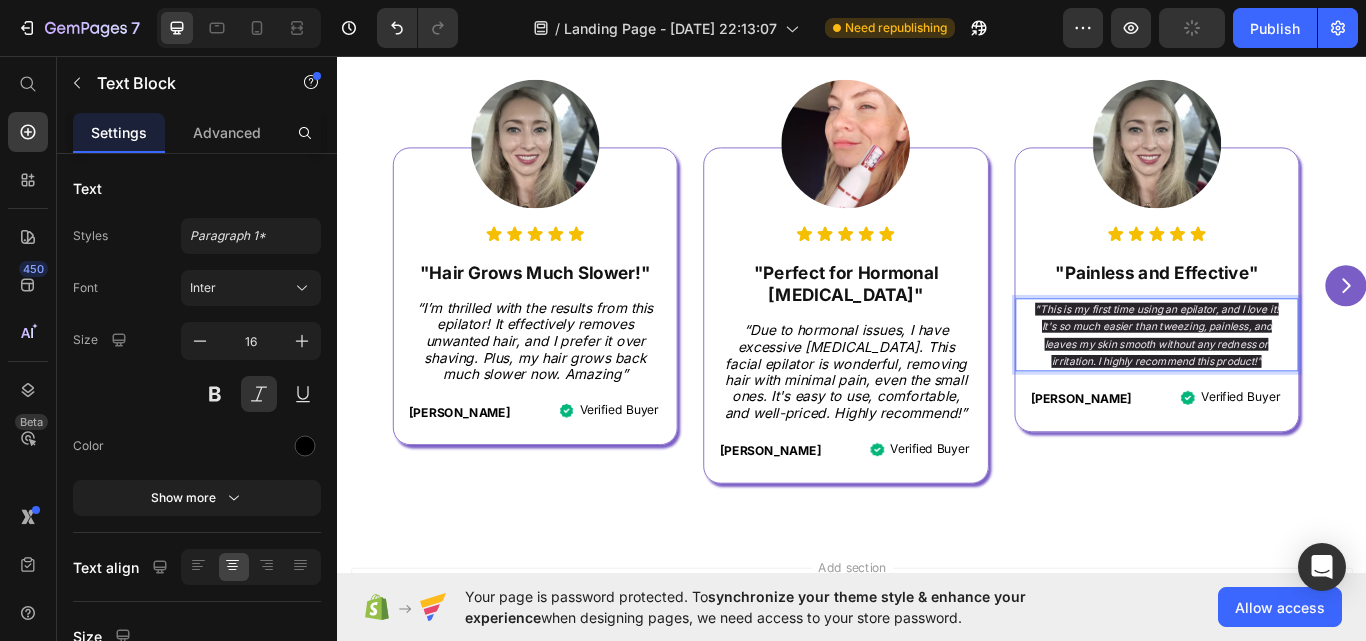click on ""This is my first time using an epilator, and I love it! It's so much easier than tweezing, painless, and leaves my skin smooth without any redness or irritation. I highly recommend this product!"" at bounding box center (1292, 383) 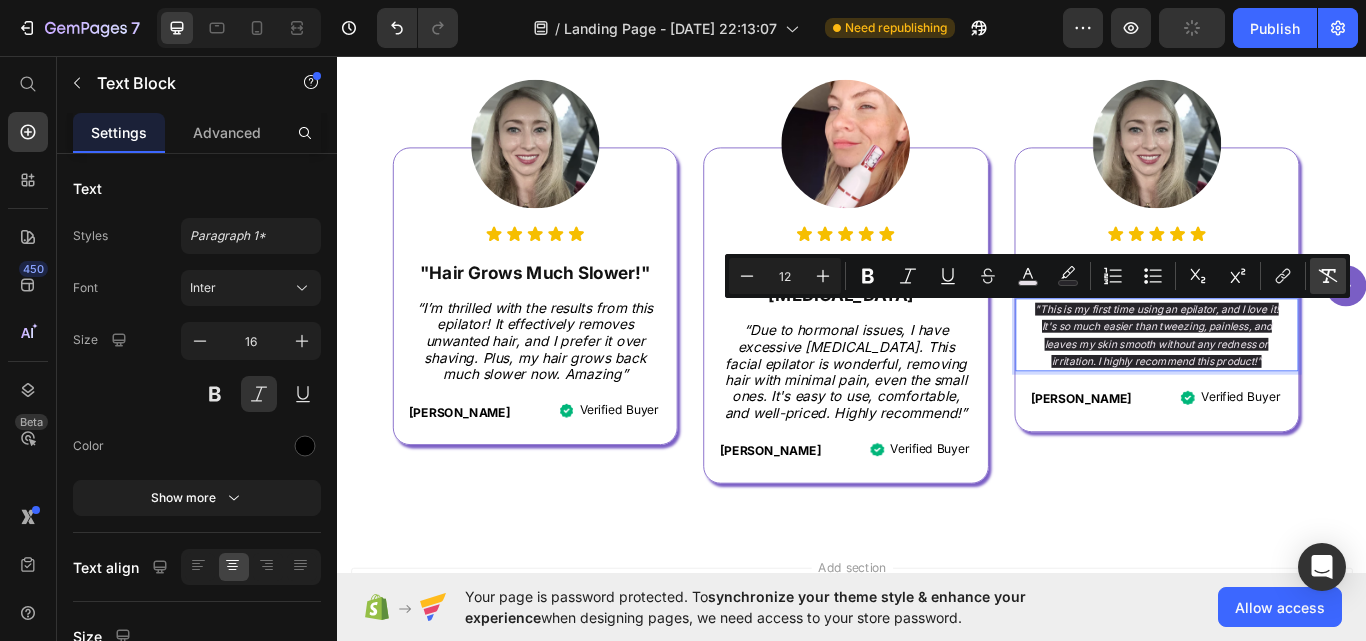 click 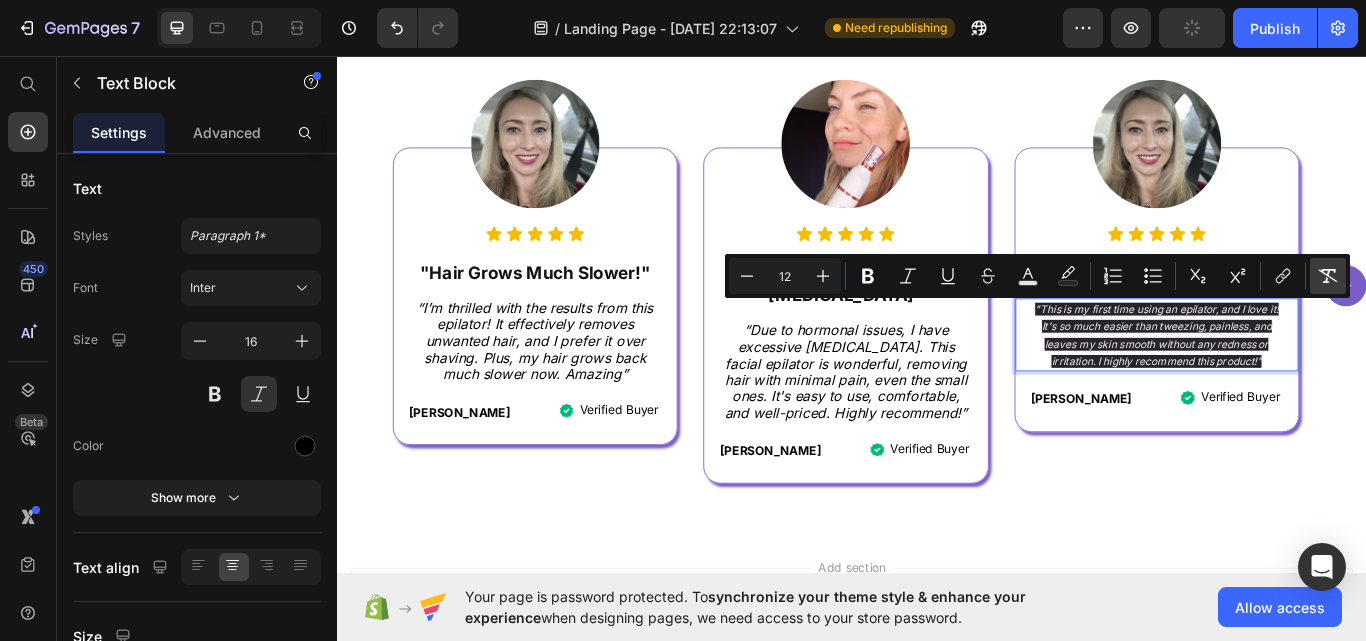 type on "16" 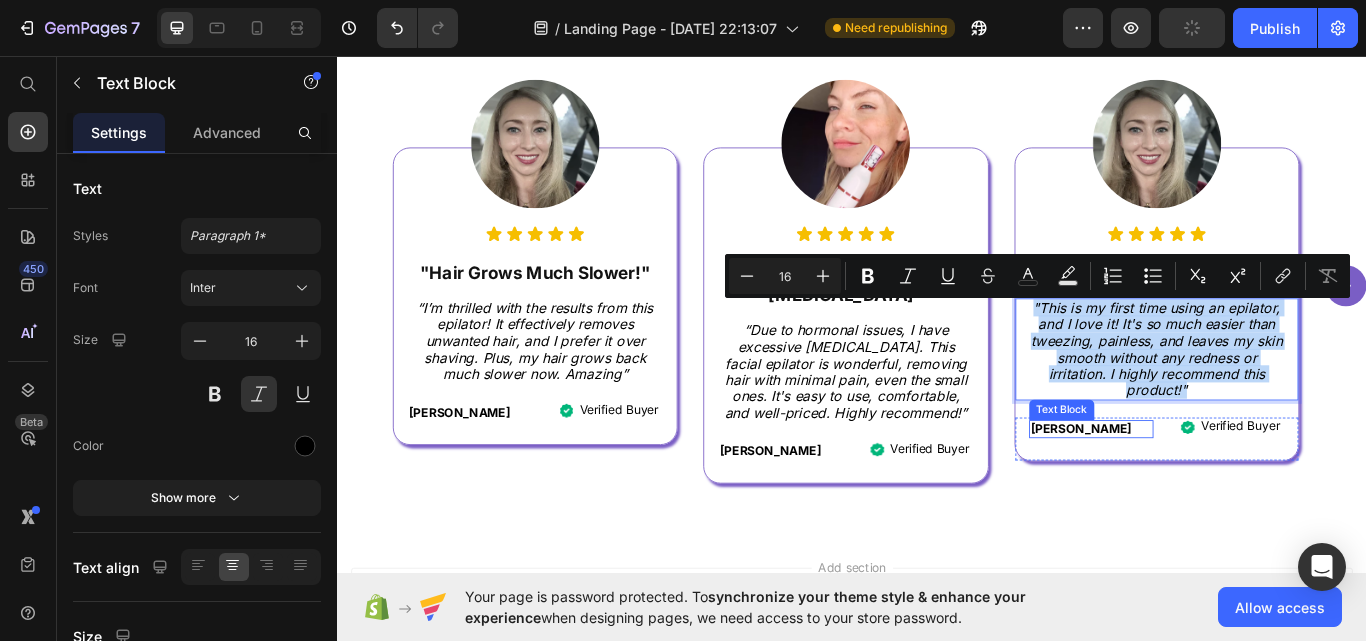 click on "[PERSON_NAME]" at bounding box center [1215, 492] 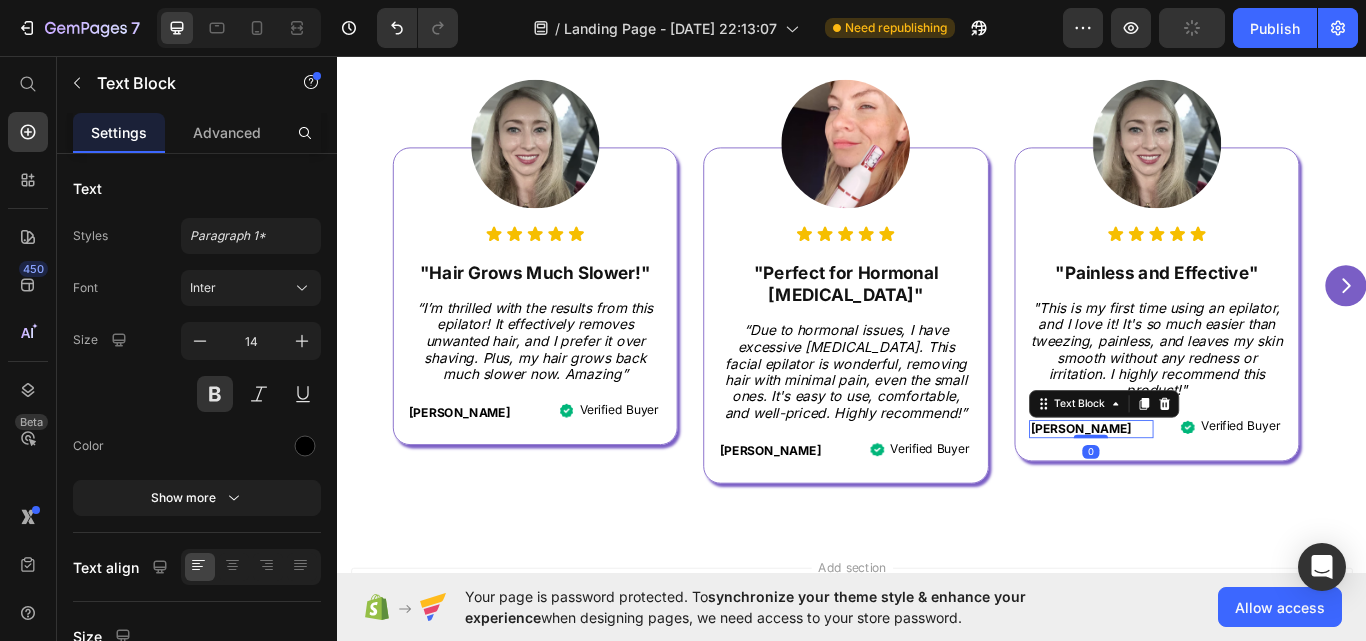 click on "[PERSON_NAME]" at bounding box center (1215, 492) 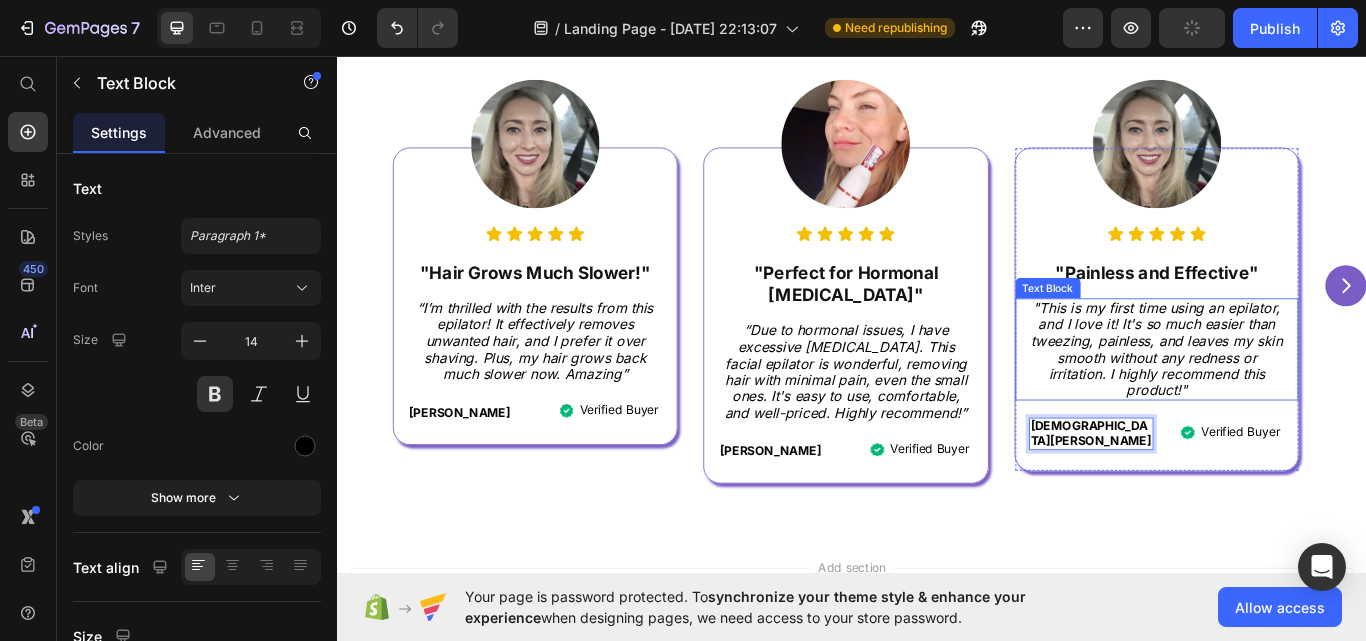 click on ""This is my first time using an epilator, and I love it! It's so much easier than tweezing, painless, and leaves my skin smooth without any redness or irritation. I highly recommend this product!"" at bounding box center (1292, 399) 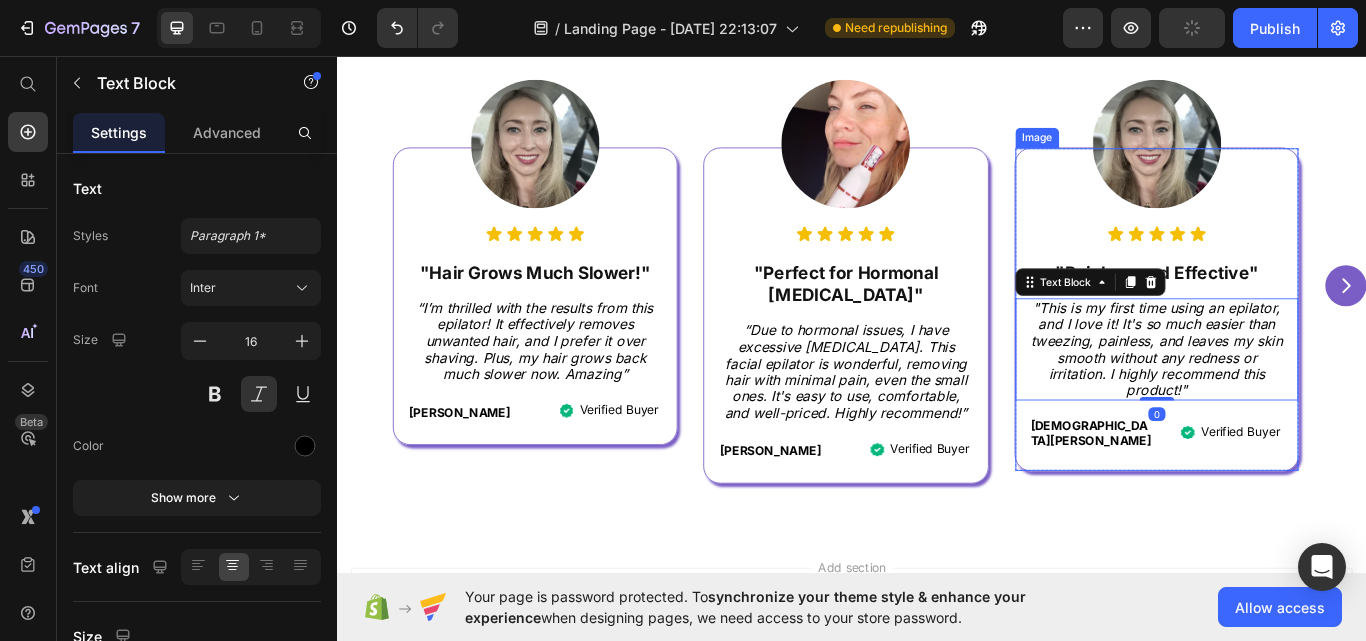 click at bounding box center (1292, 353) 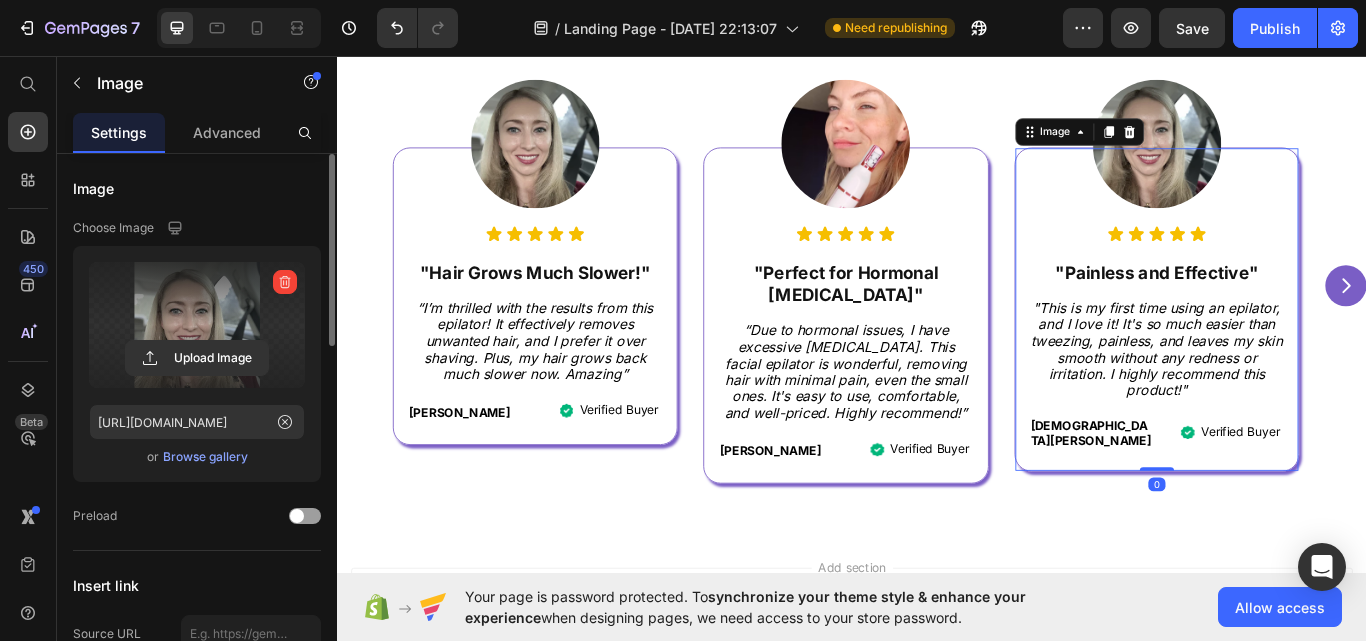 click at bounding box center (197, 325) 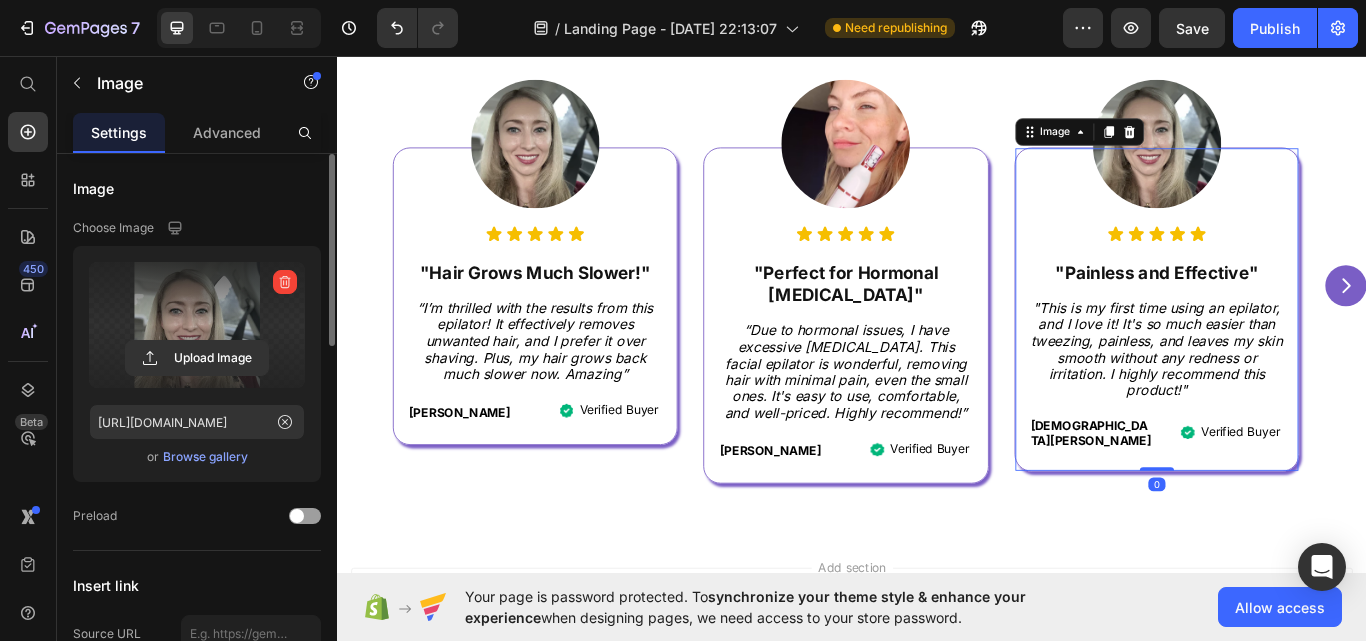 click 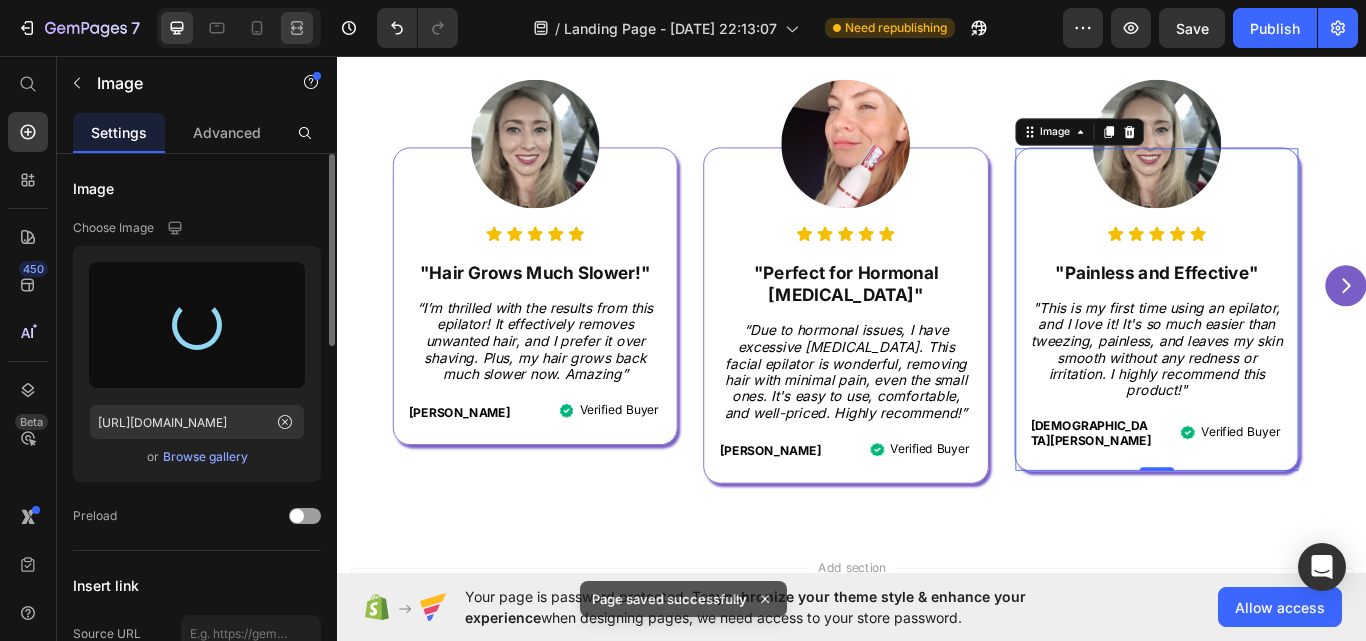 type on "[URL][DOMAIN_NAME]" 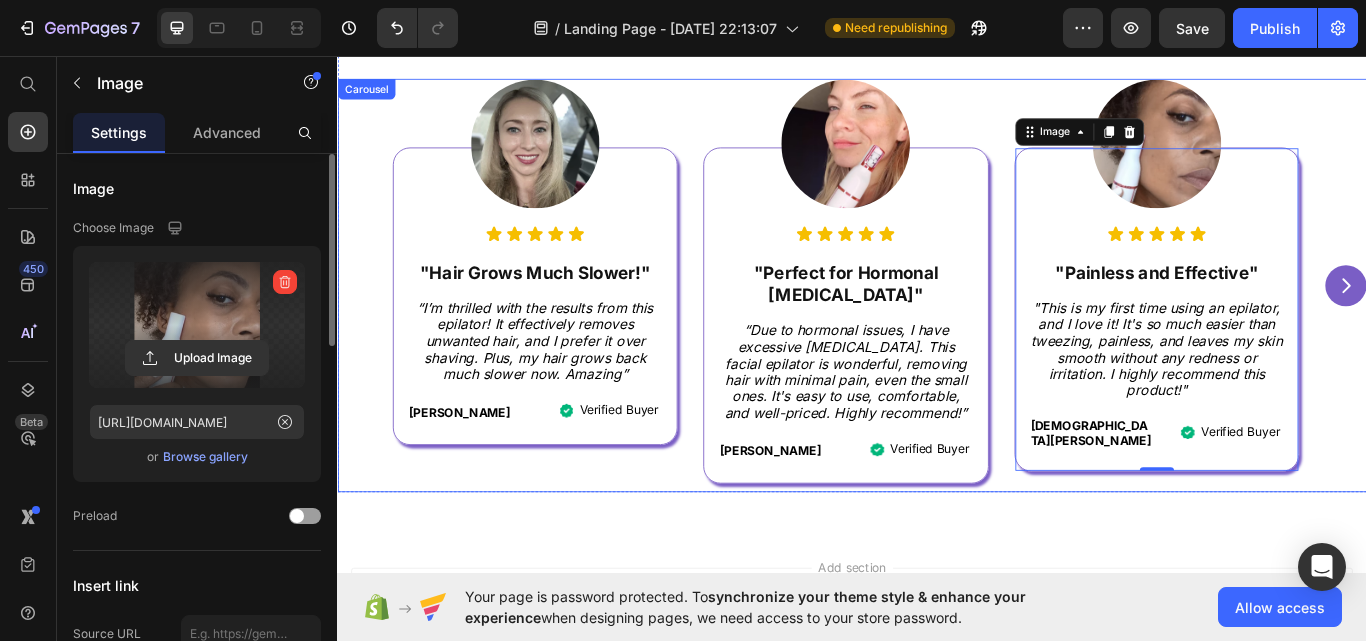 click 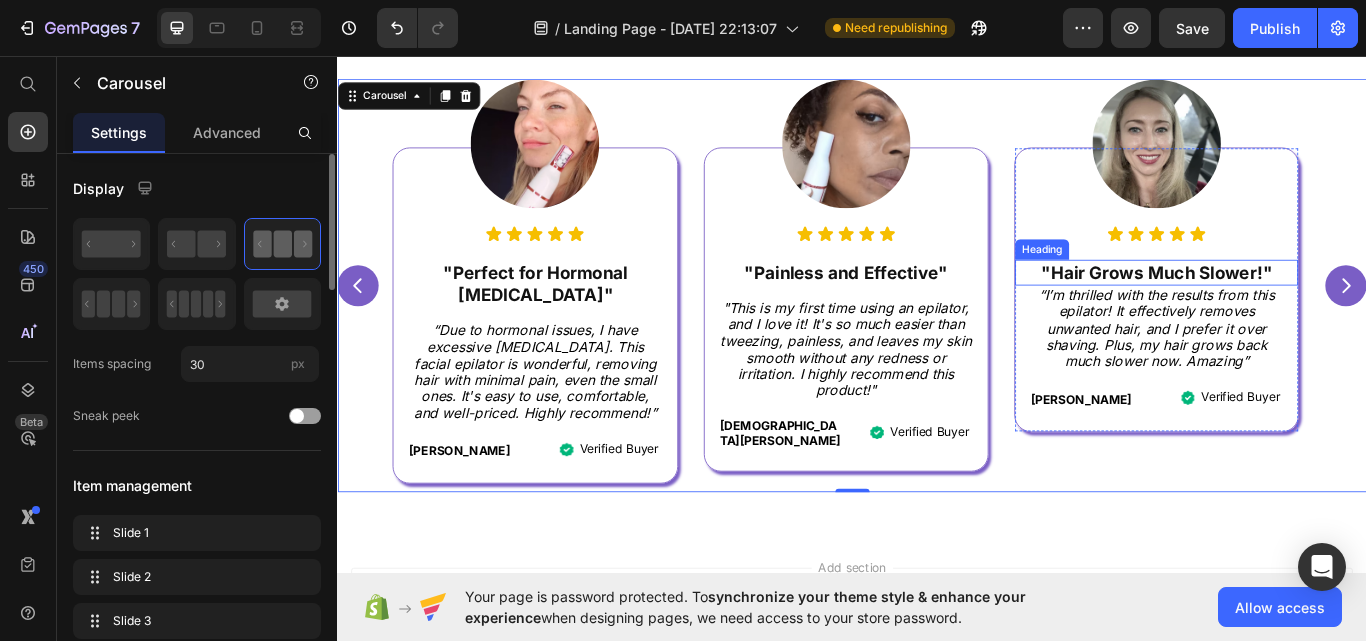 click on ""Hair Grows Much Slower!"" at bounding box center (1292, 310) 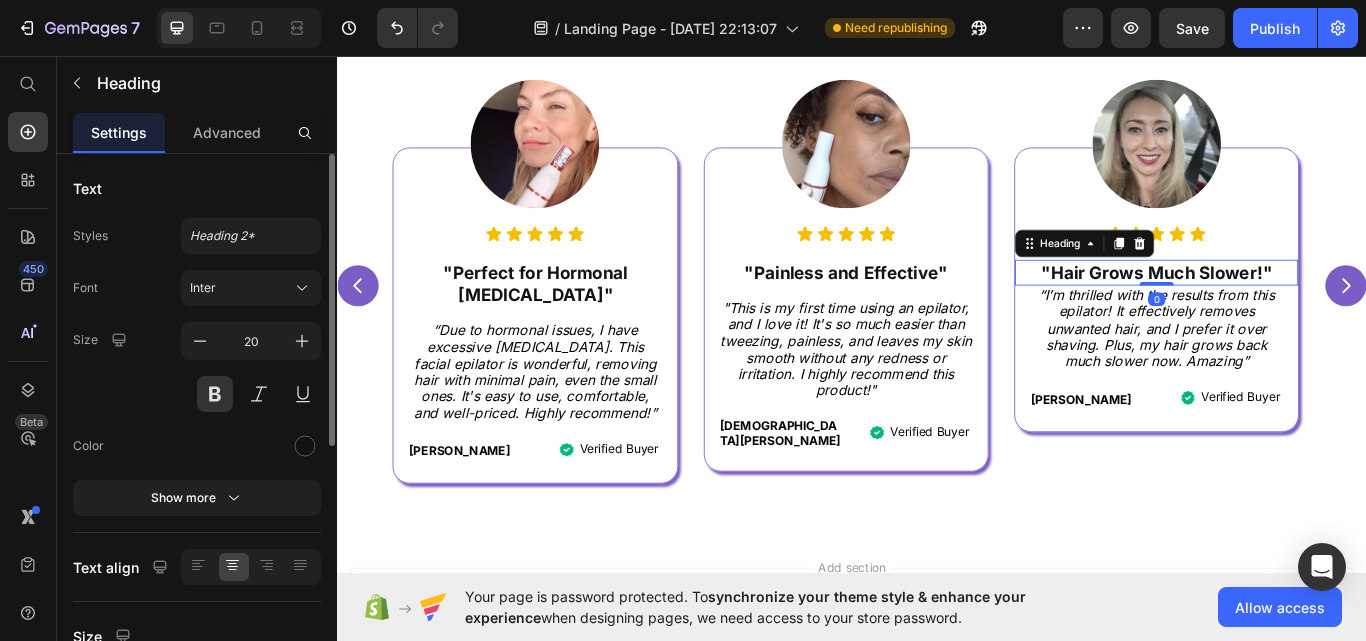 click on ""Hair Grows Much Slower!"" at bounding box center [1292, 310] 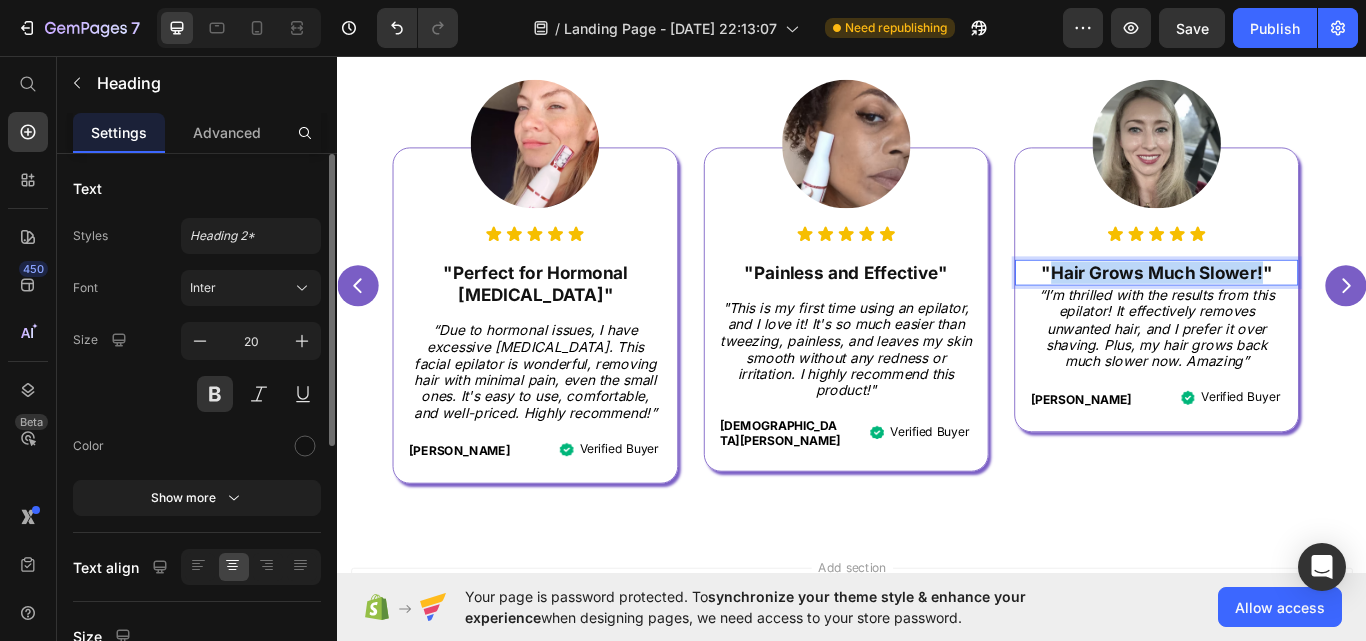 drag, startPoint x: 1170, startPoint y: 306, endPoint x: 1413, endPoint y: 305, distance: 243.00206 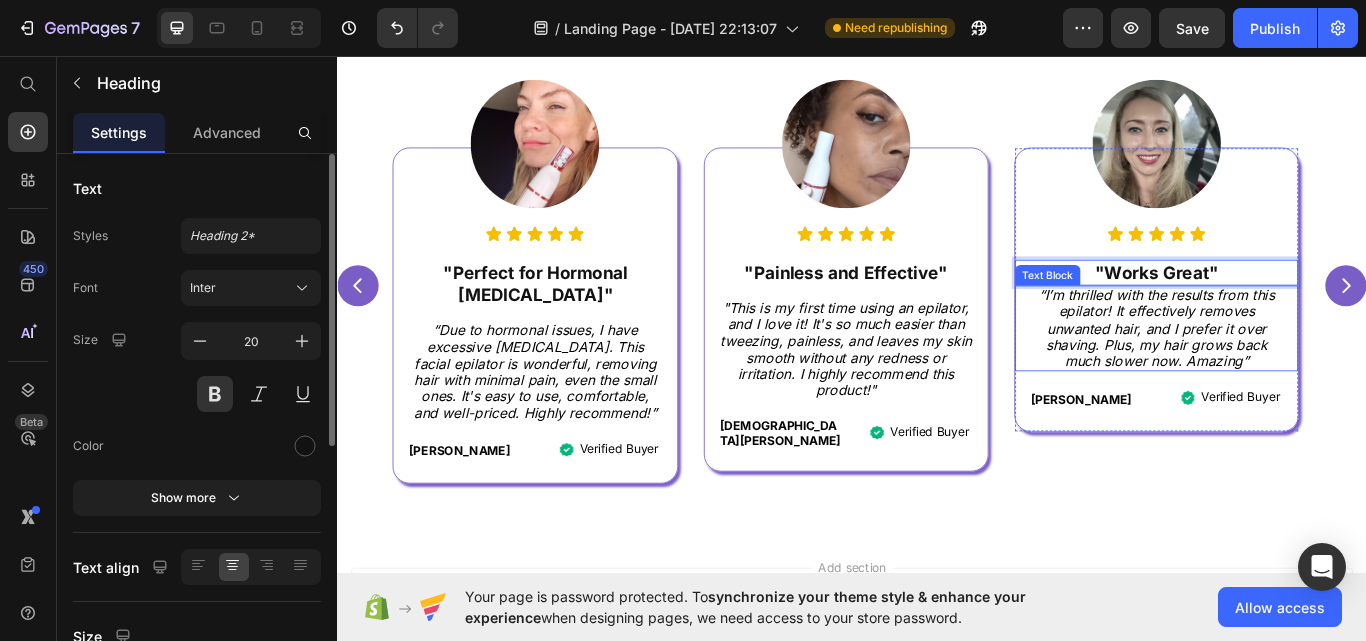click on "“I’m thrilled with the results from this epilator! It effectively removes unwanted hair, and I prefer it over shaving. Plus, my hair grows back much slower now. Amazing”" at bounding box center (1292, 375) 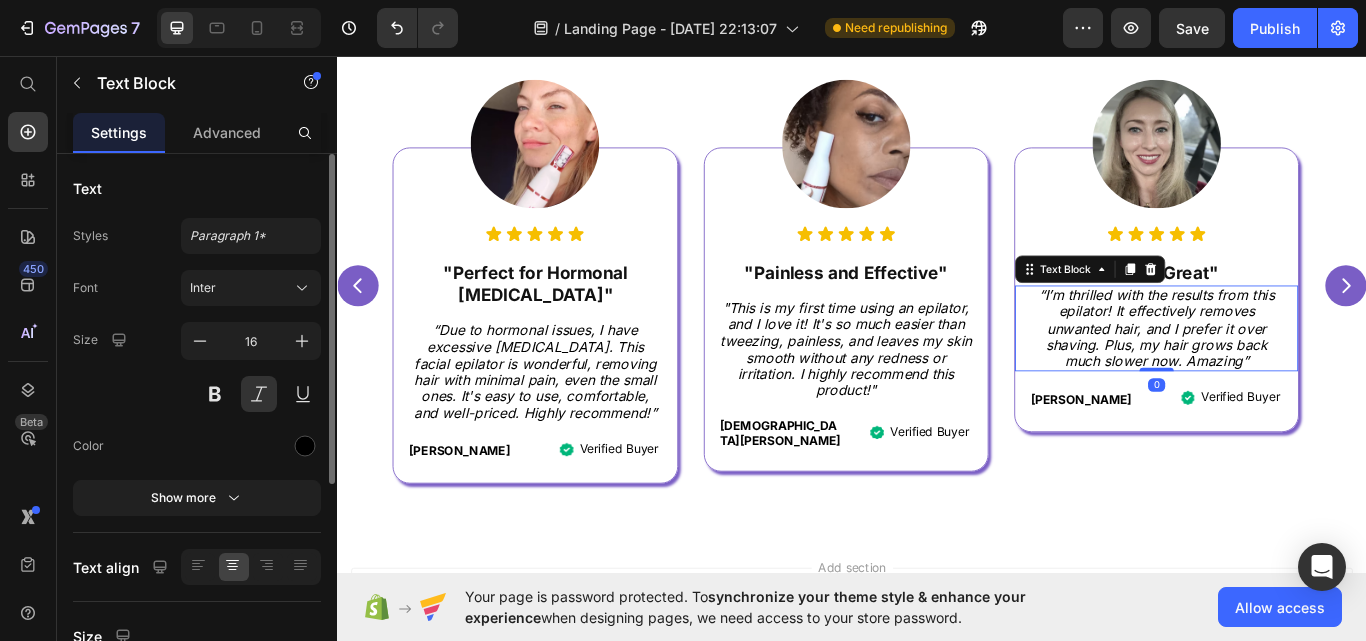 click on "“I’m thrilled with the results from this epilator! It effectively removes unwanted hair, and I prefer it over shaving. Plus, my hair grows back much slower now. Amazing”" at bounding box center (1292, 375) 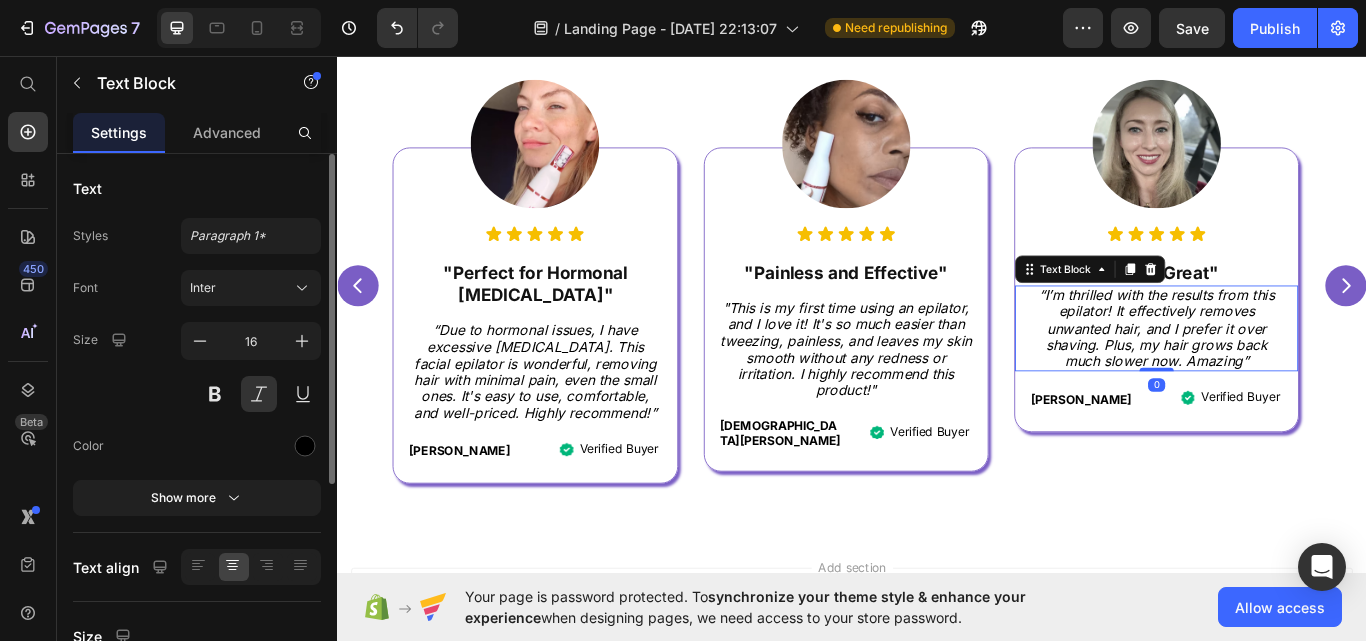 click on "“I’m thrilled with the results from this epilator! It effectively removes unwanted hair, and I prefer it over shaving. Plus, my hair grows back much slower now. Amazing”" at bounding box center (1292, 375) 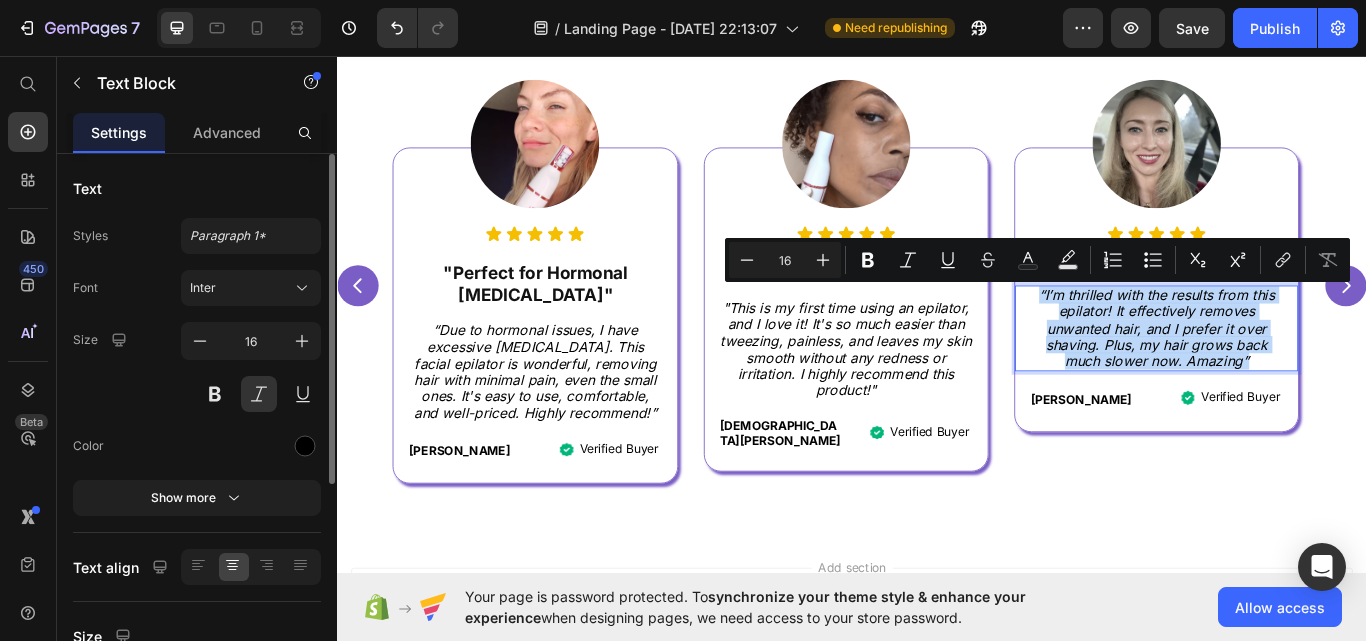type on "12" 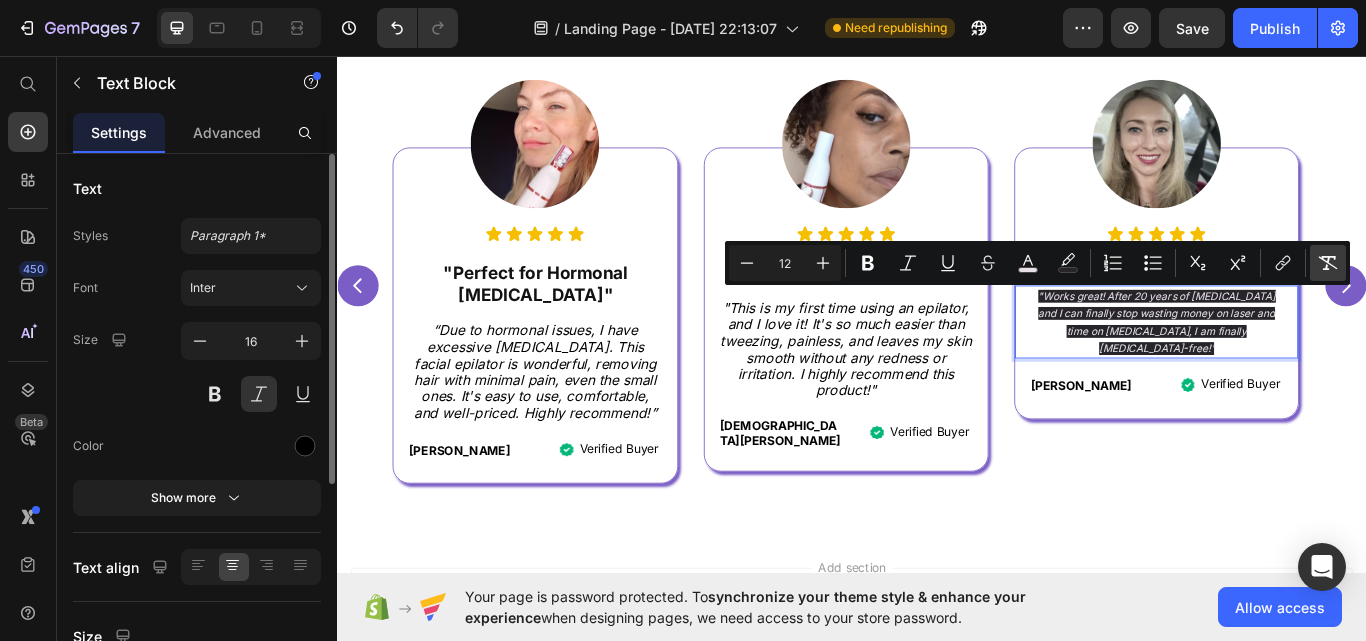 click on "Remove Format" at bounding box center [1328, 263] 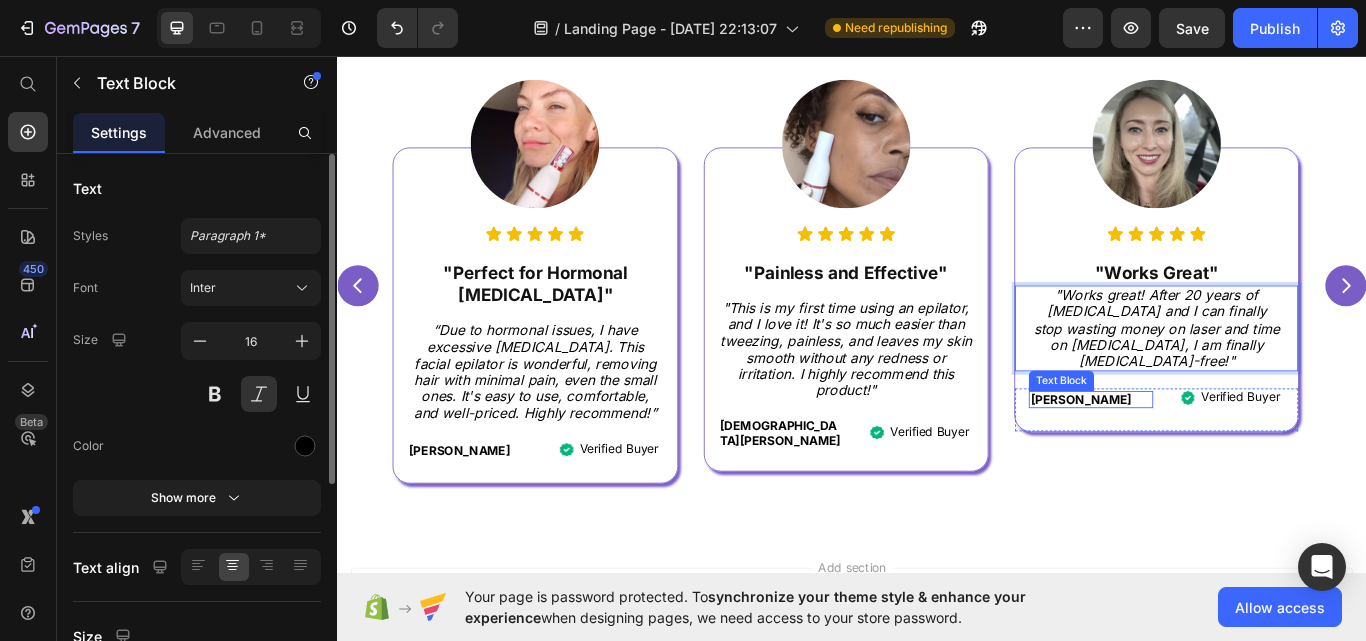 click on "[PERSON_NAME]" at bounding box center [1215, 458] 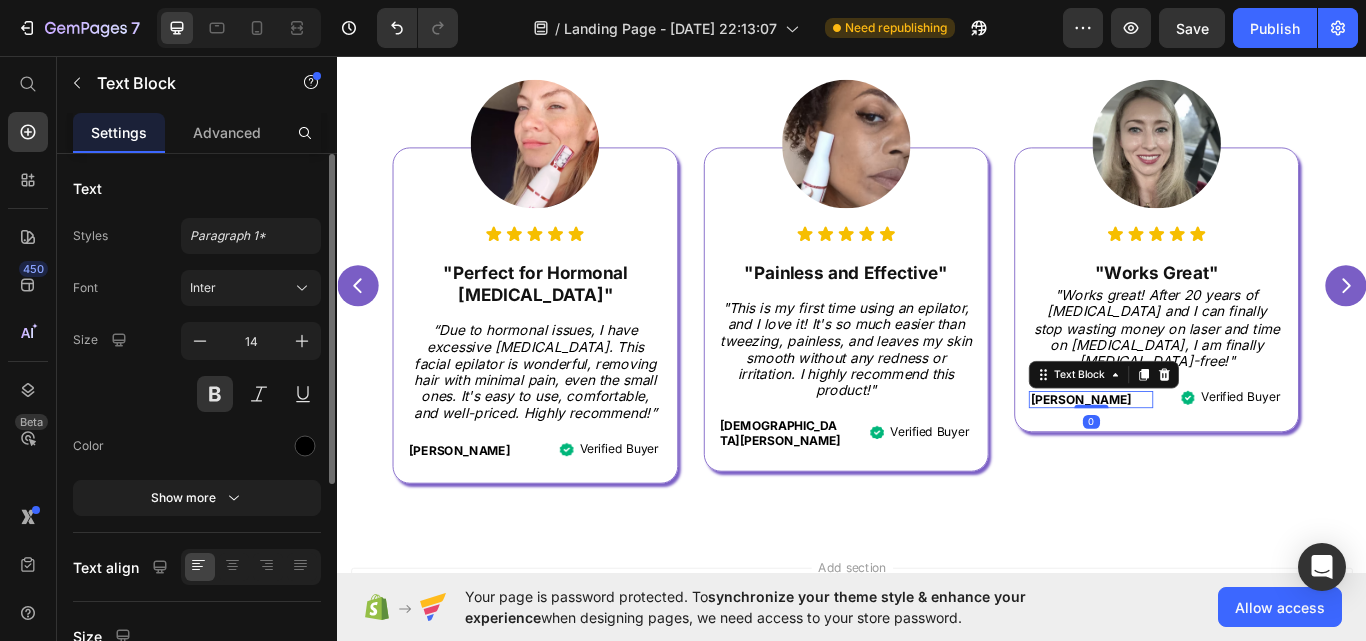 click on "[PERSON_NAME]" at bounding box center [1215, 458] 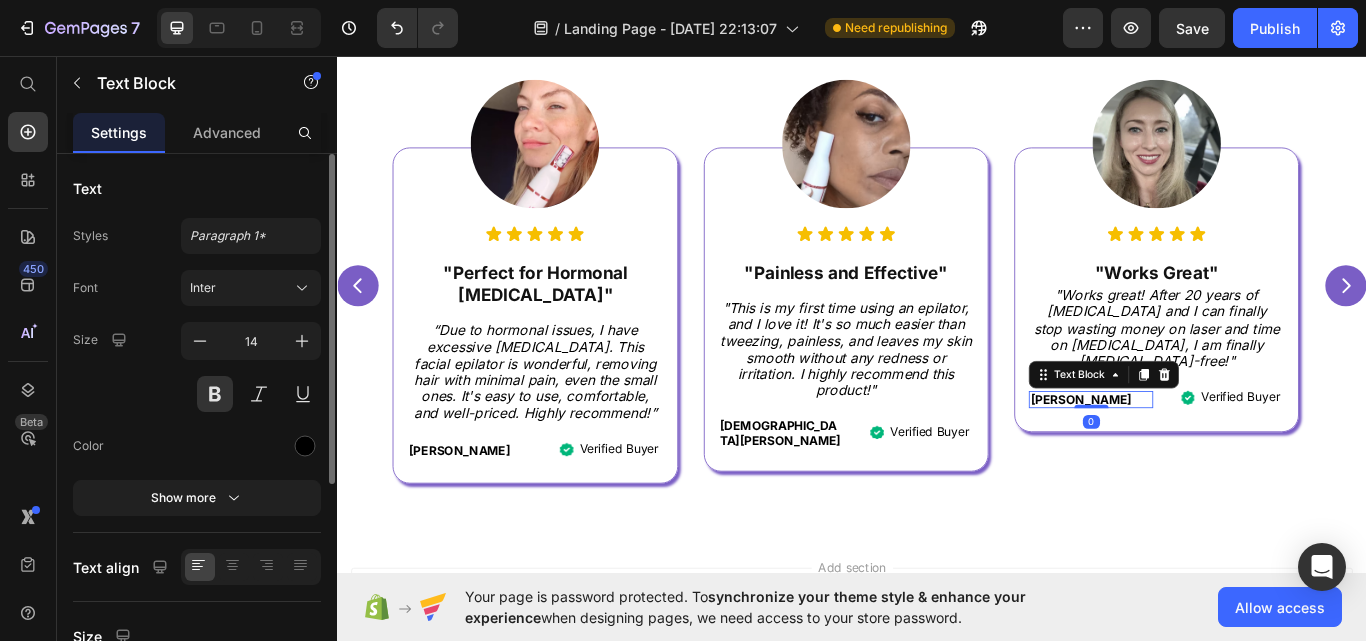 click on "[PERSON_NAME]" at bounding box center (1215, 458) 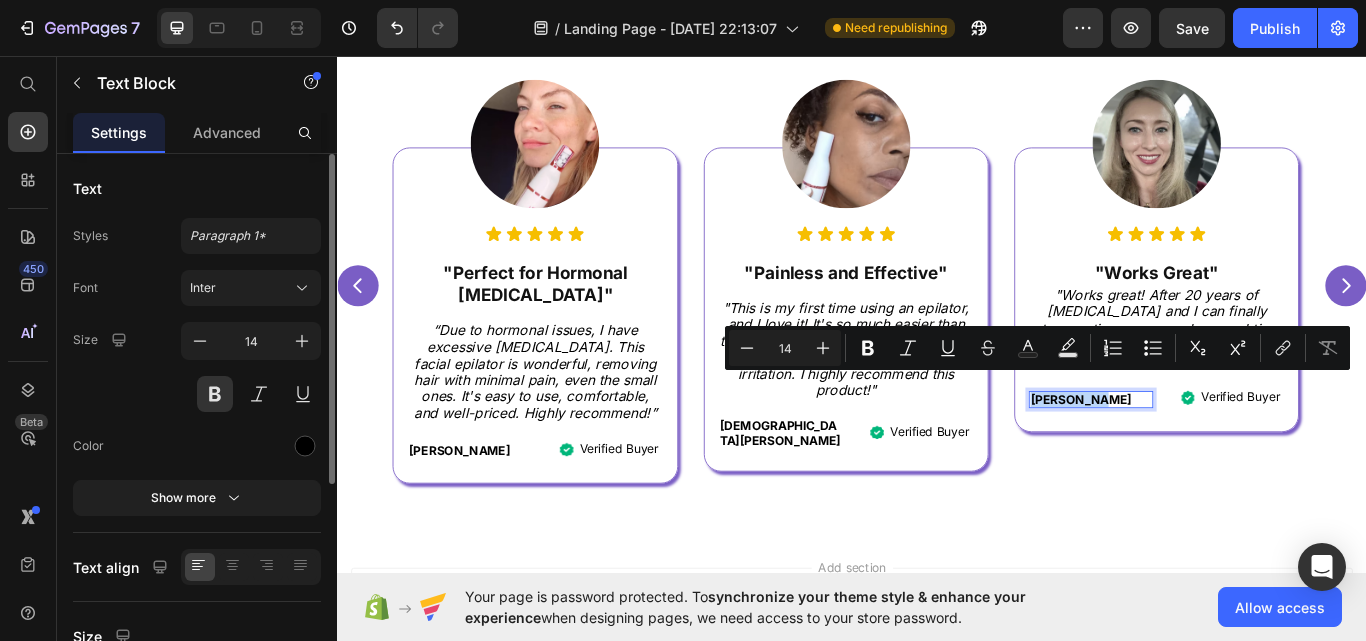 type on "12" 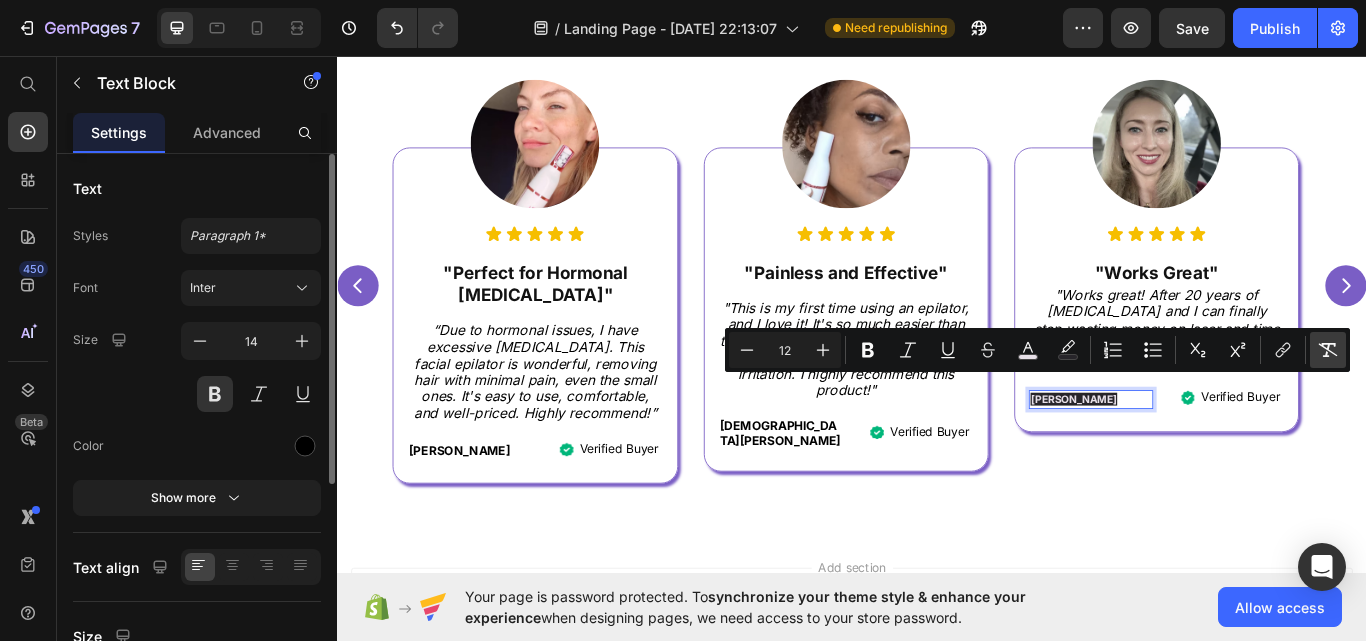 click 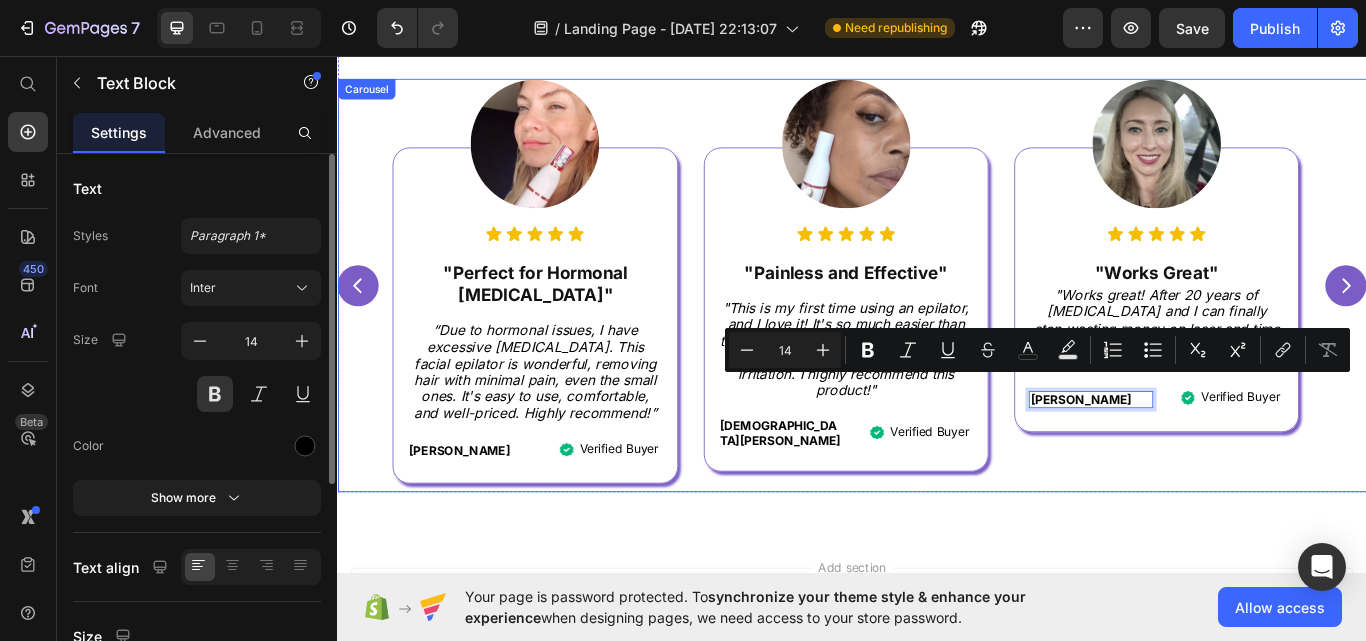 click on "Image Icon Icon Icon Icon Icon Icon List "Hair Grows Much Slower!" Heading “I’m thrilled with the results from this epilator! It effectively removes unwanted hair, and I prefer it over shaving. Plus, my hair grows back much slower now. Amazing” Text Block [PERSON_NAME] Text Block Image Verified Buyer Text Block Advanced List Row Row Image Icon Icon Icon Icon Icon Icon List "Perfect for Hormonal [MEDICAL_DATA]" Heading “Due to hormonal issues, I have excessive [MEDICAL_DATA]. This facial epilator is wonderful, removing hair with minimal pain, even the small ones. It's easy to use, comfortable, and well-priced. Highly recommend!” Text Block [PERSON_NAME] Text Block Image Verified Buyer Text Block Advanced List Row Row Image Icon Icon Icon Icon Icon Icon List "Painless and Effective" Heading "This is my first time using an epilator, and I love it! It's so much easier than tweezing, painless, and leaves my skin smooth without any redness or irritation. I highly recommend this product!" Text Block [PERSON_NAME] Image" at bounding box center (937, 325) 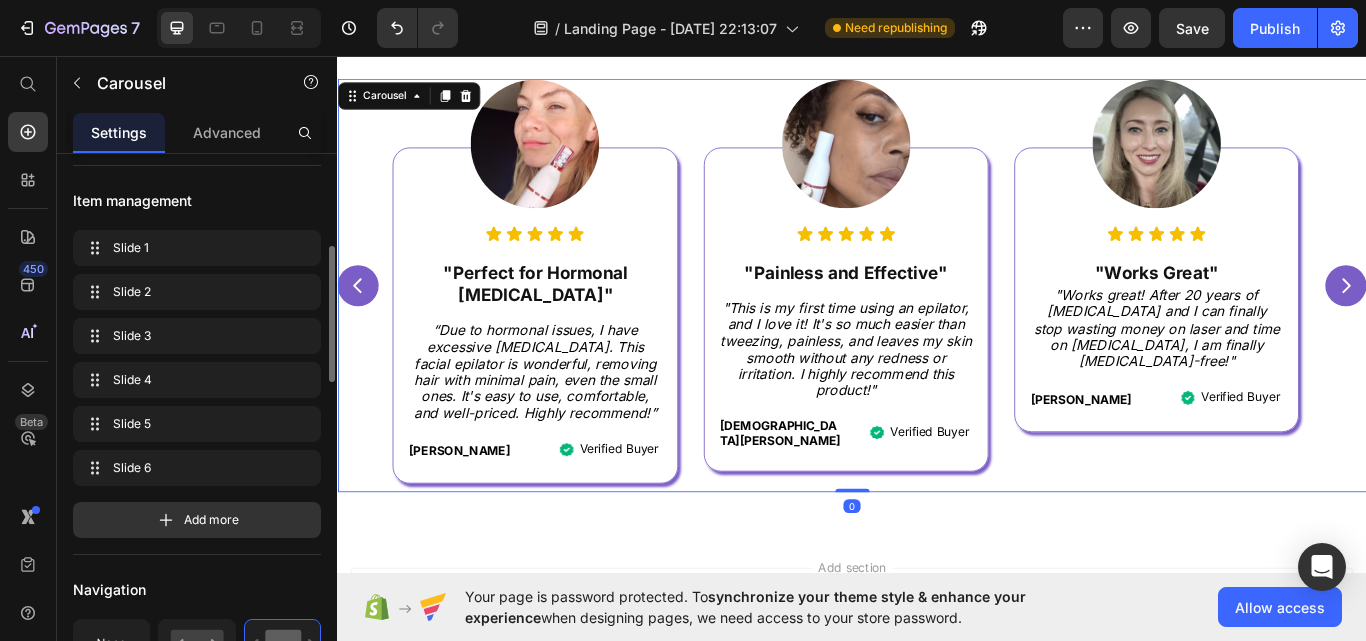 scroll, scrollTop: 302, scrollLeft: 0, axis: vertical 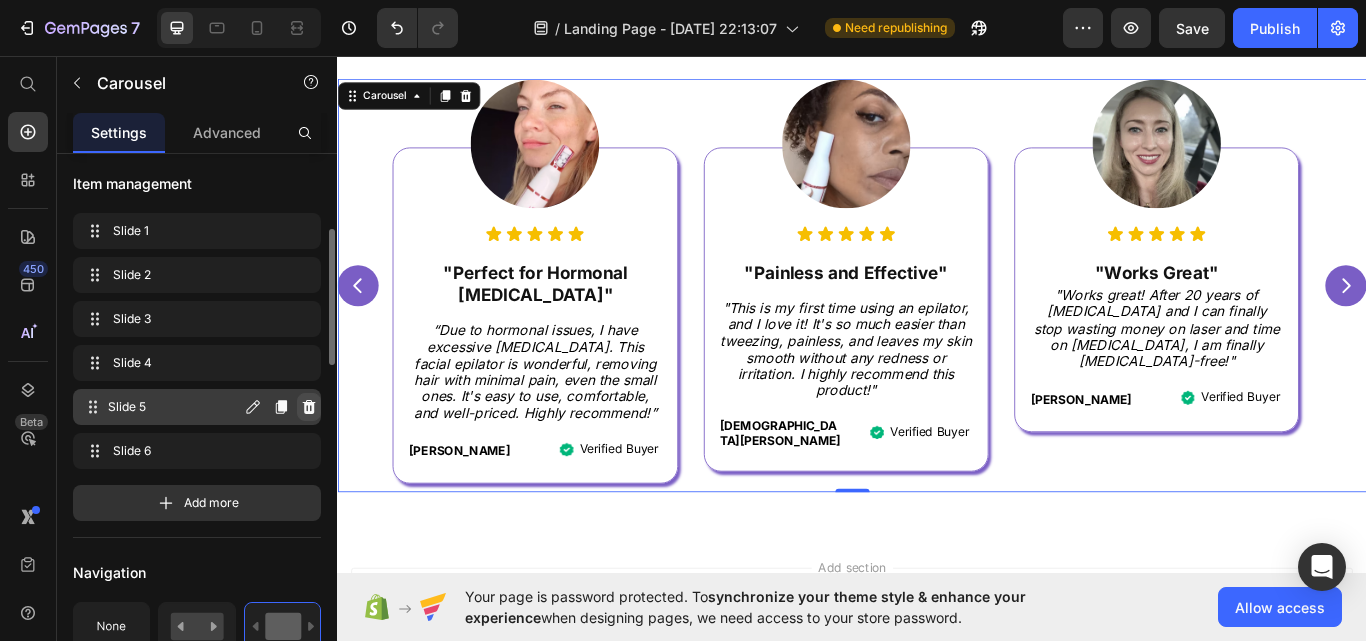click 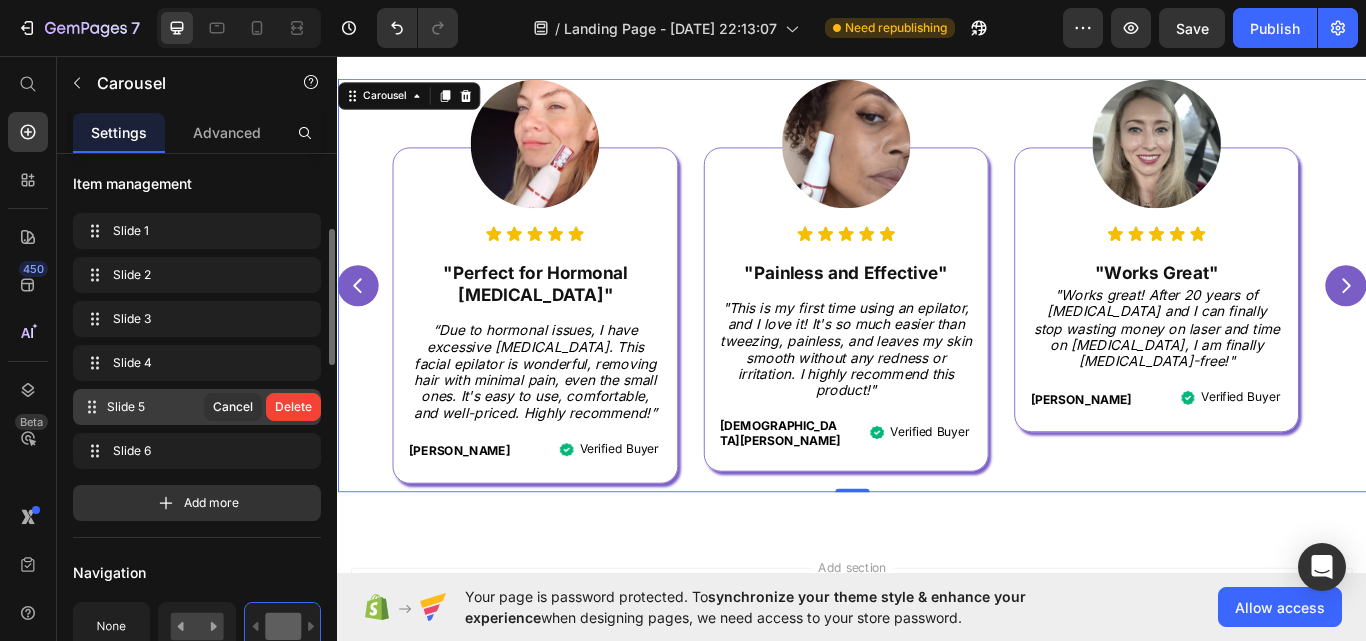 click on "Delete" at bounding box center [293, 407] 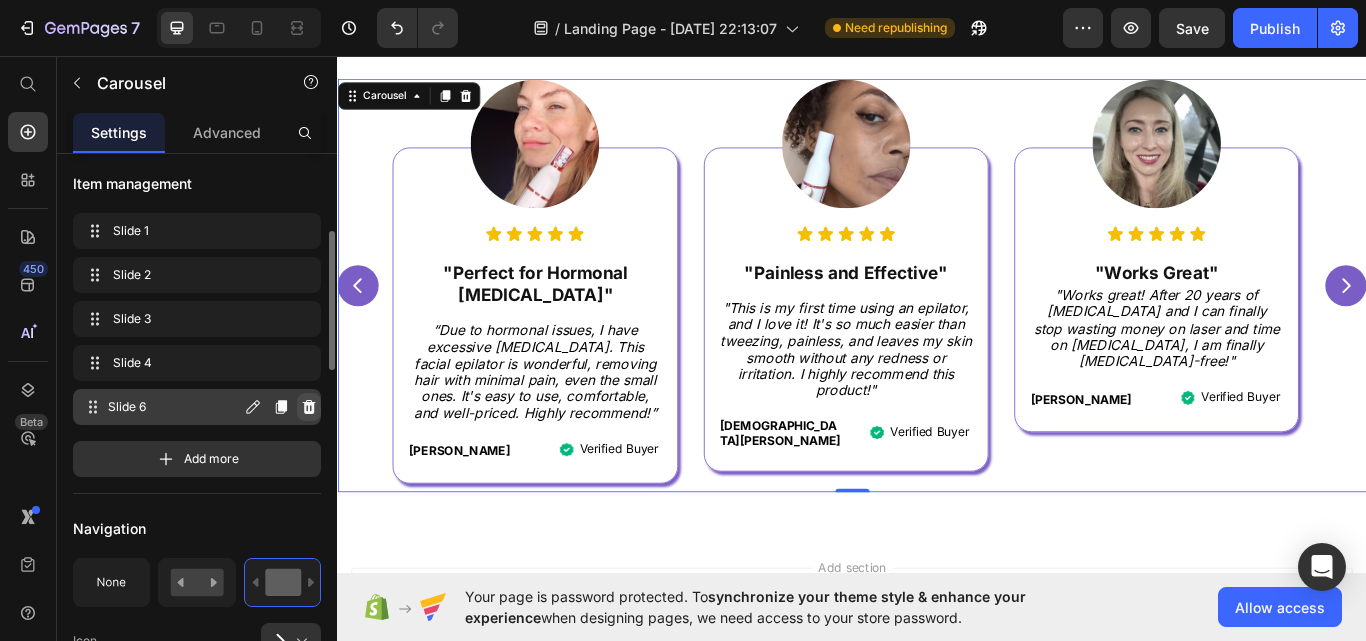 click 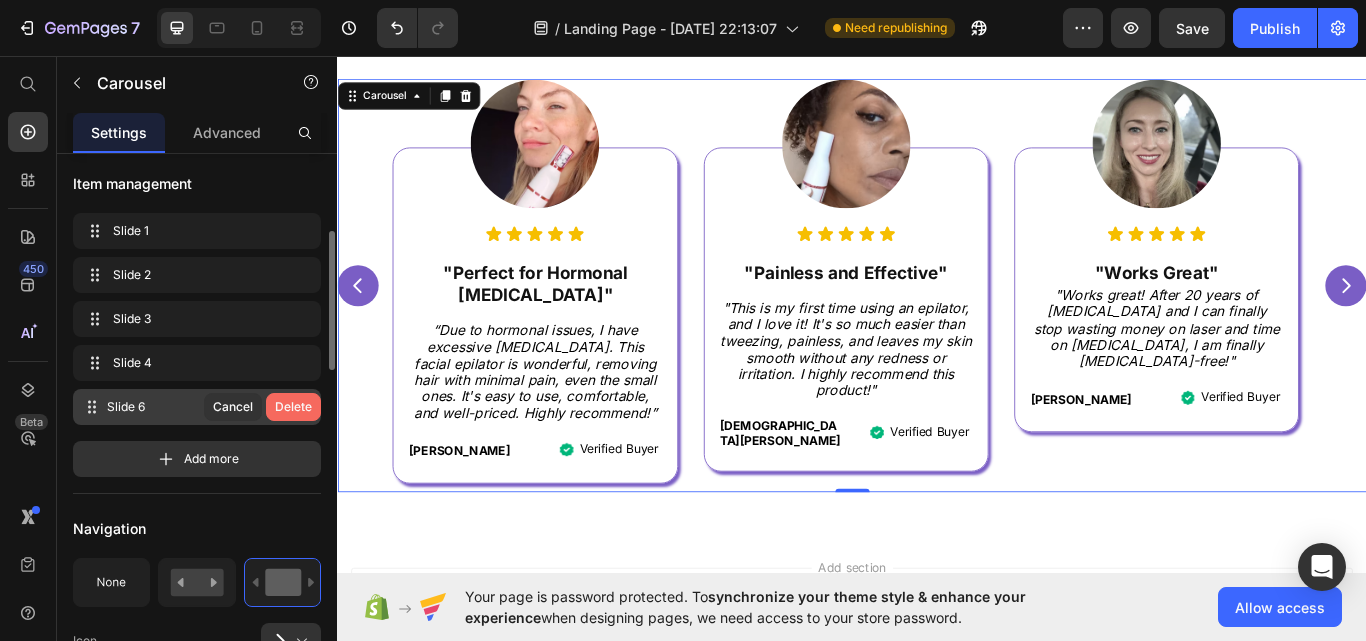 click on "Delete" at bounding box center [293, 407] 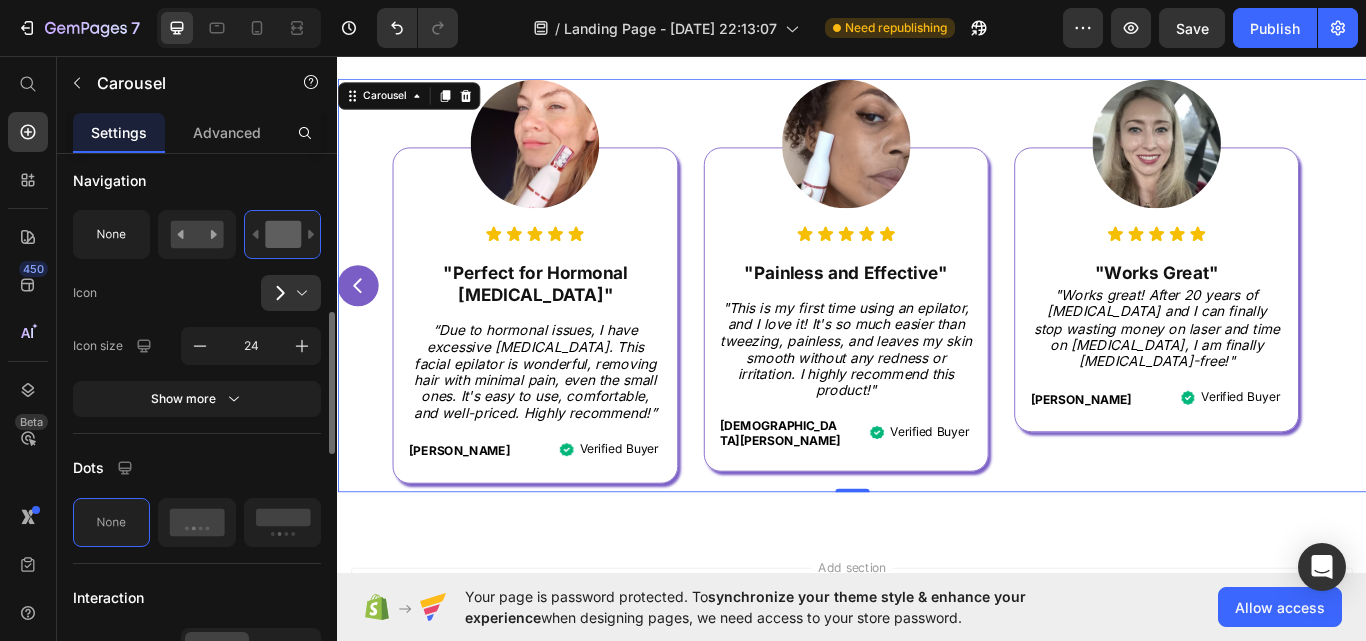 scroll, scrollTop: 288, scrollLeft: 0, axis: vertical 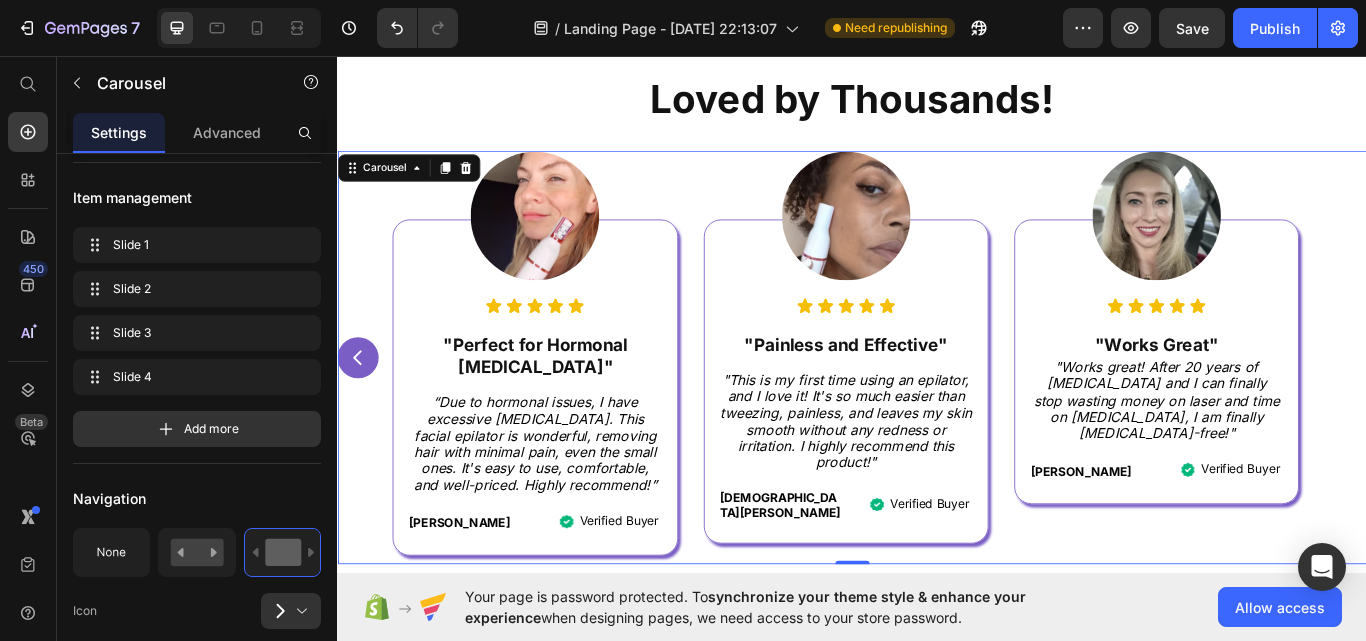 click 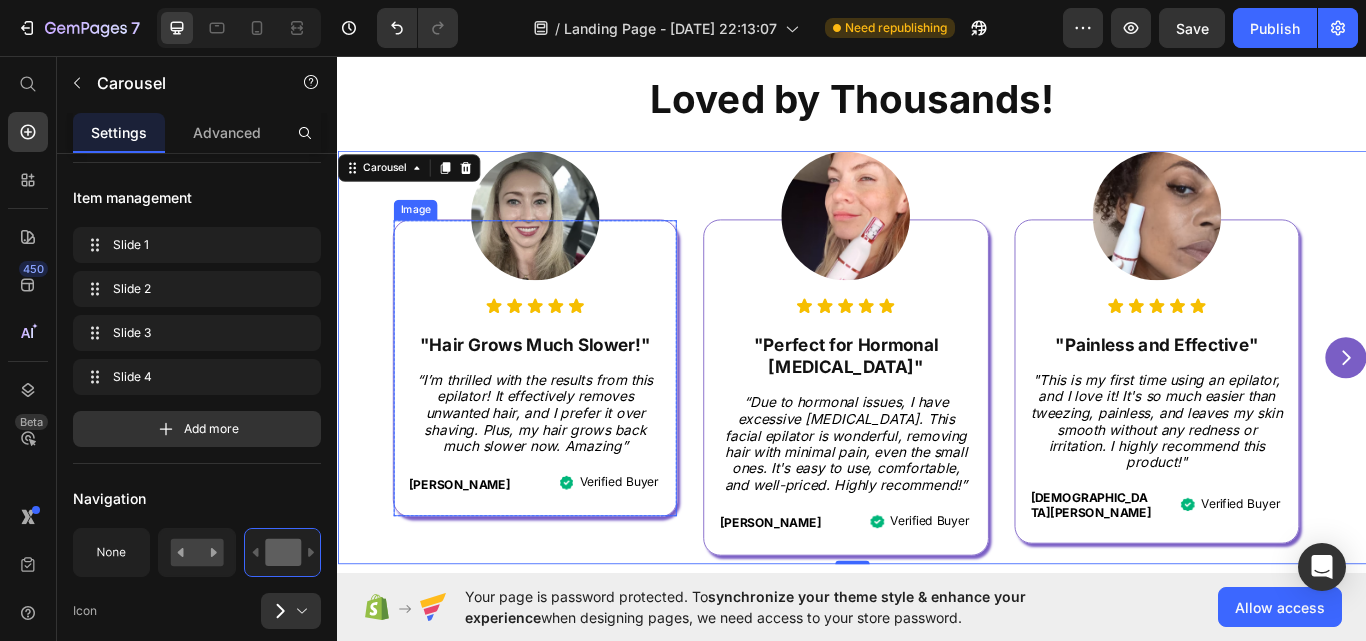 click at bounding box center (567, 244) 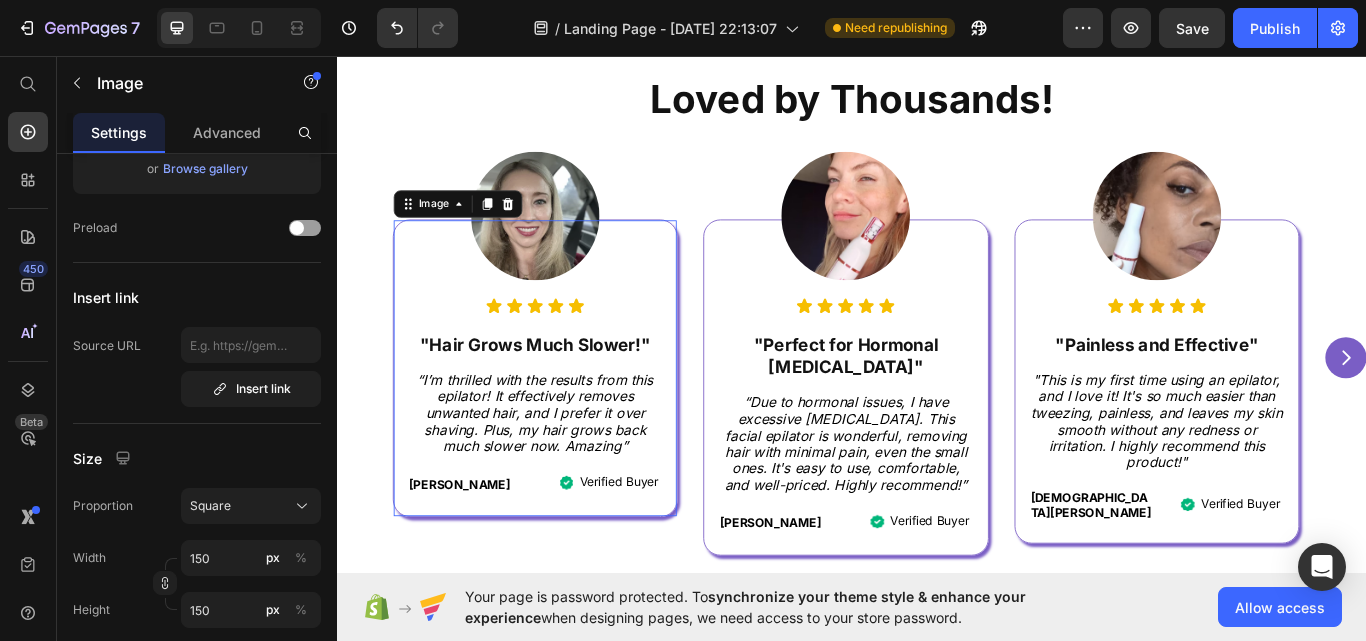 scroll, scrollTop: 0, scrollLeft: 0, axis: both 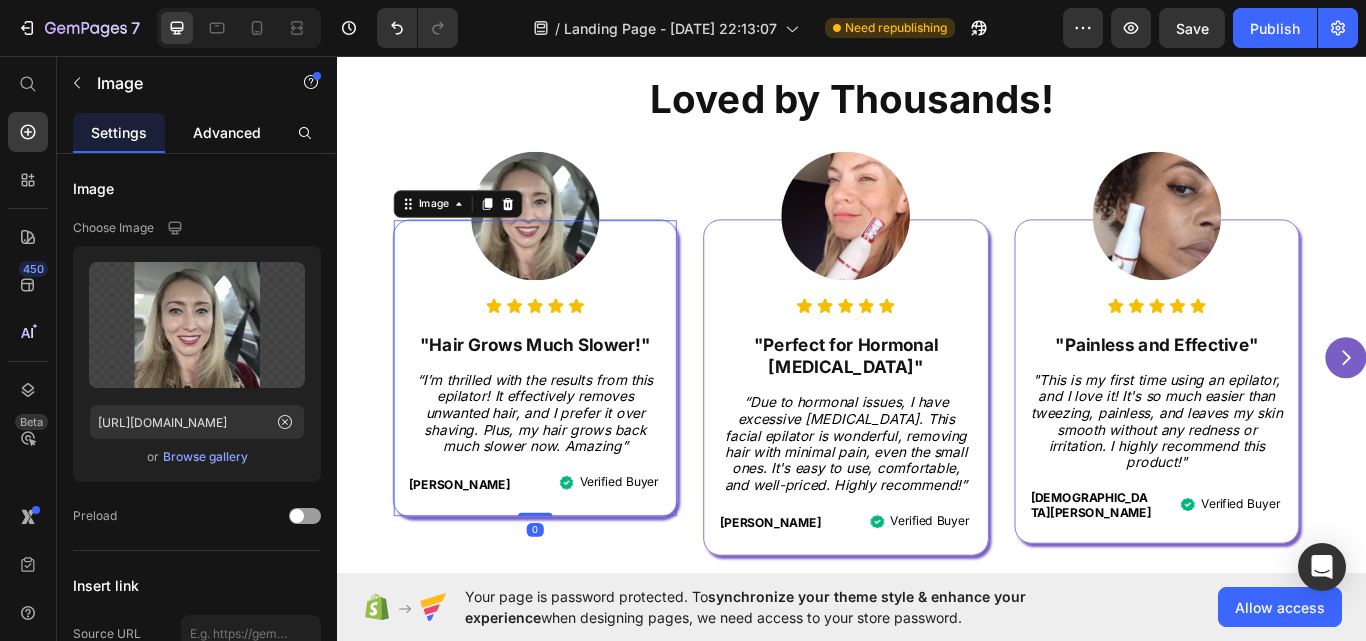 click on "Advanced" at bounding box center (227, 132) 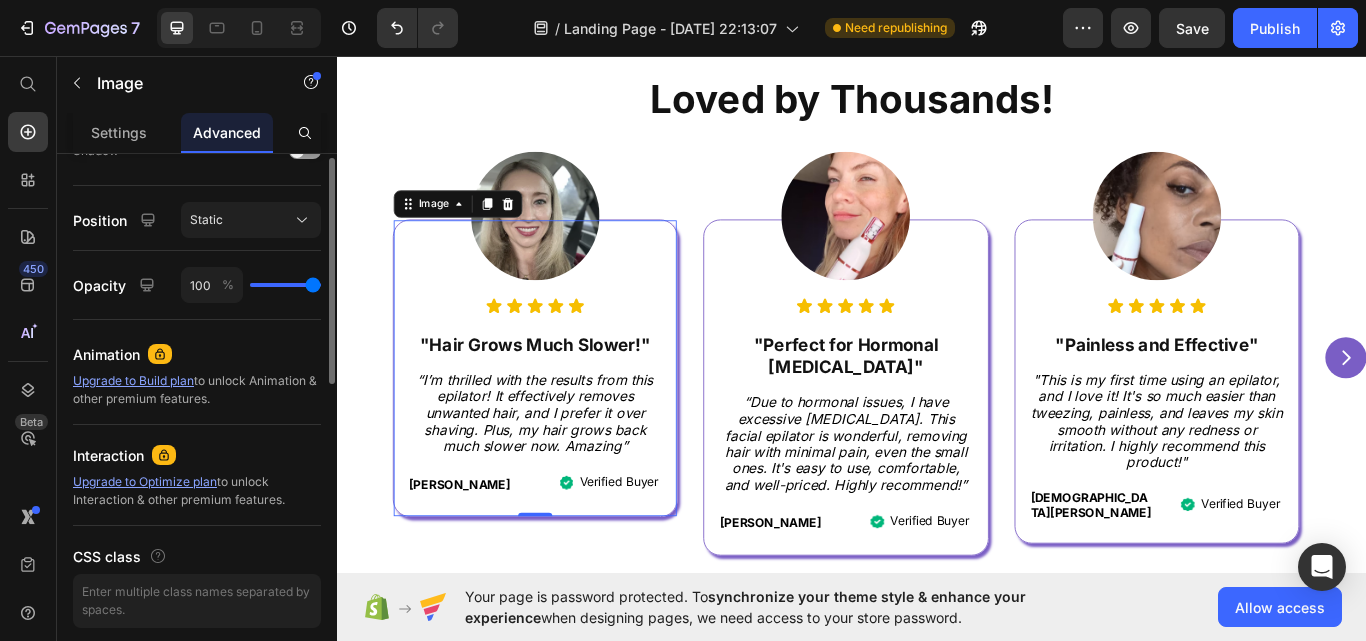 scroll, scrollTop: 471, scrollLeft: 0, axis: vertical 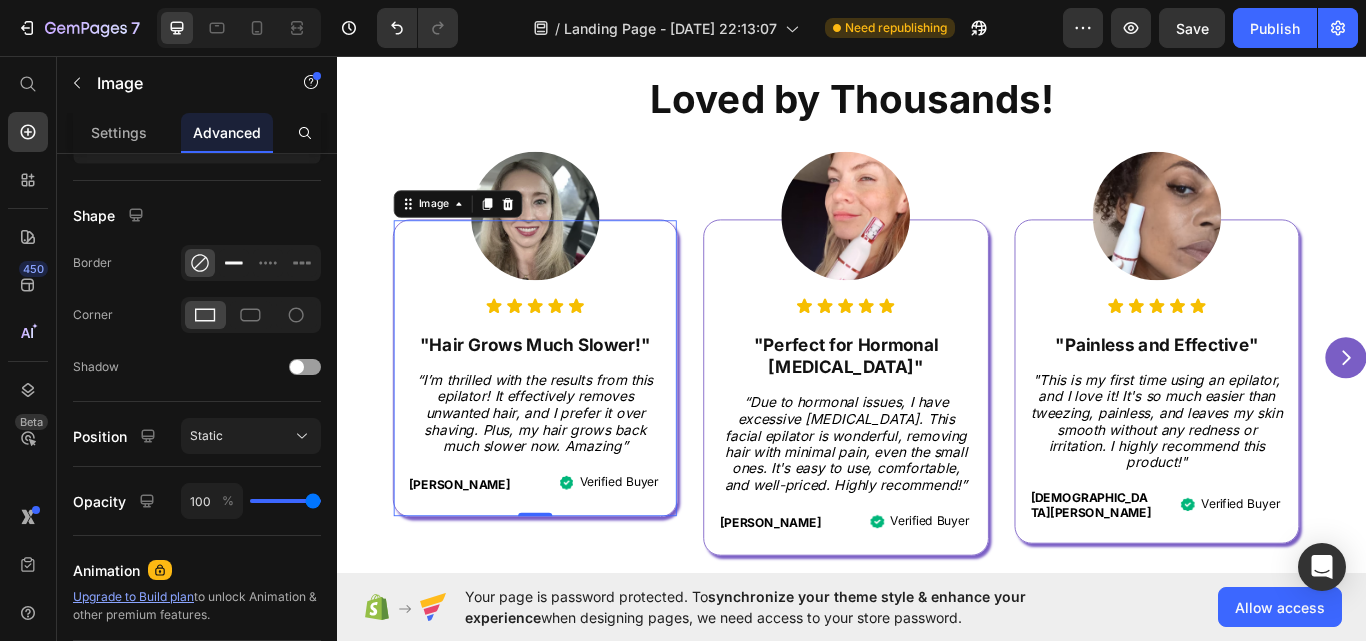 click 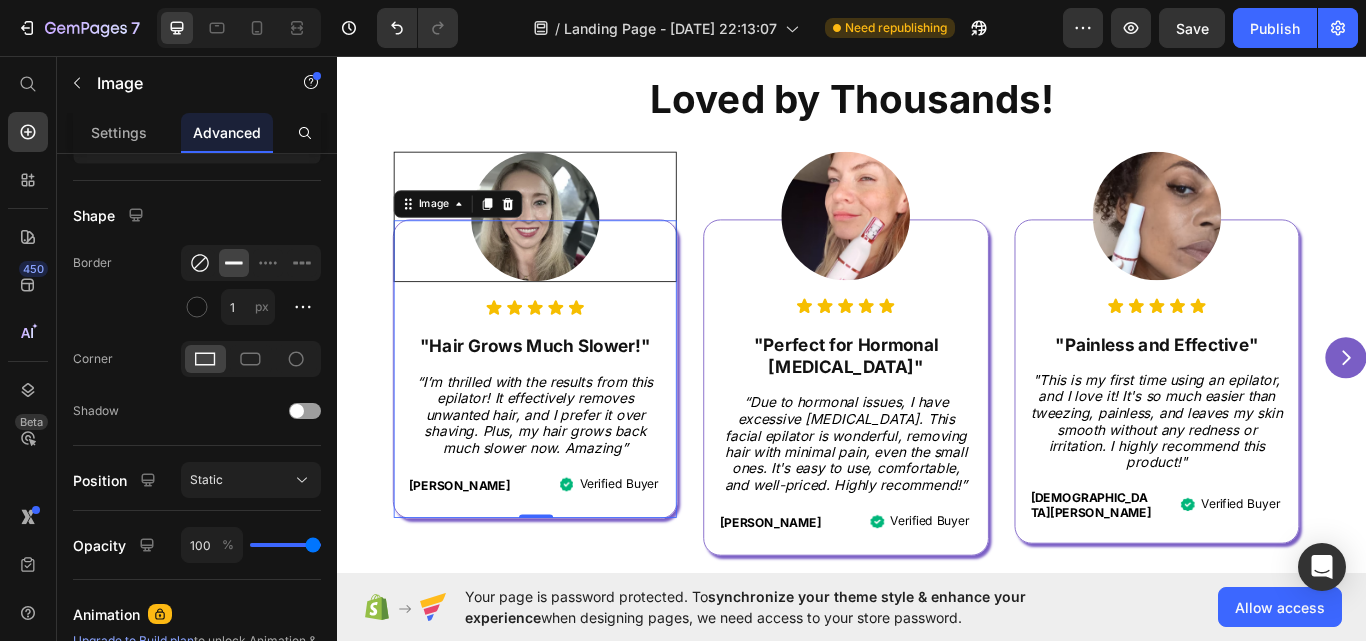 click 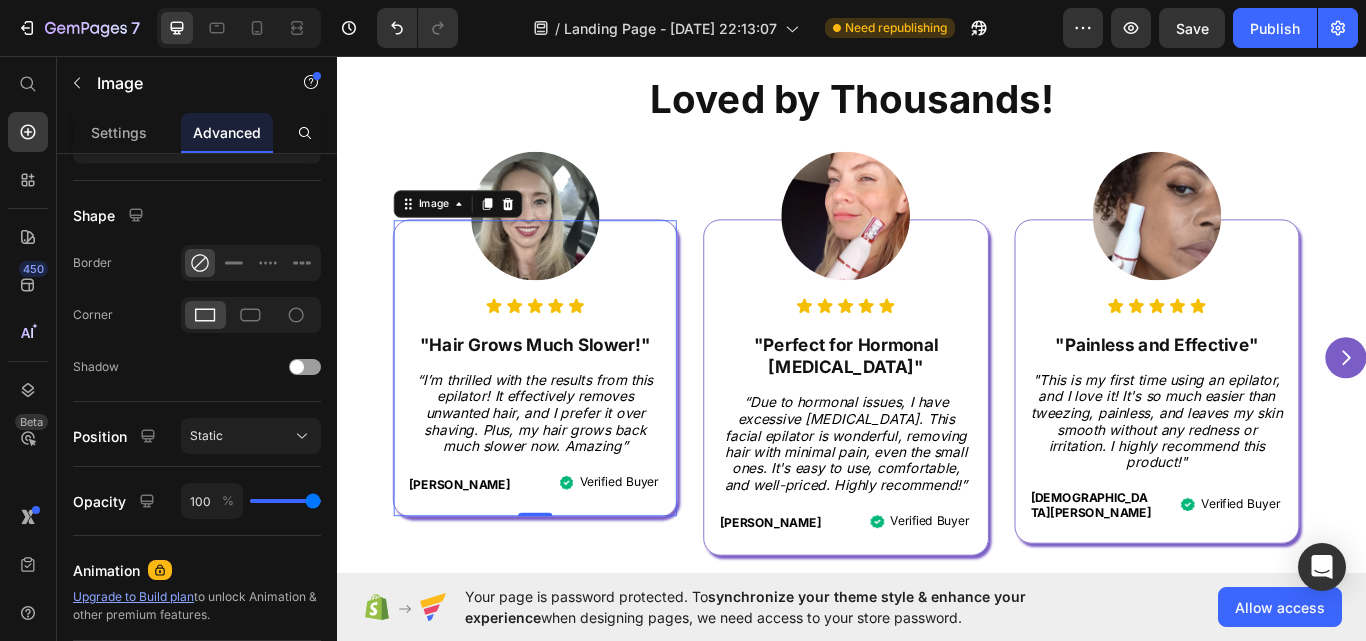 click at bounding box center [567, 244] 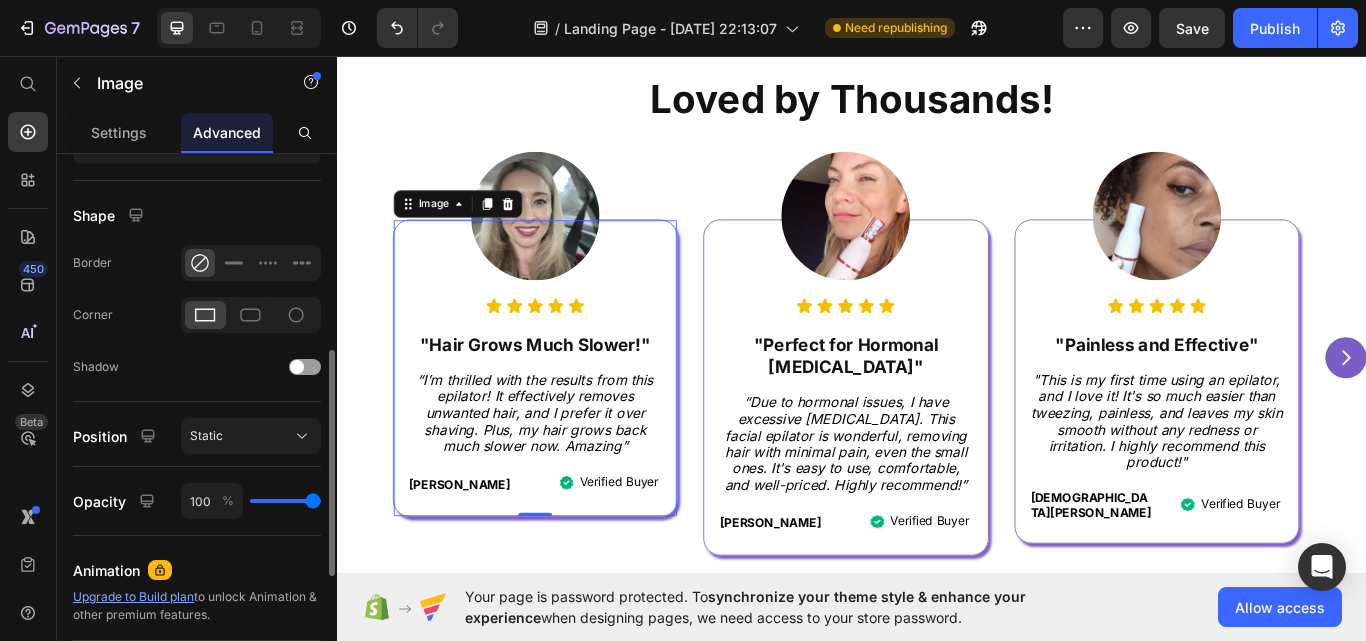 scroll, scrollTop: 0, scrollLeft: 0, axis: both 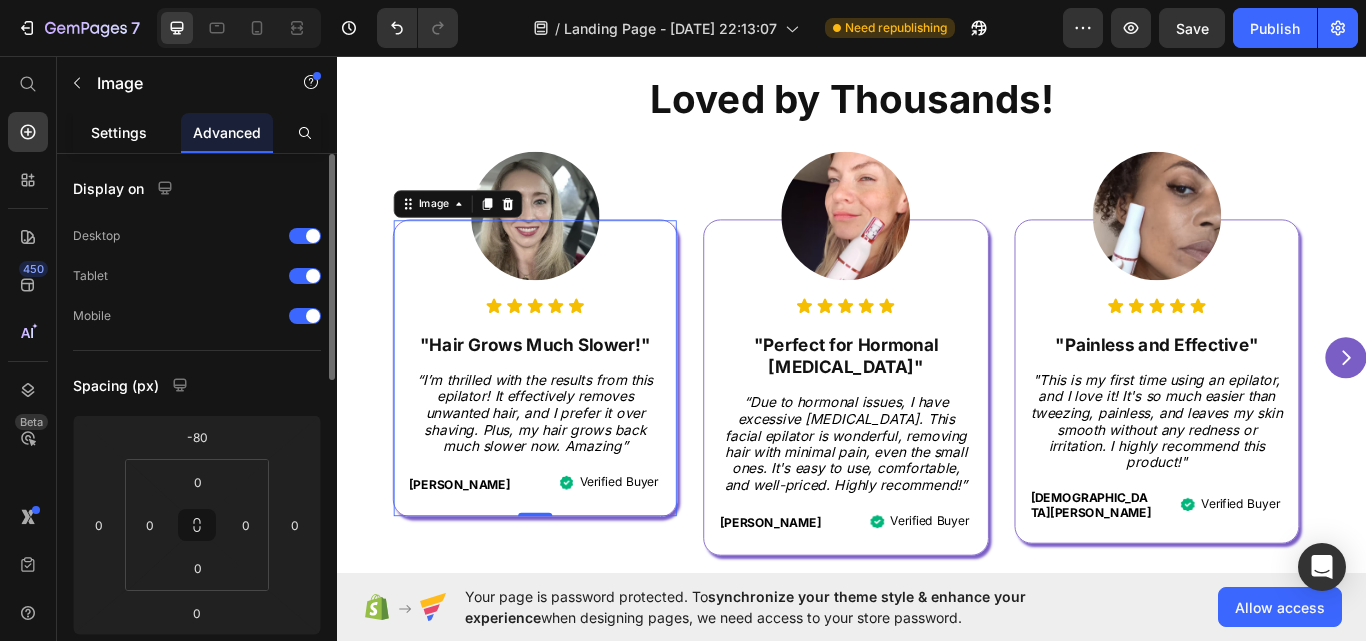 click on "Settings" at bounding box center (119, 132) 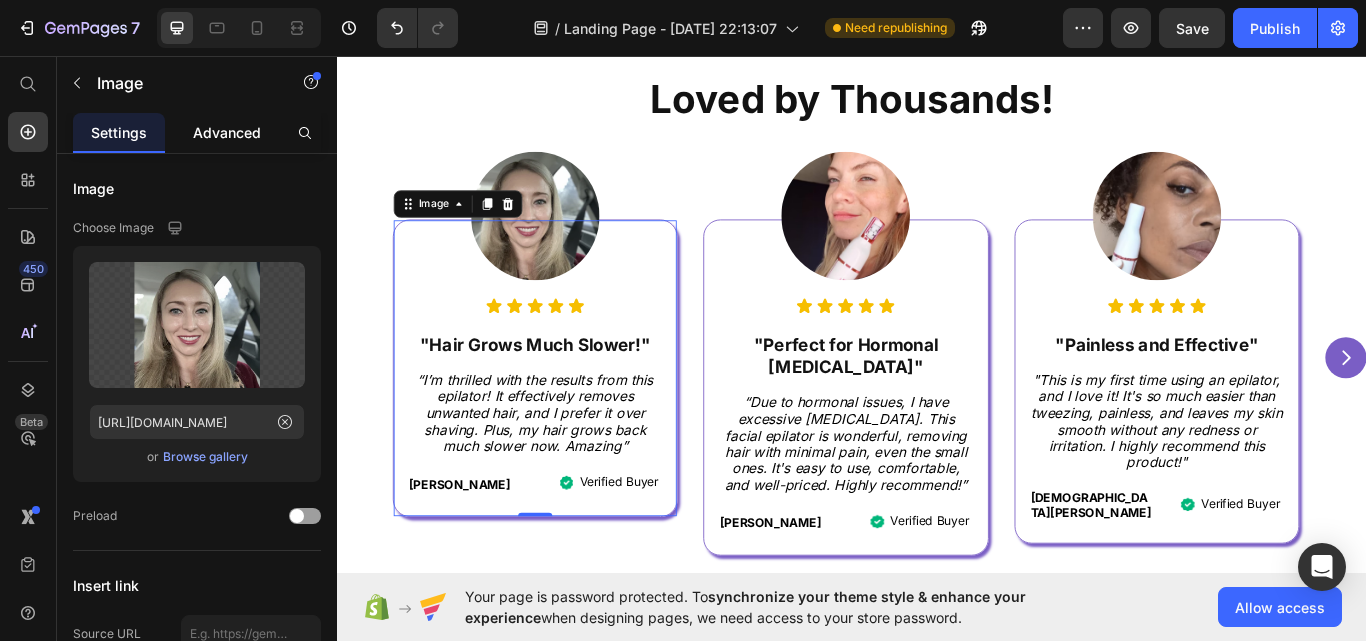 click on "Advanced" at bounding box center (227, 132) 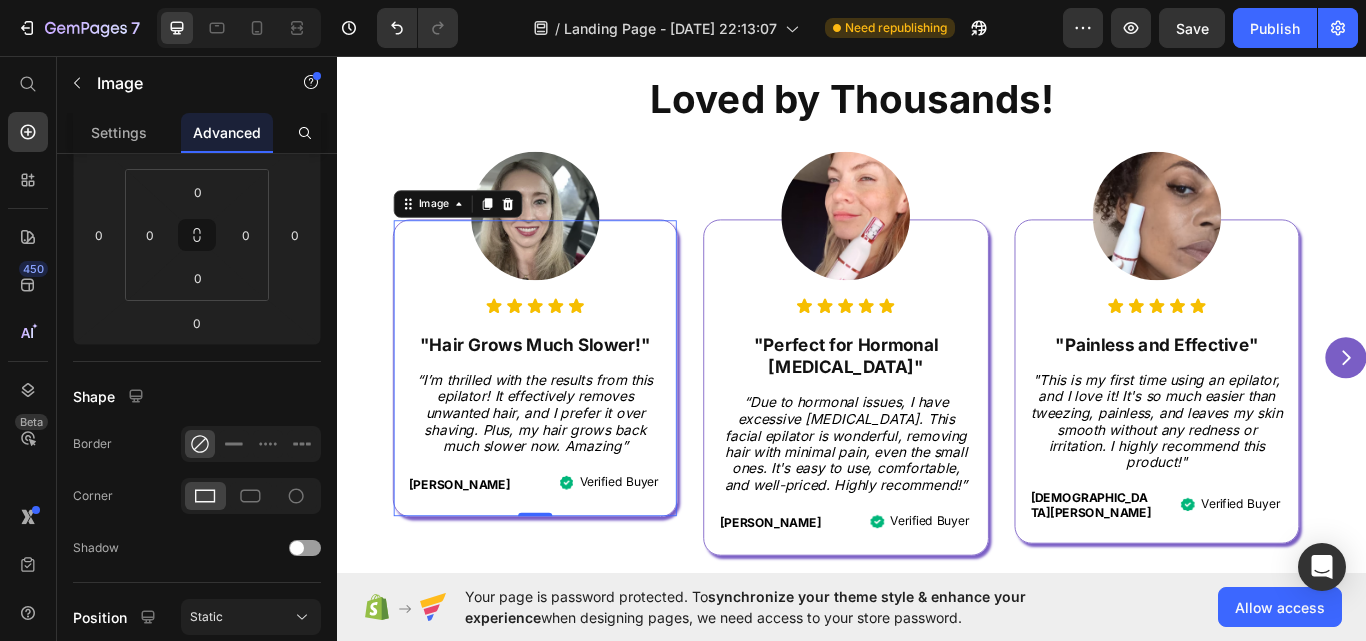 scroll, scrollTop: 0, scrollLeft: 0, axis: both 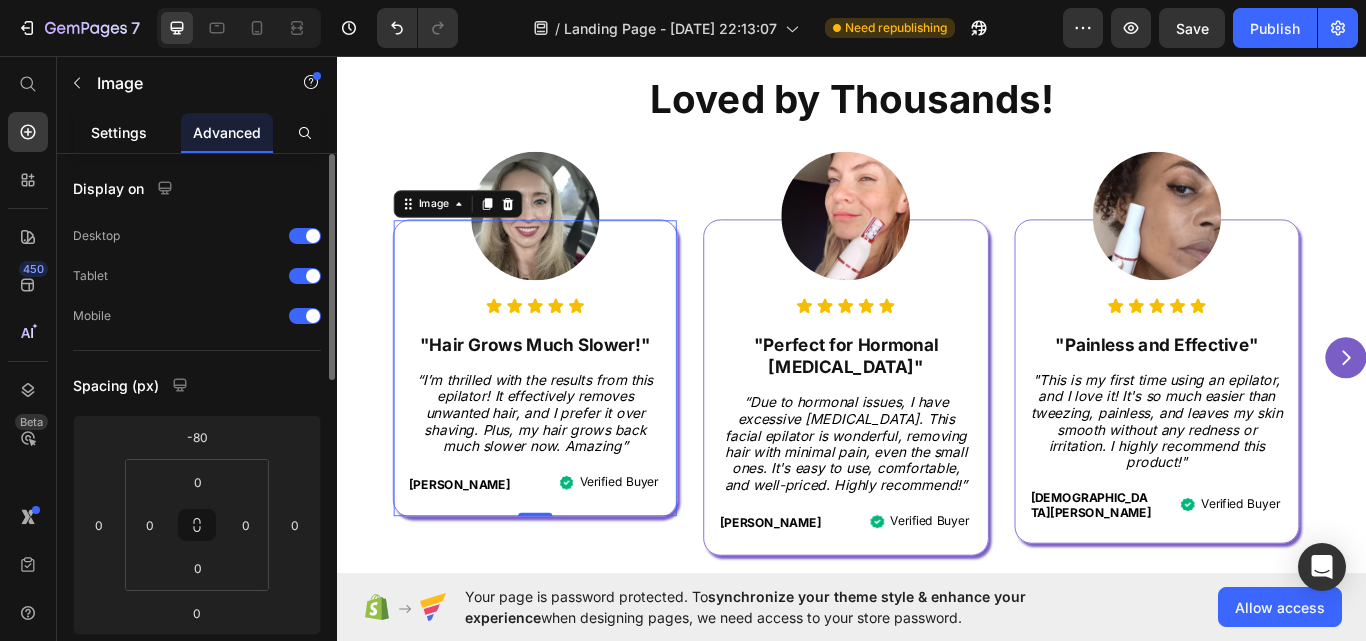 click on "Settings" at bounding box center (119, 132) 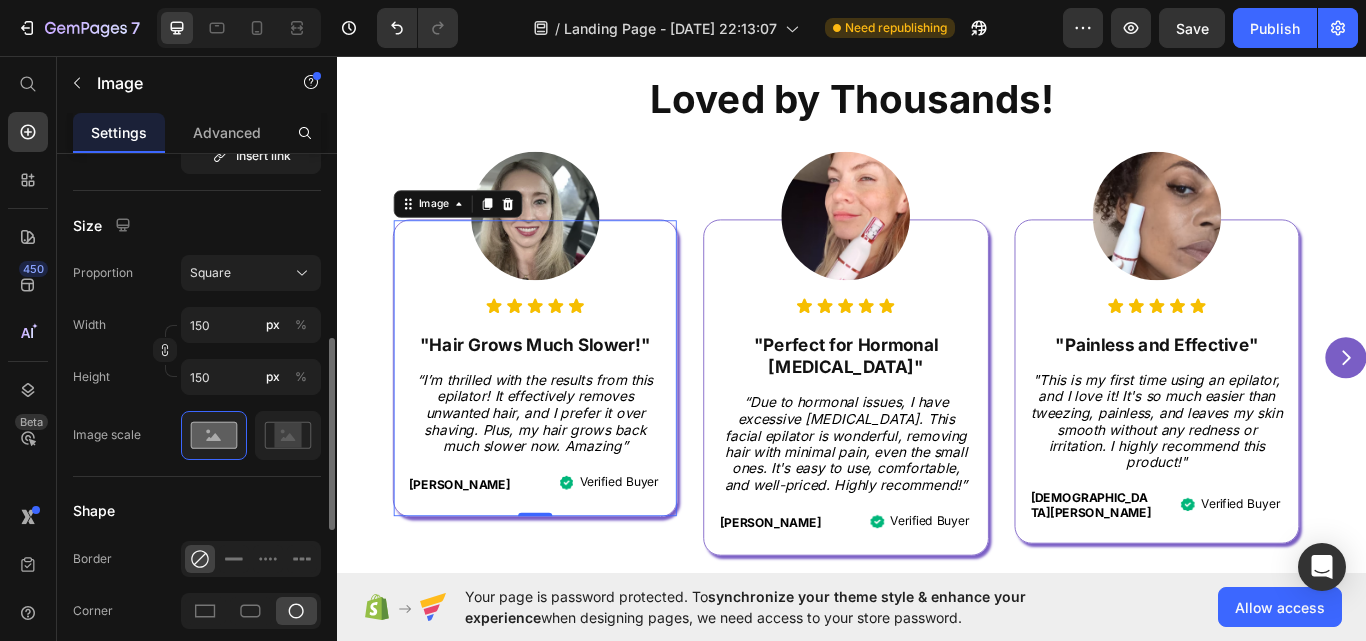 scroll, scrollTop: 538, scrollLeft: 0, axis: vertical 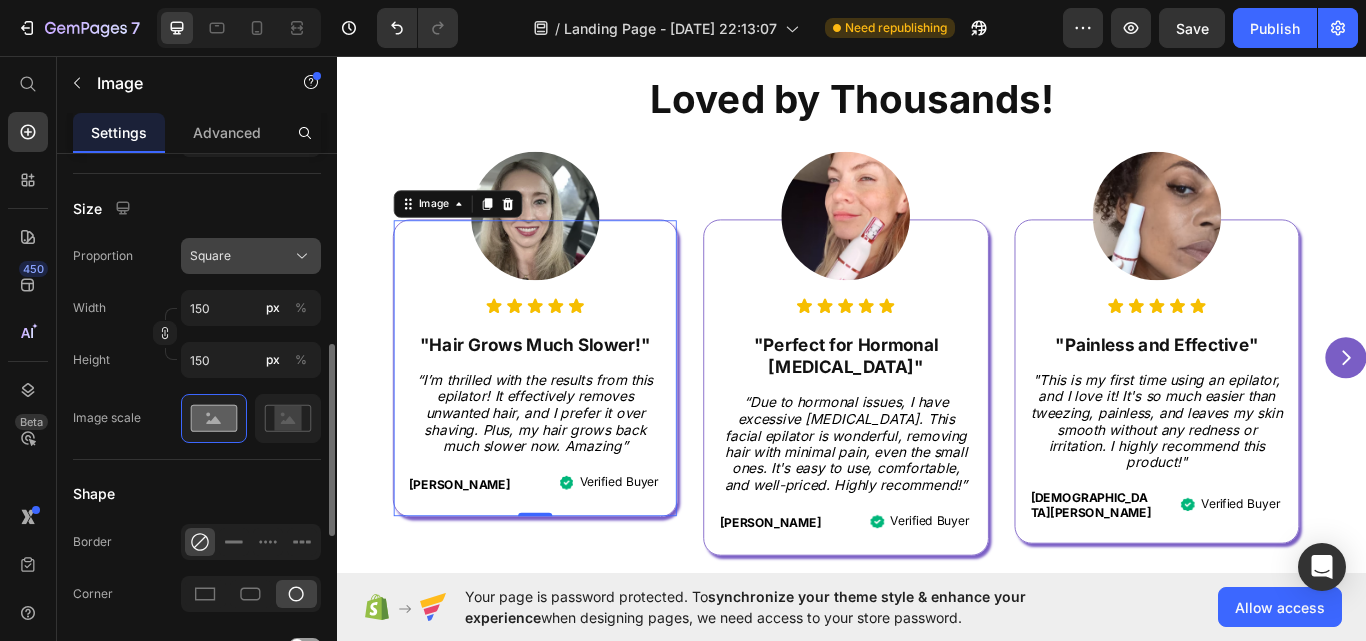 click on "Square" at bounding box center [251, 256] 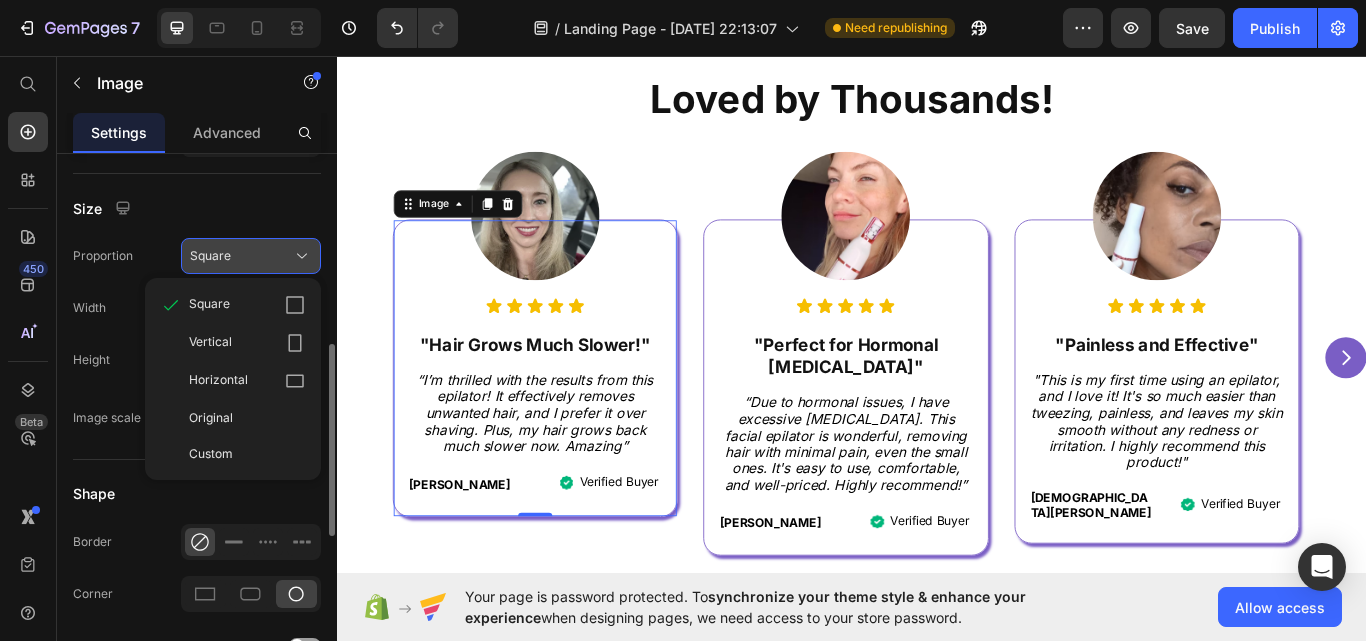 click on "Square" at bounding box center (251, 256) 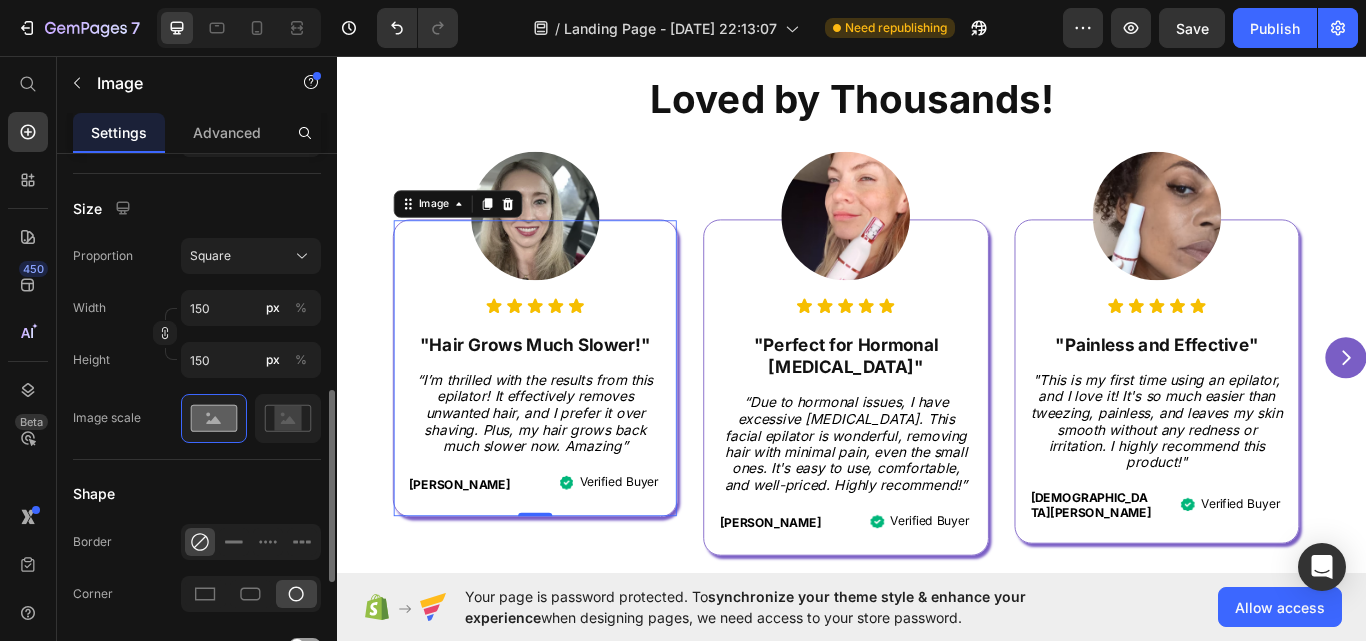 scroll, scrollTop: 572, scrollLeft: 0, axis: vertical 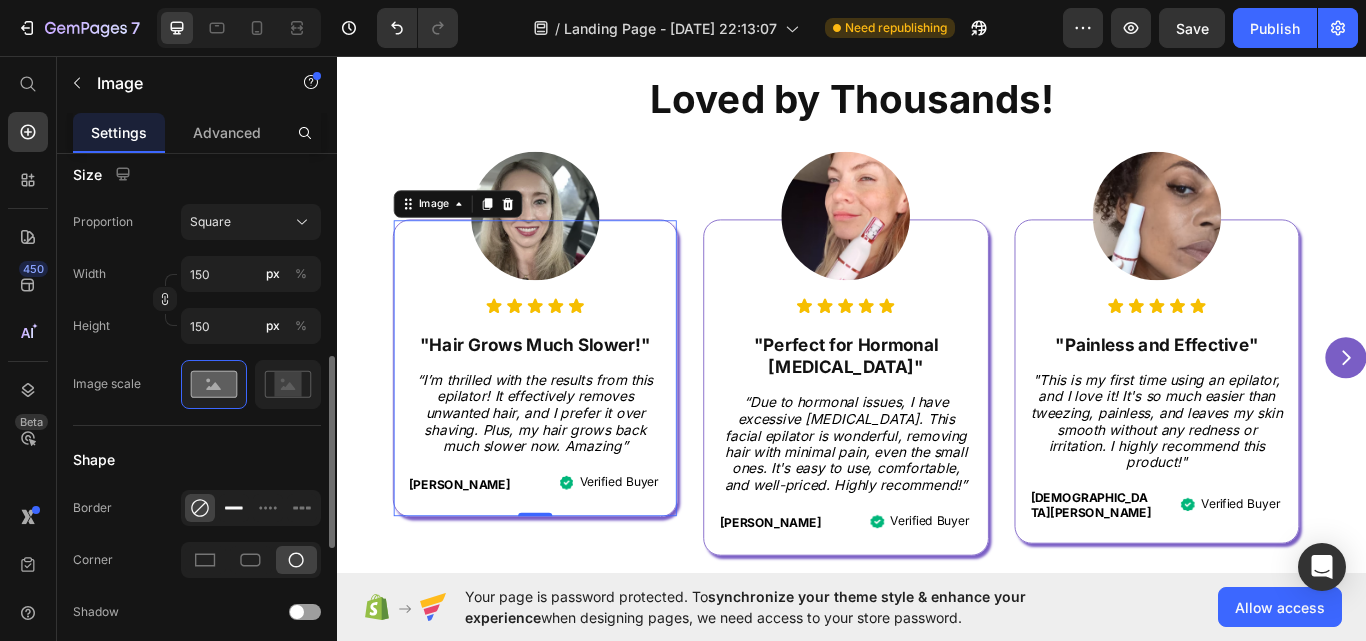 click 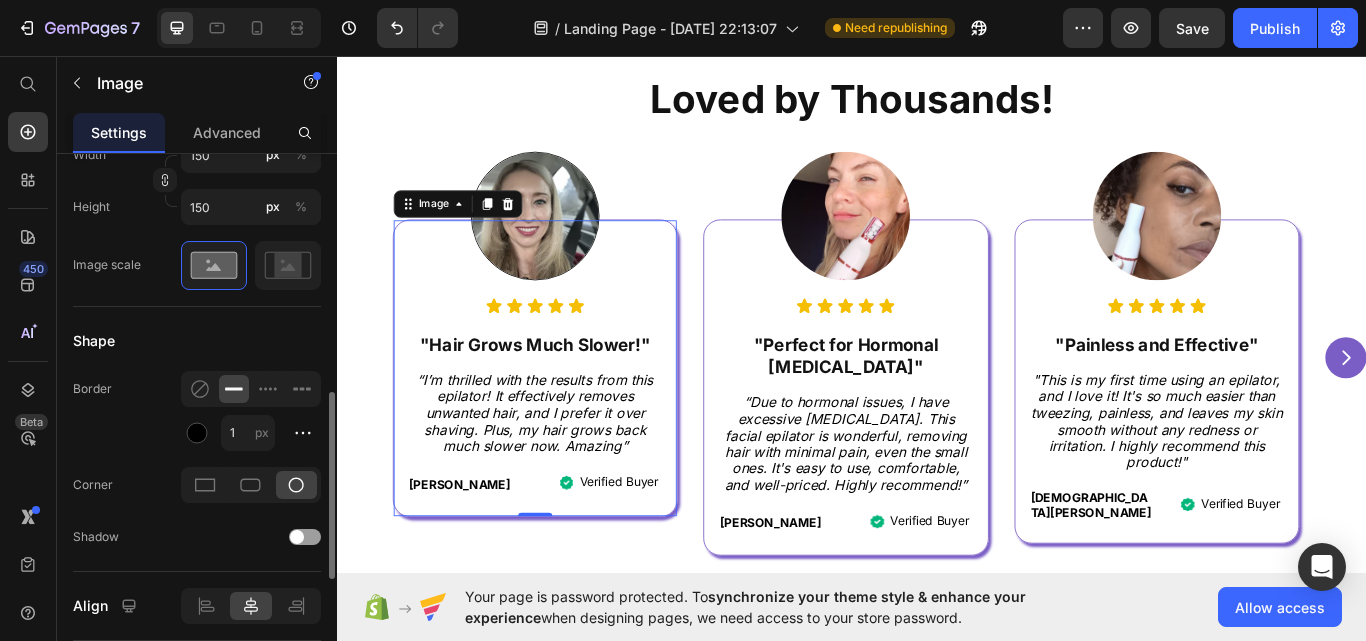 scroll, scrollTop: 708, scrollLeft: 0, axis: vertical 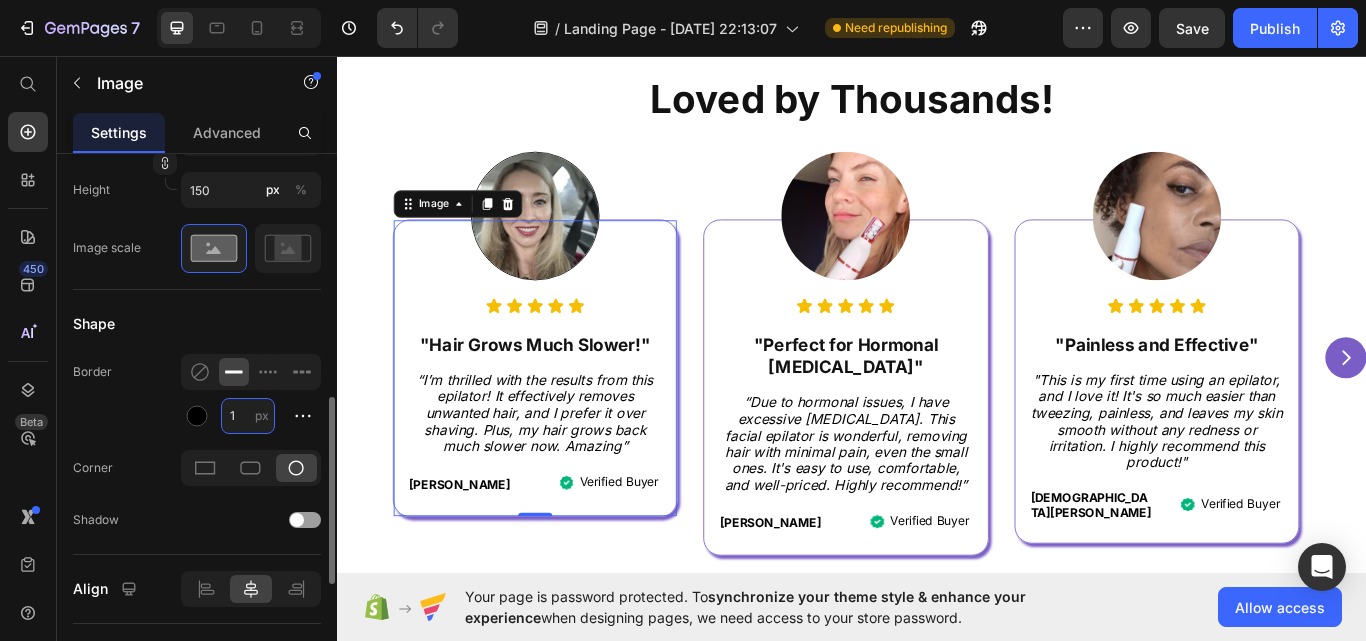 click on "1" at bounding box center (248, 416) 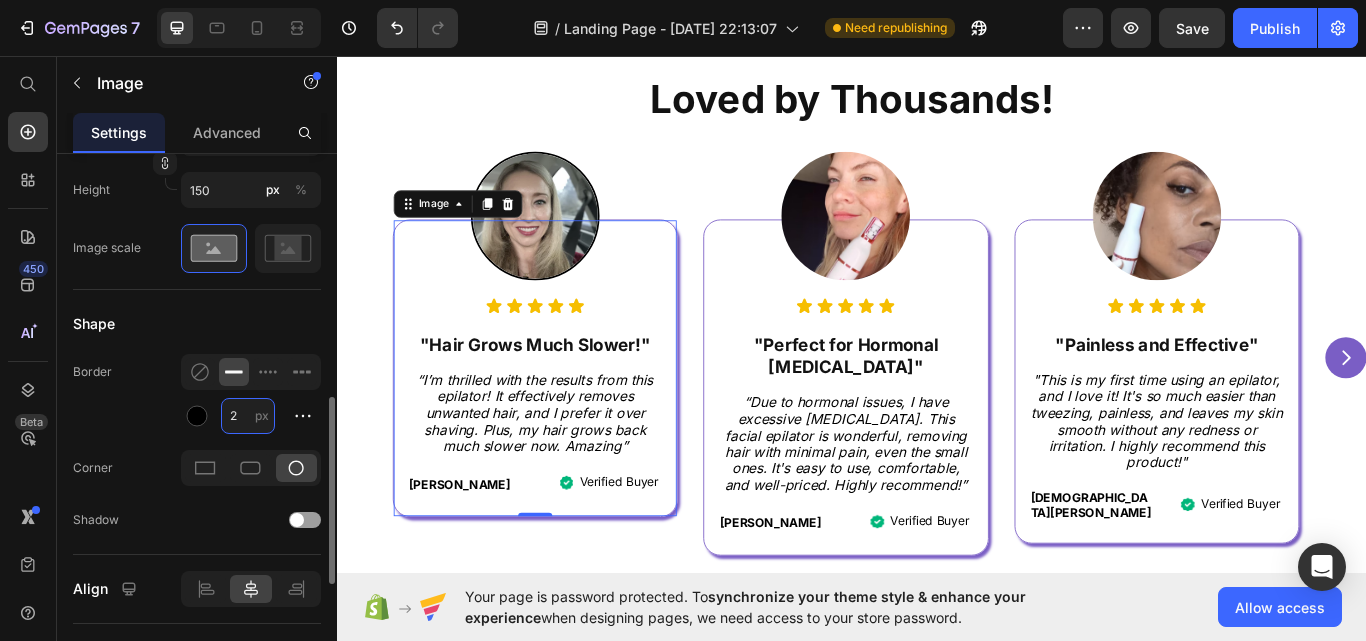 type on "3" 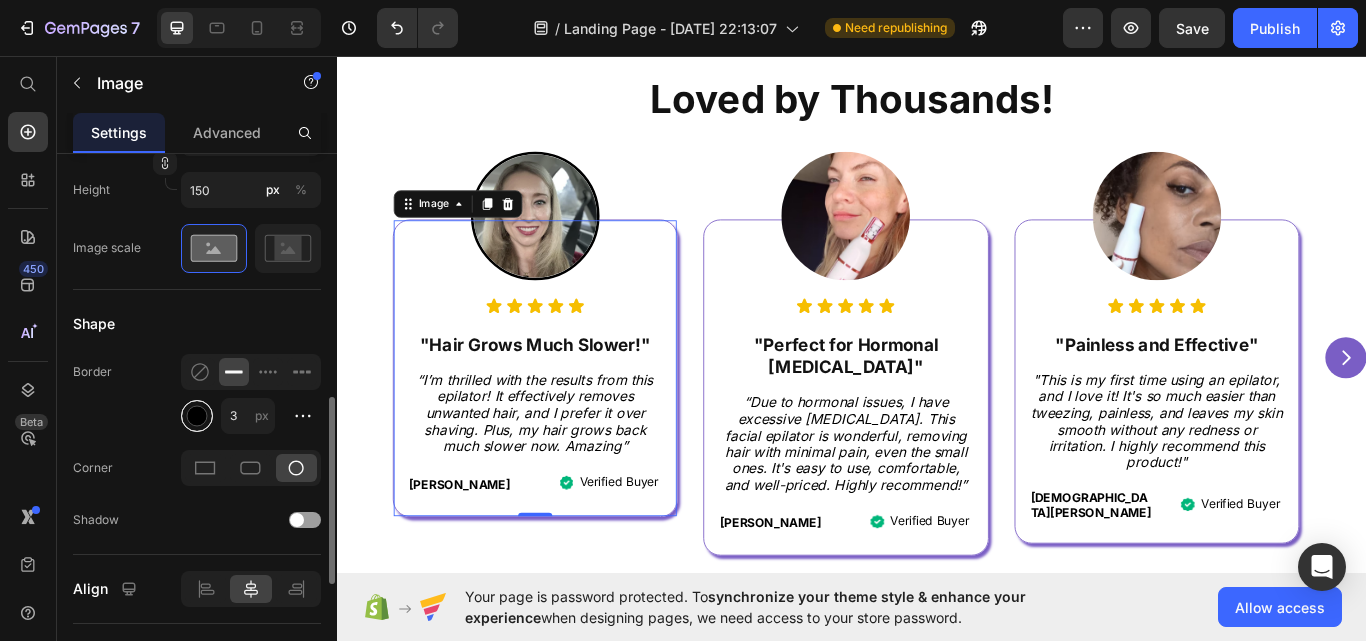 click at bounding box center [197, 415] 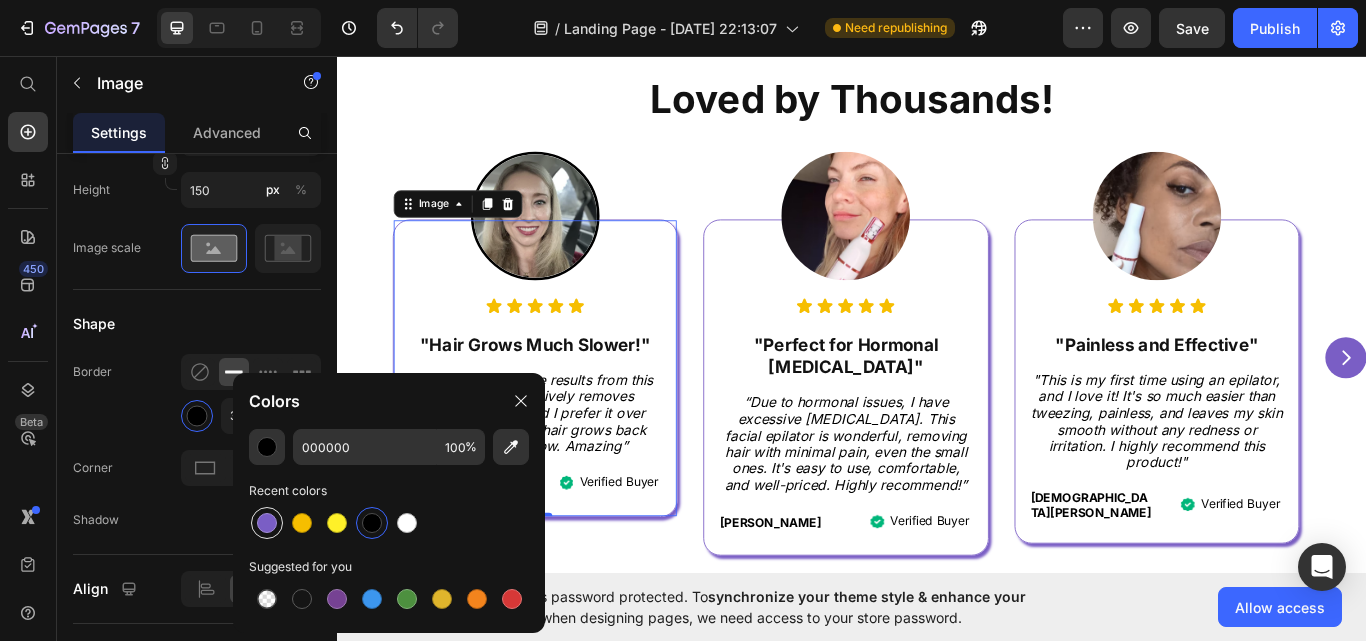 click at bounding box center (267, 523) 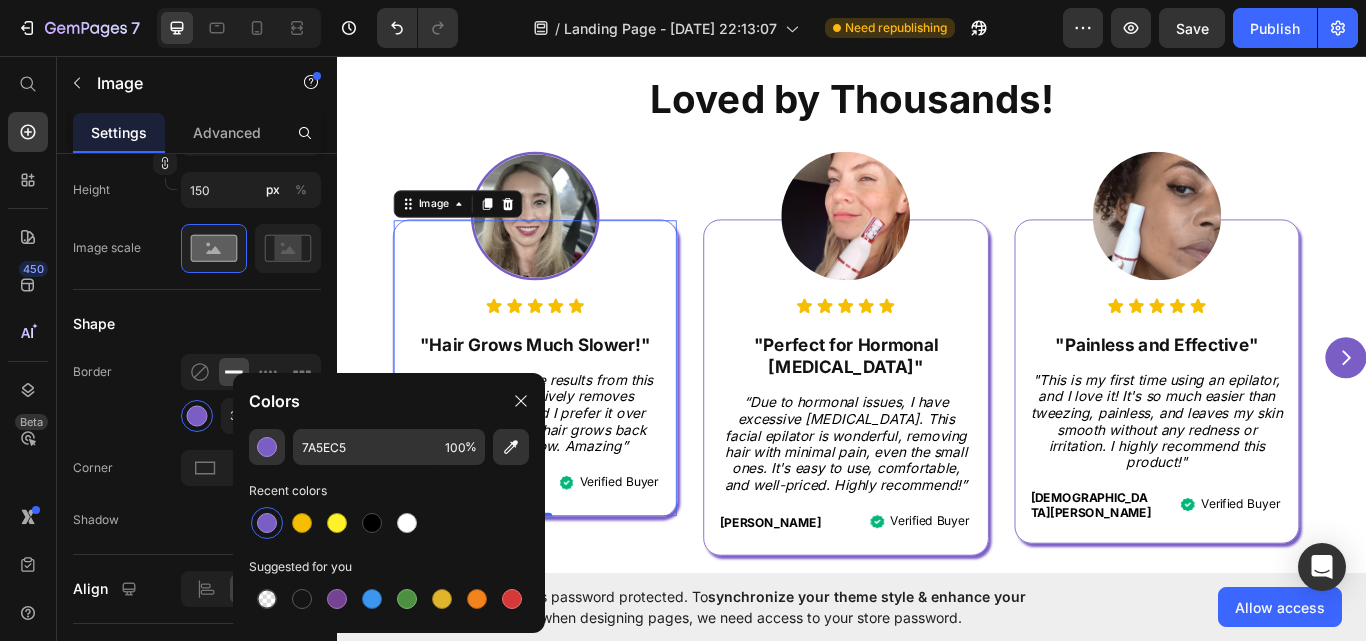click on "Shape Border 3 px Corner Shadow" 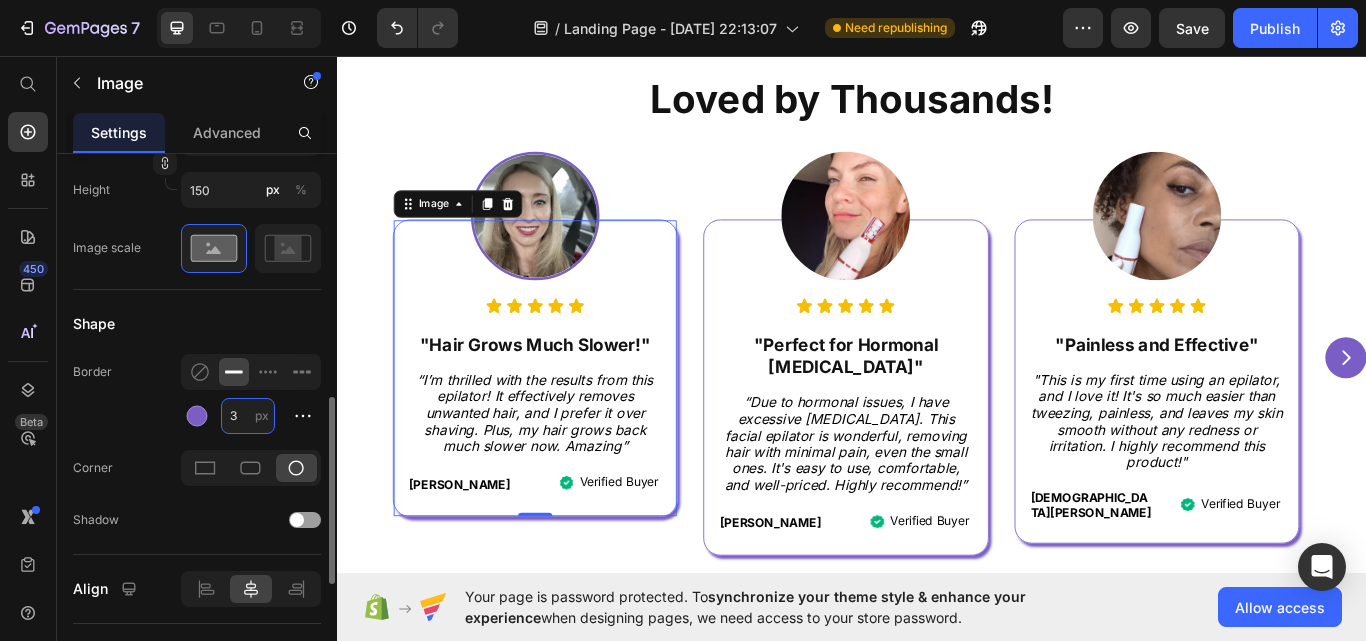 click on "3" at bounding box center (248, 416) 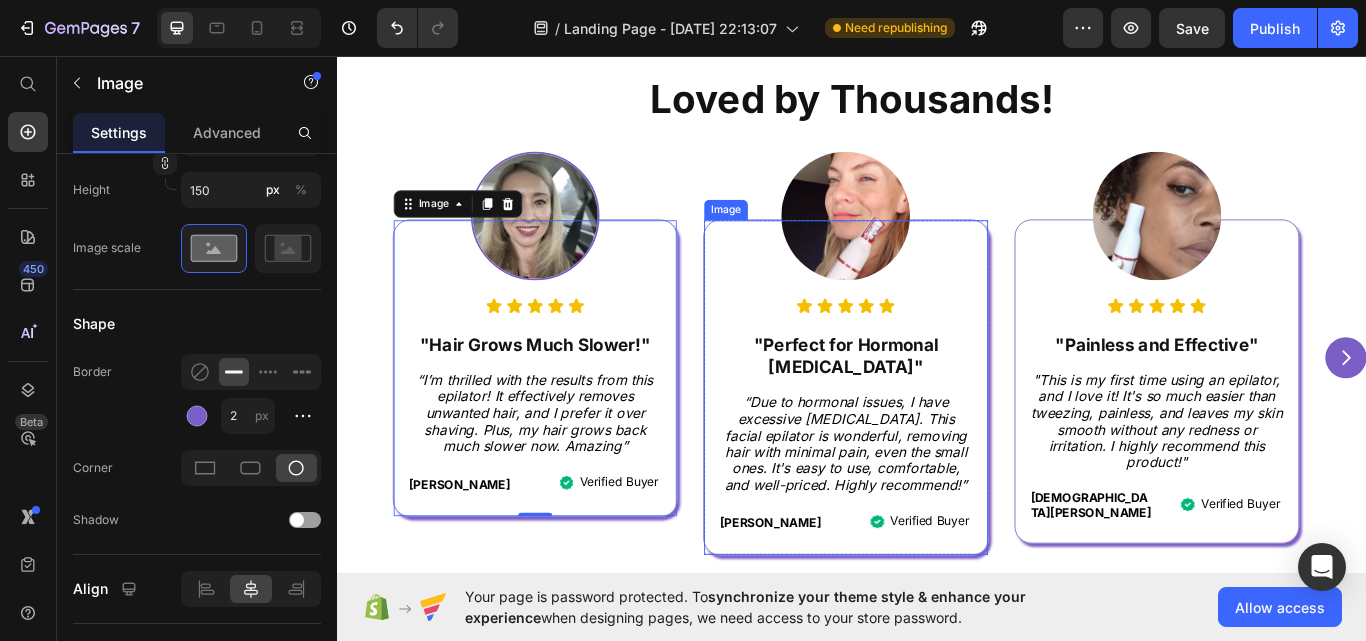 click at bounding box center [929, 244] 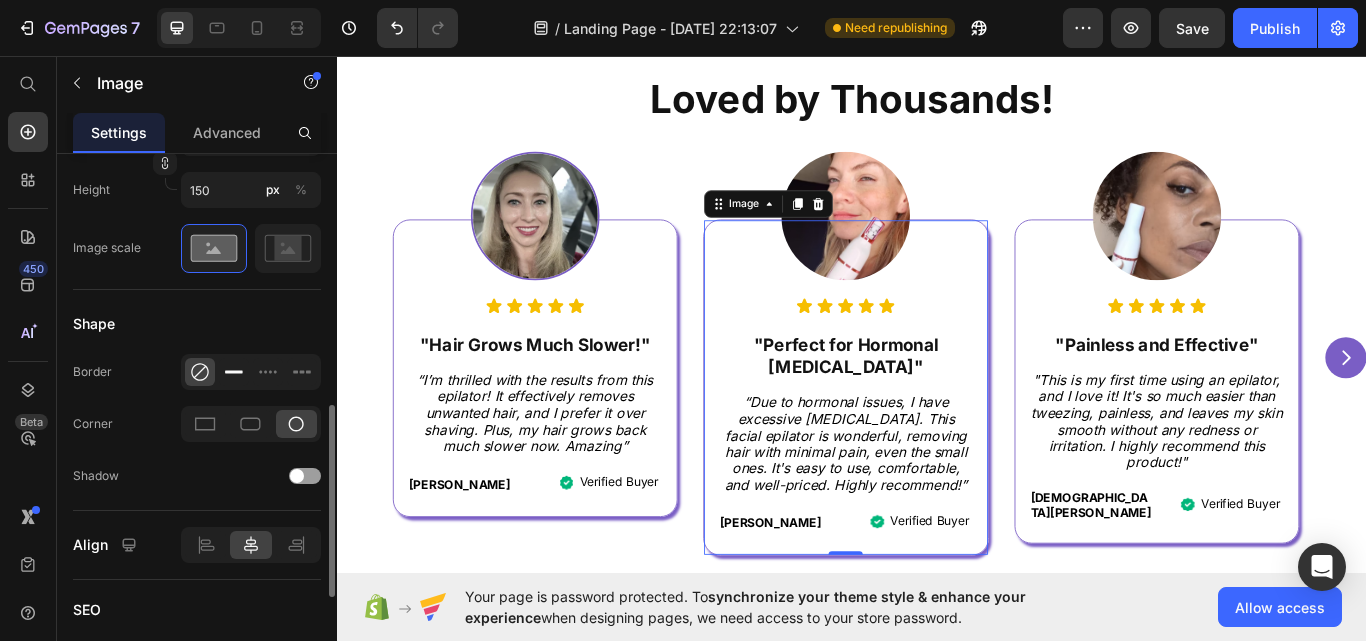 click 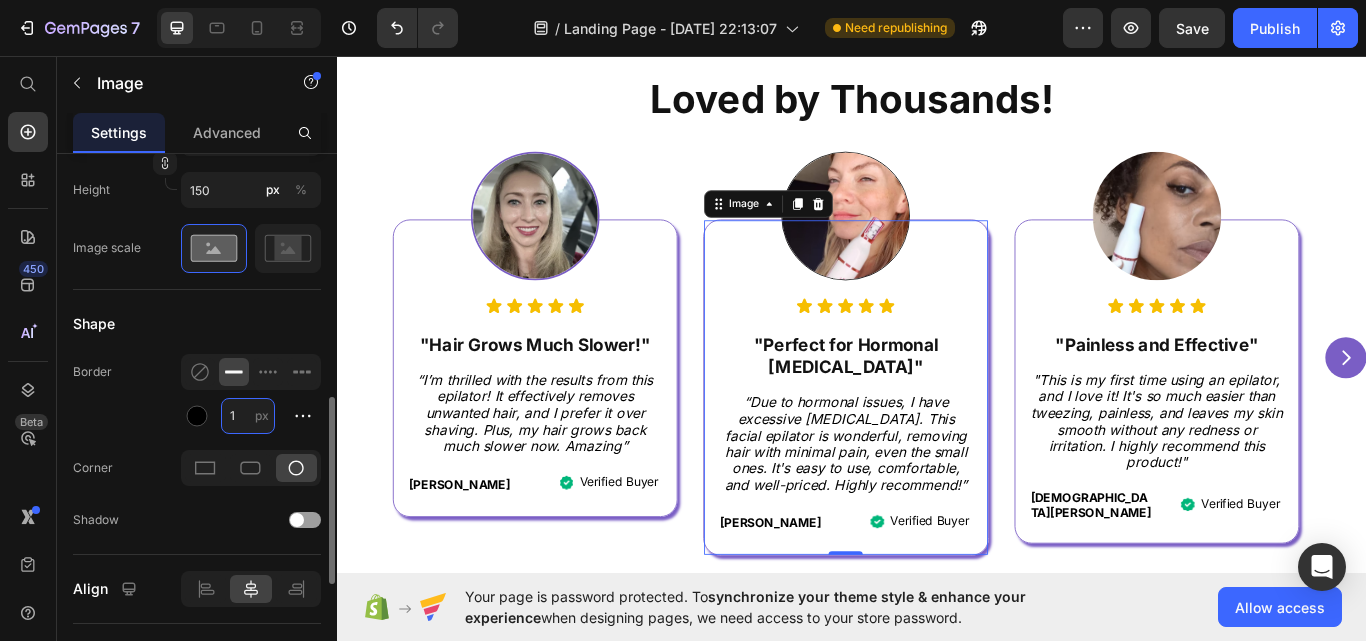 click on "1" at bounding box center (248, 416) 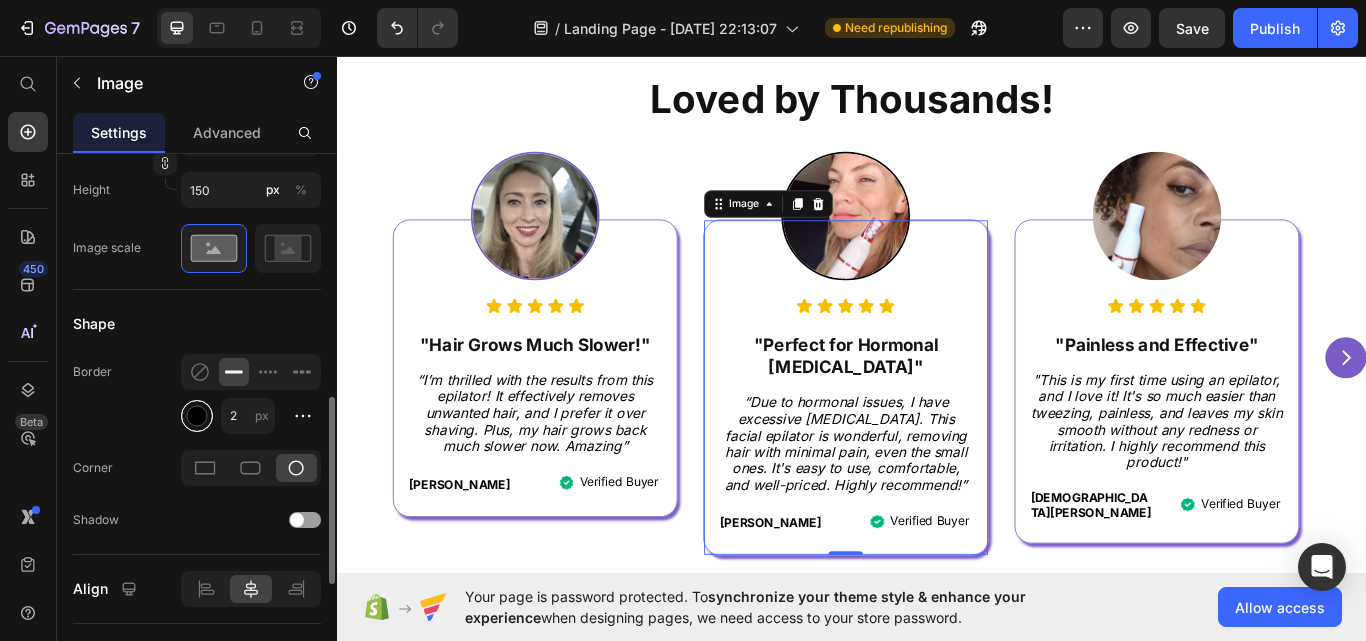 click at bounding box center (197, 415) 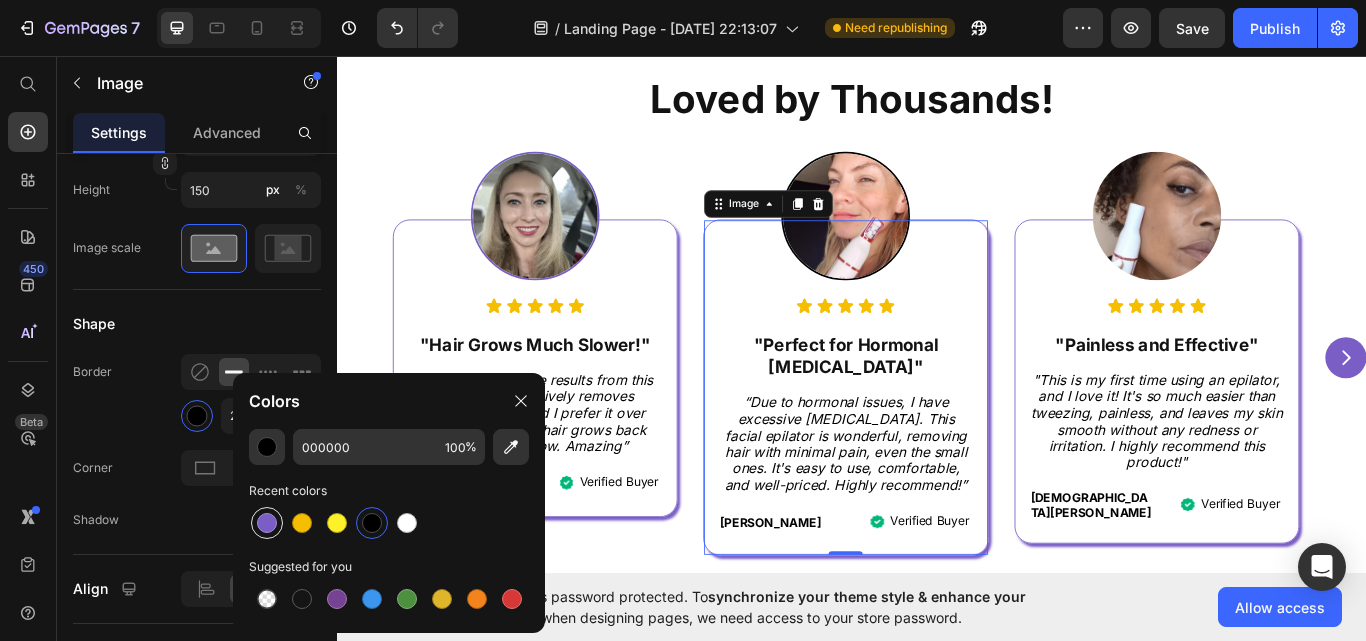 click at bounding box center (267, 523) 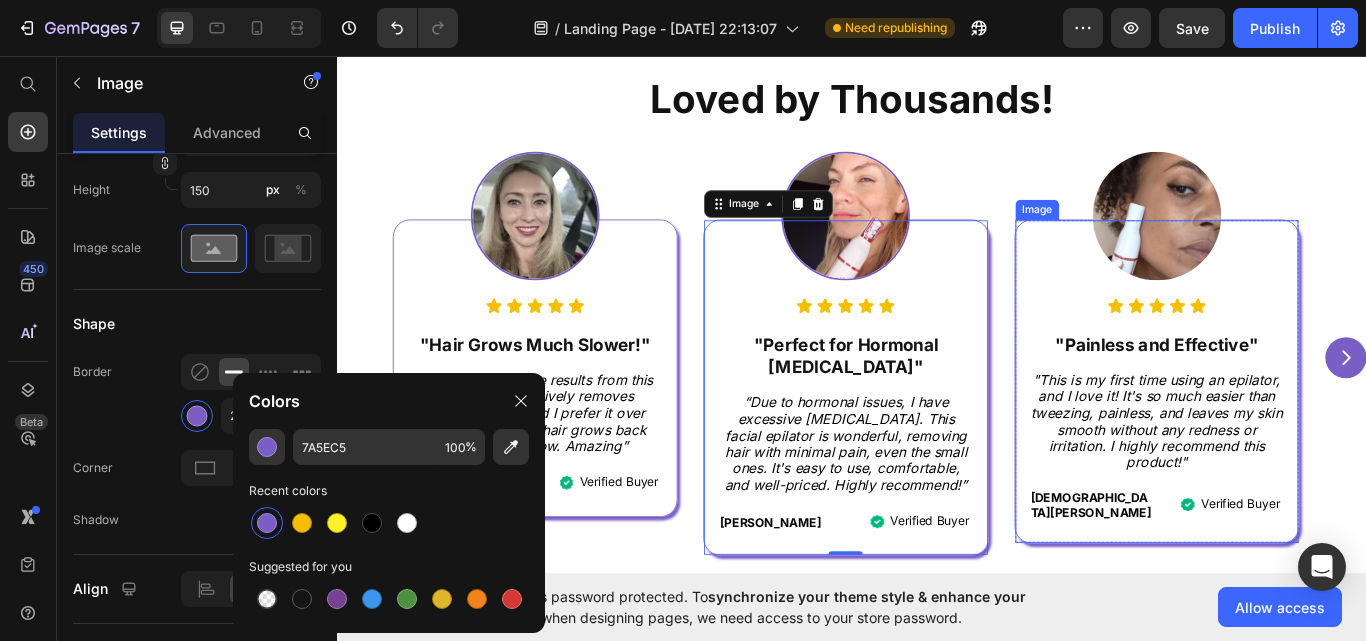click at bounding box center (1292, 244) 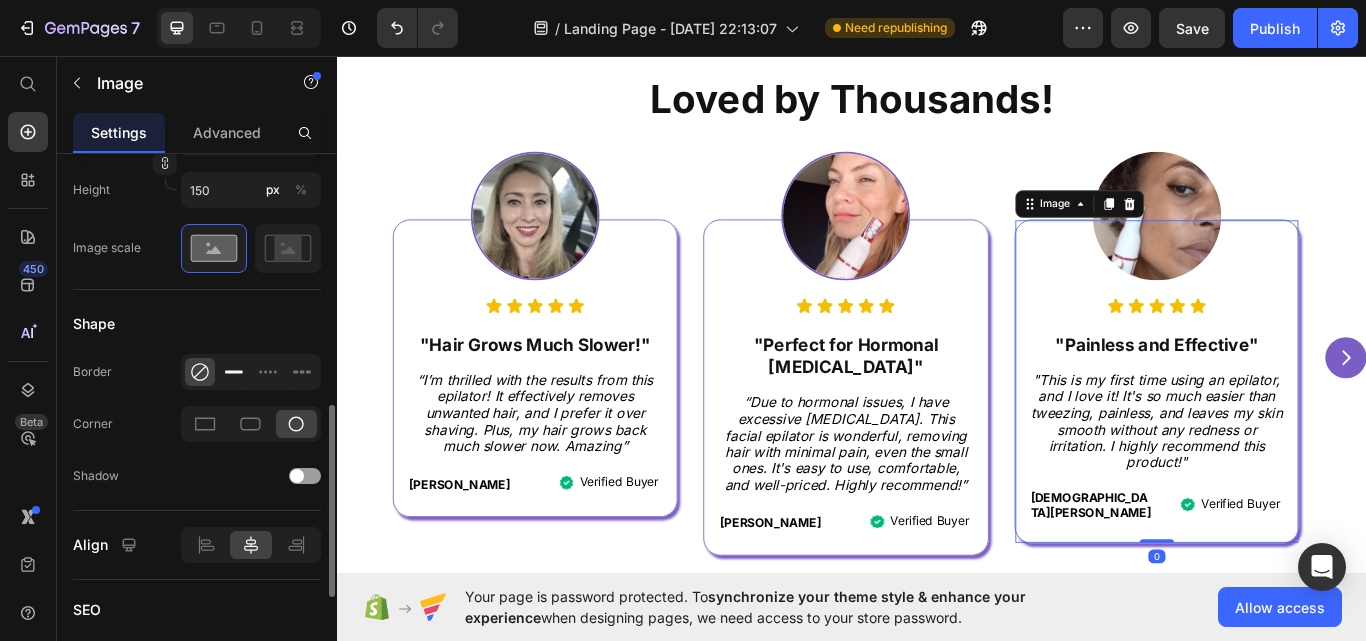 click 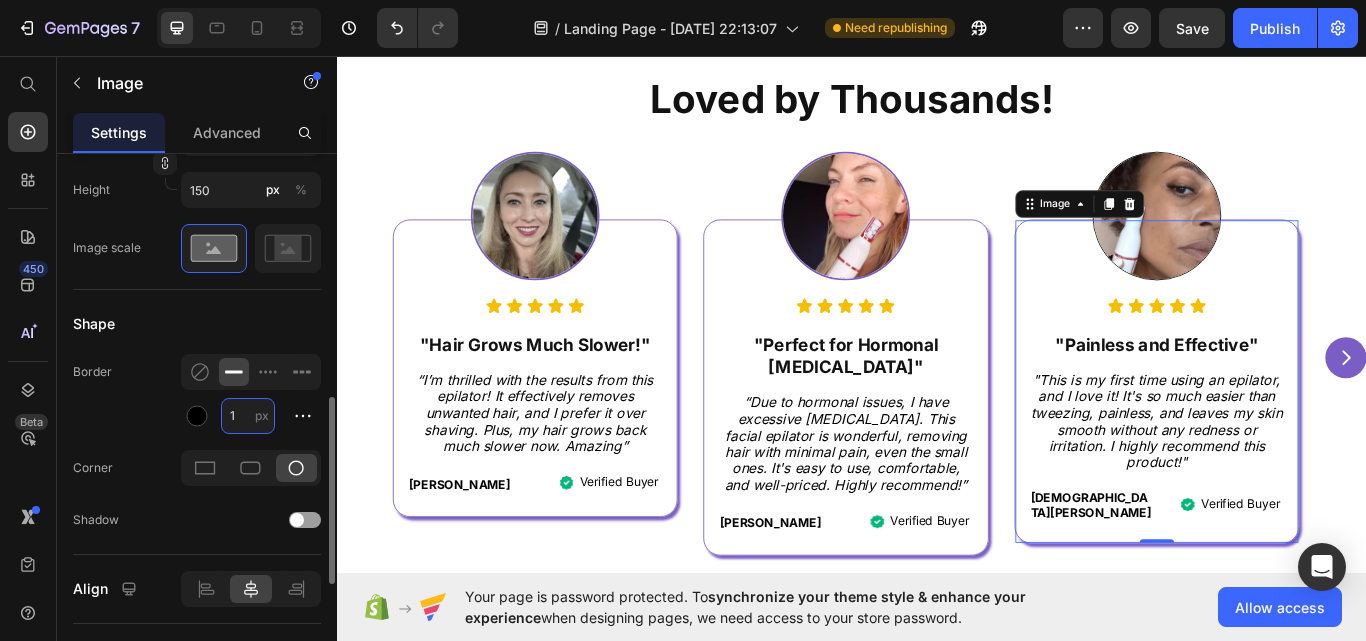 click on "1" at bounding box center (248, 416) 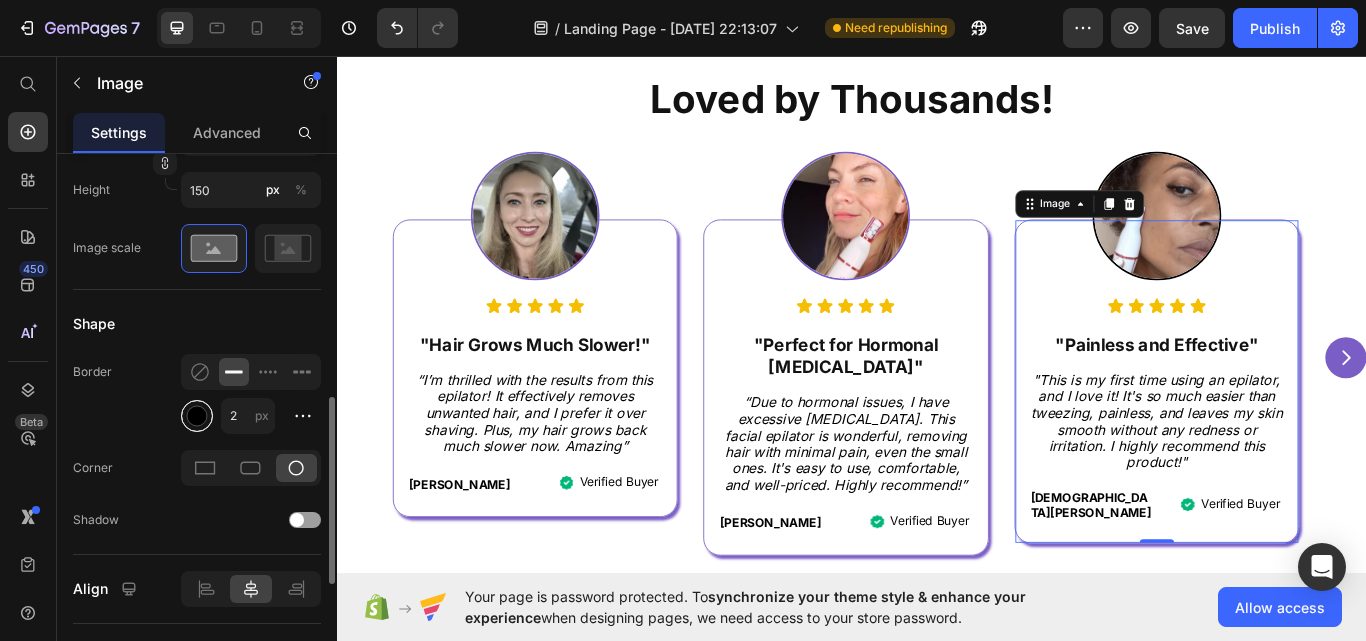 click at bounding box center (197, 415) 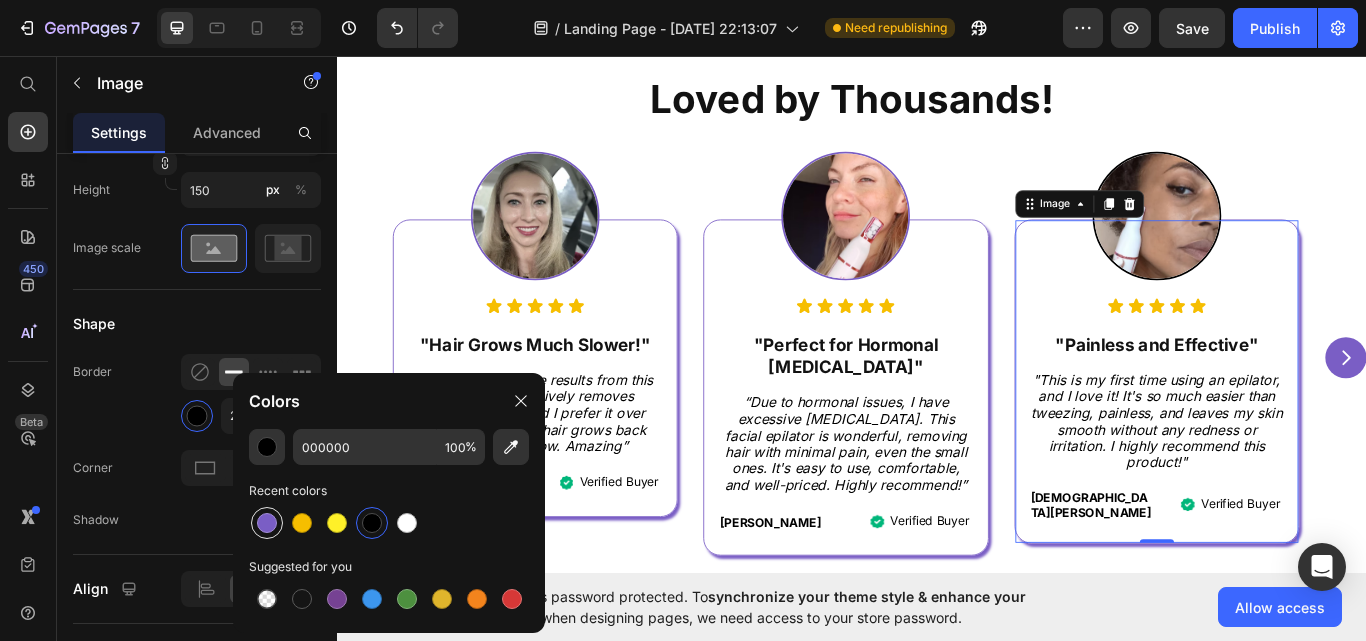 click at bounding box center [267, 523] 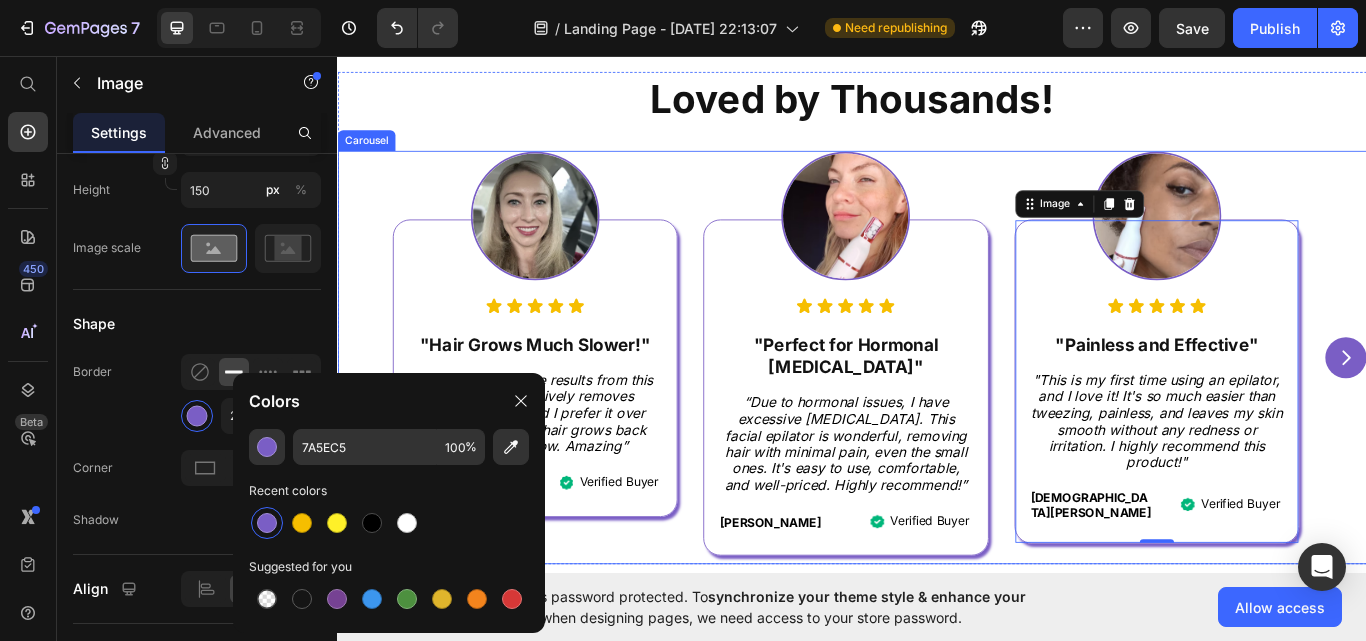 click 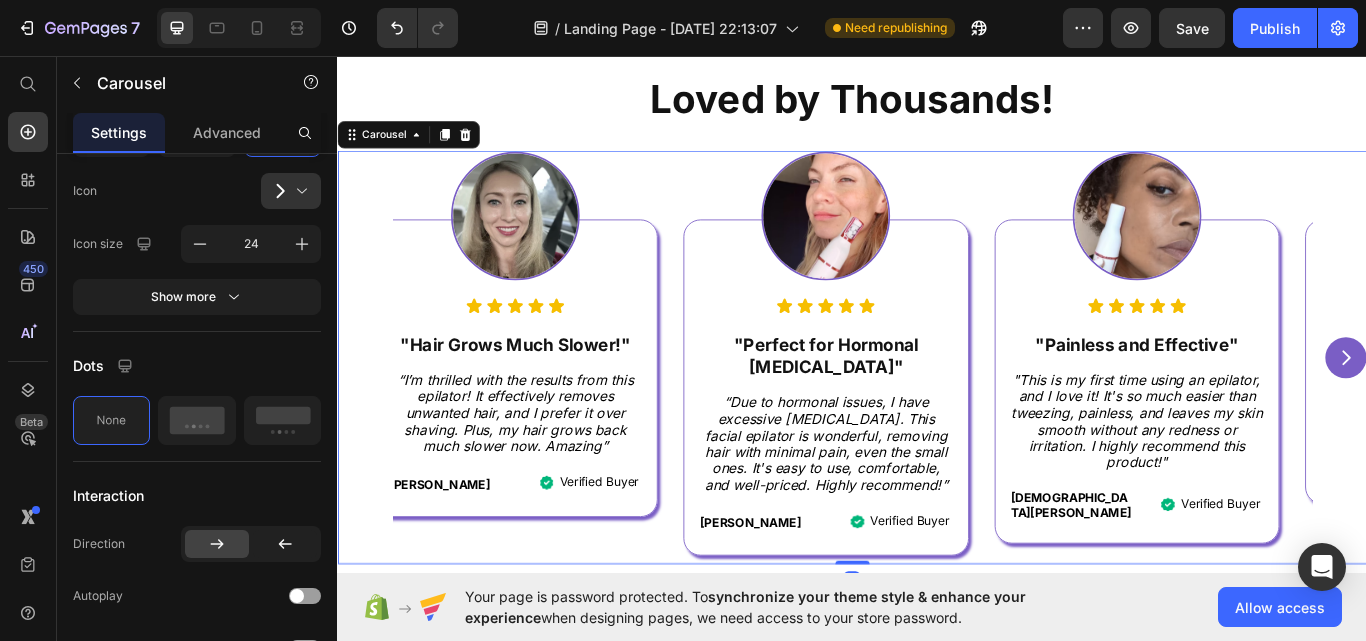 scroll, scrollTop: 0, scrollLeft: 0, axis: both 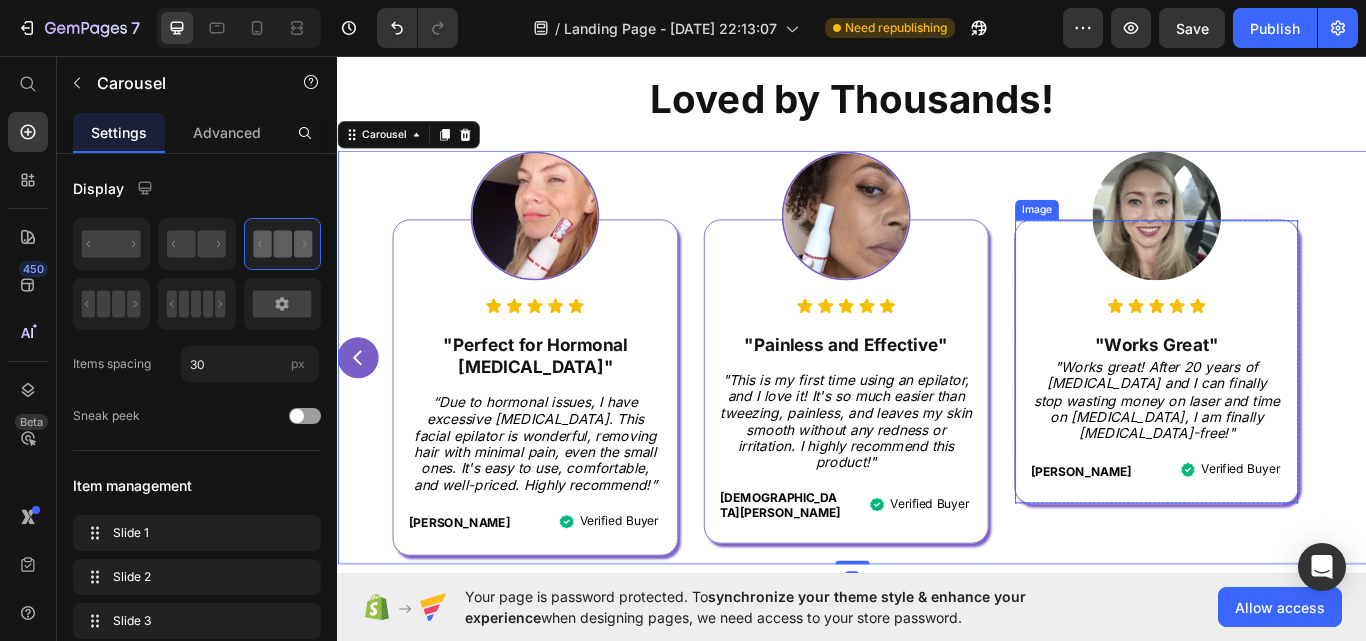 click at bounding box center (1292, 244) 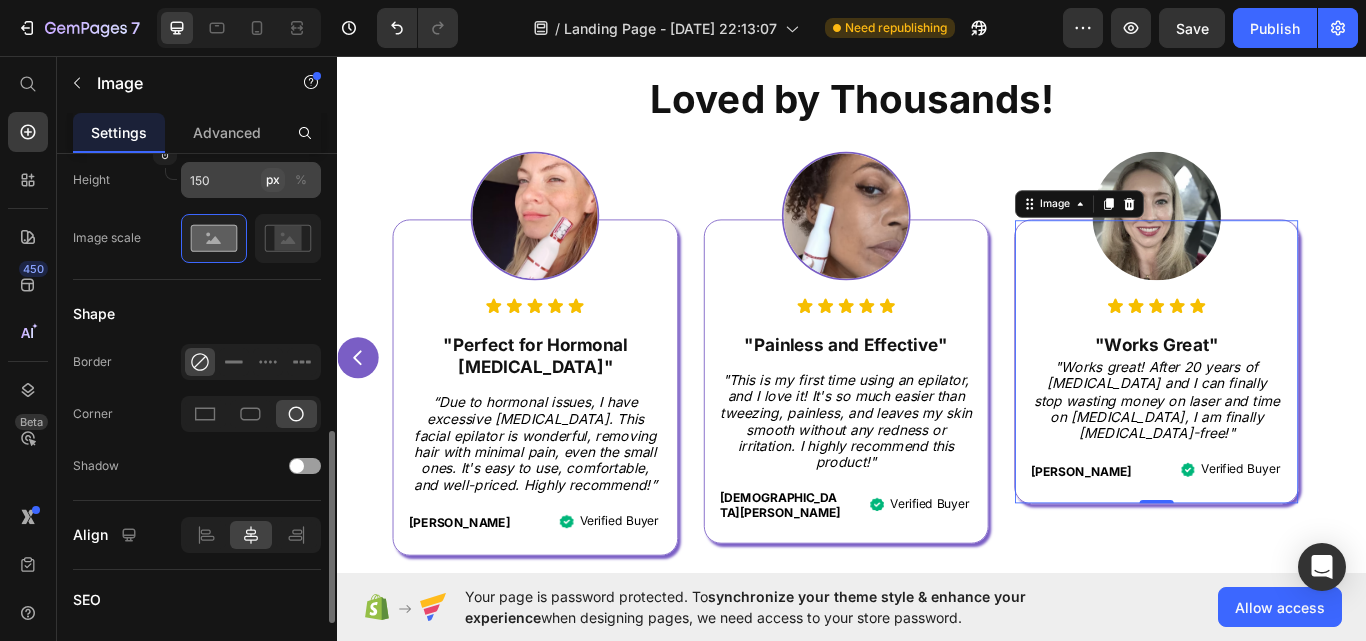 scroll, scrollTop: 735, scrollLeft: 0, axis: vertical 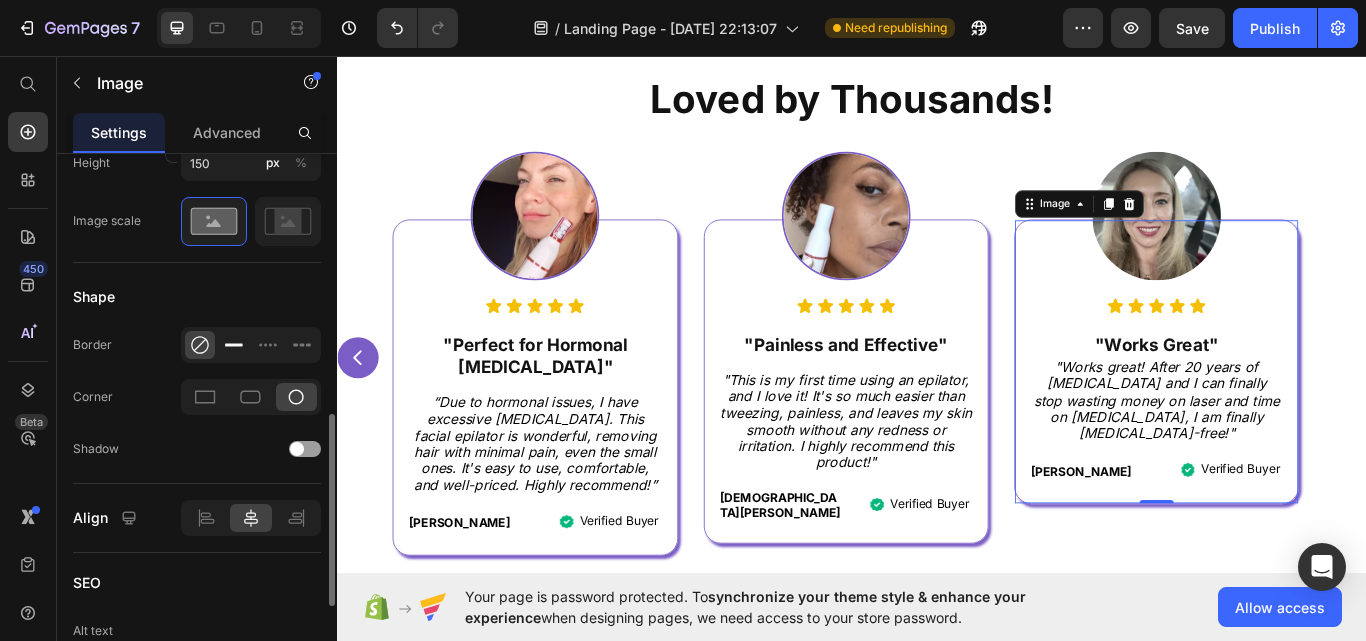click 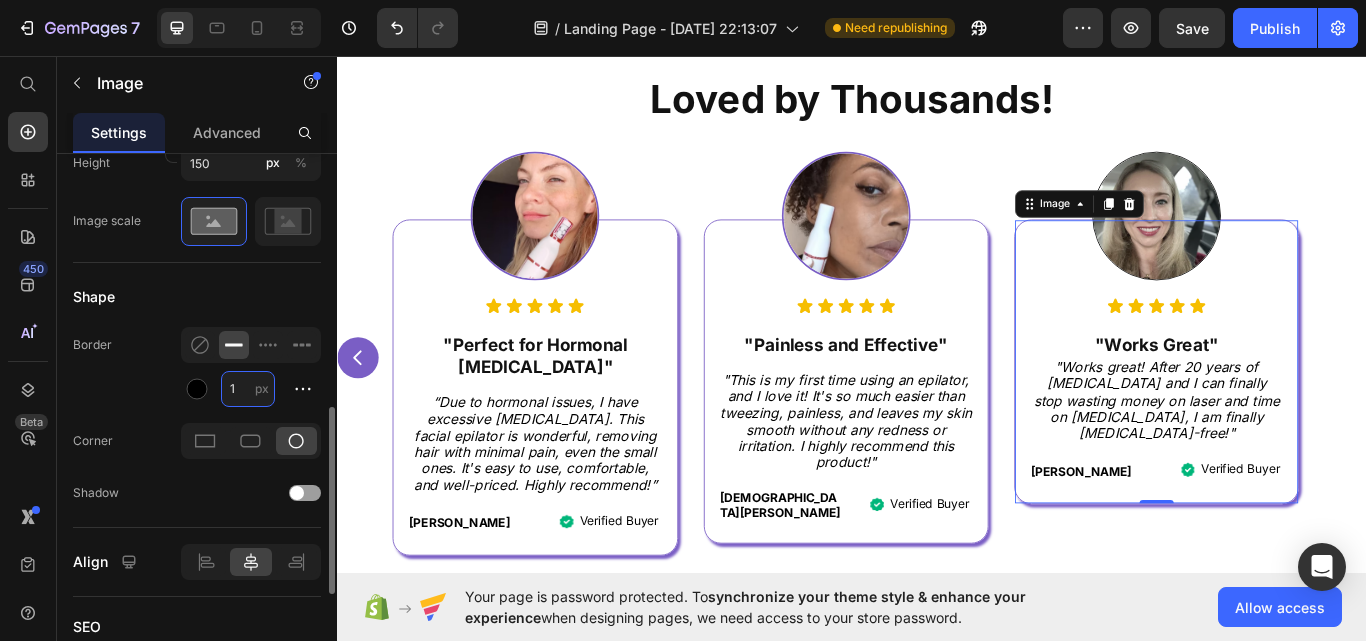 click on "1" at bounding box center (248, 389) 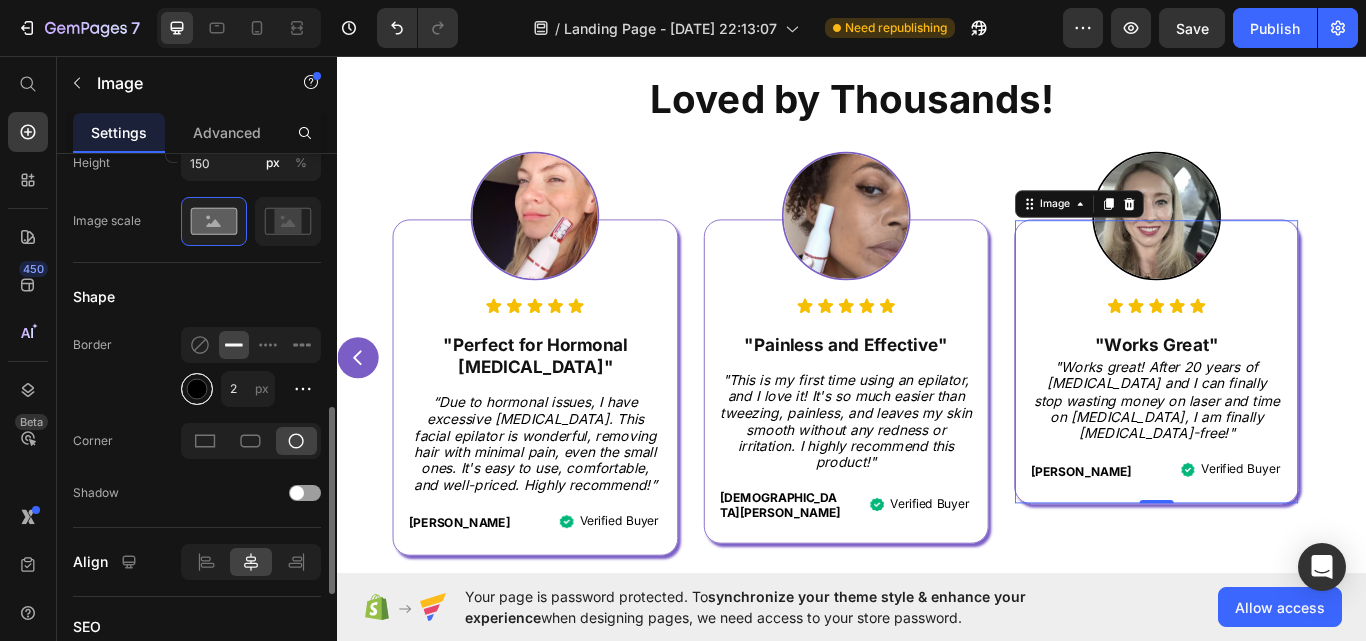click at bounding box center [197, 388] 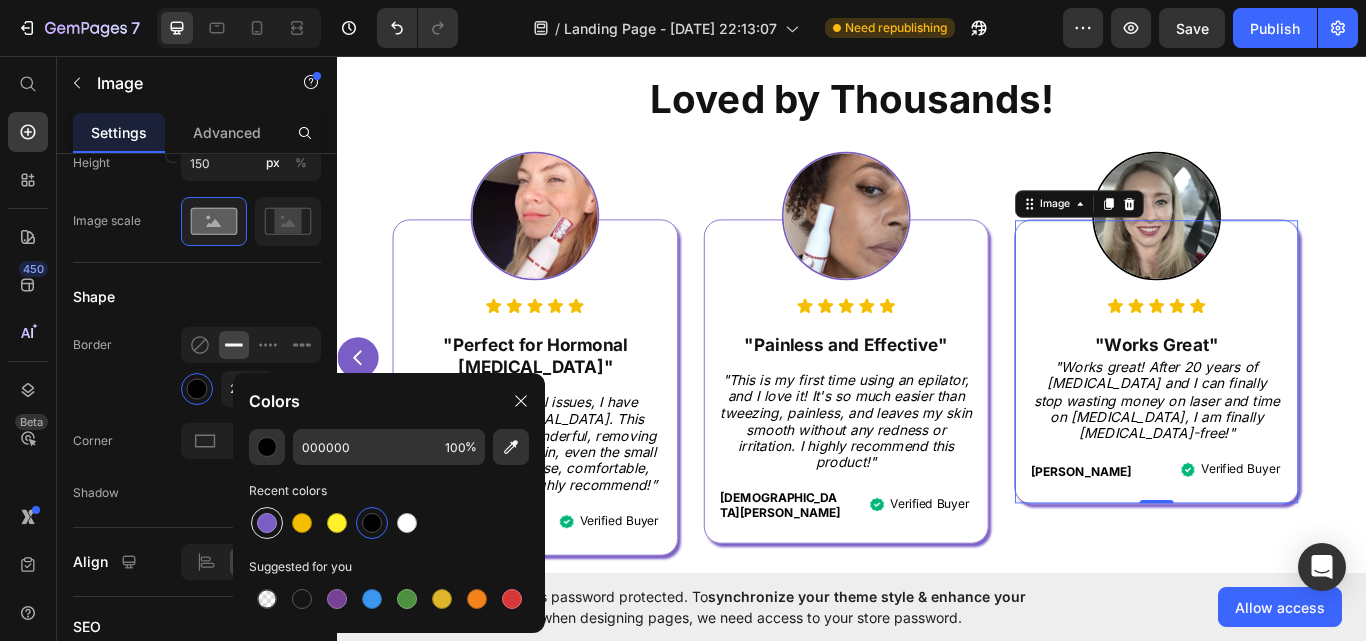 click at bounding box center (267, 523) 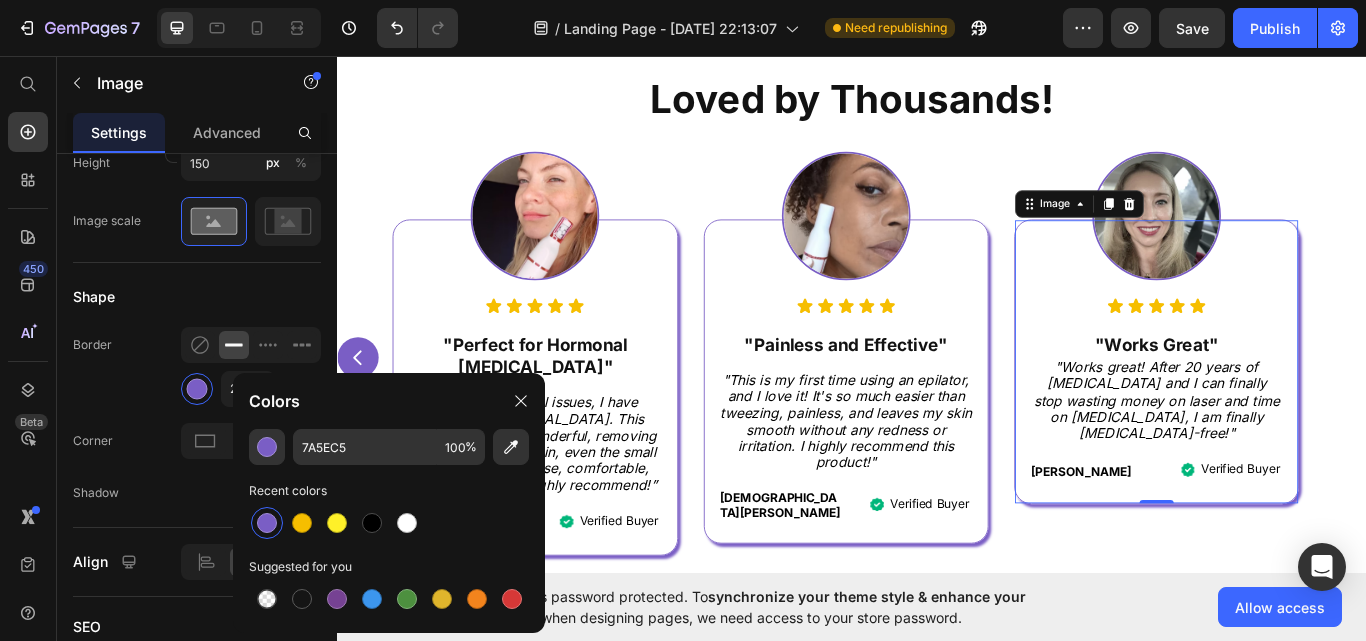 click on "Border 2 px" 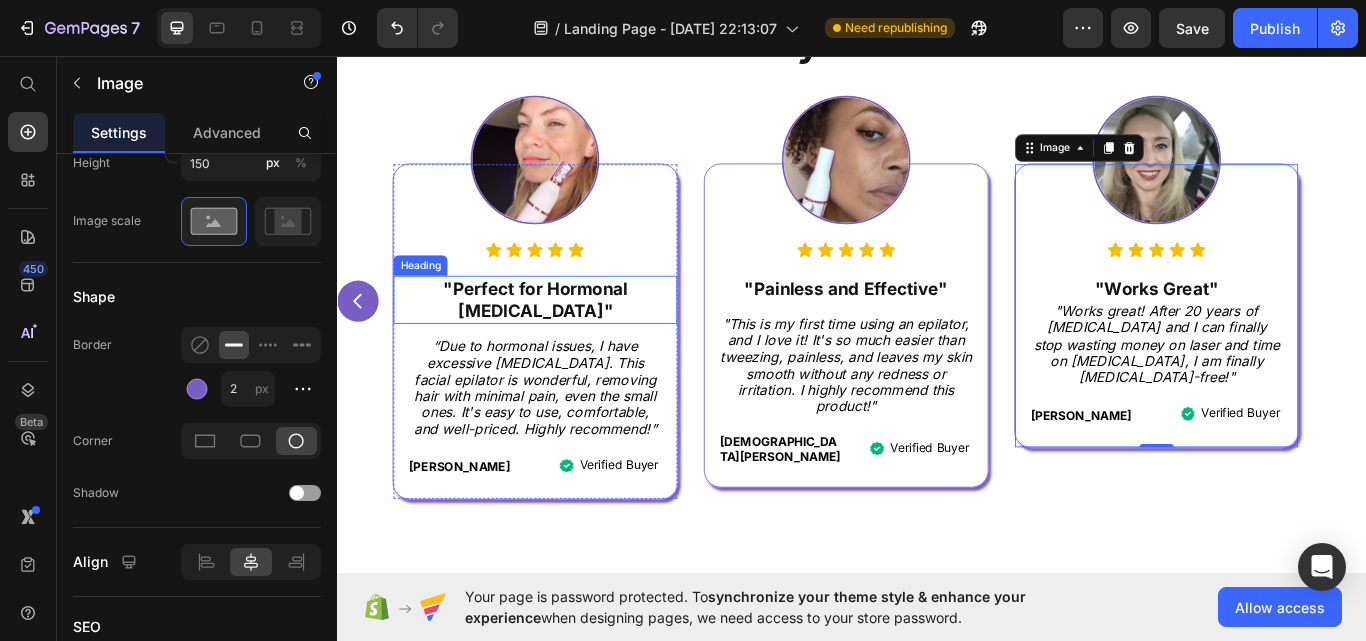 scroll, scrollTop: 1200, scrollLeft: 0, axis: vertical 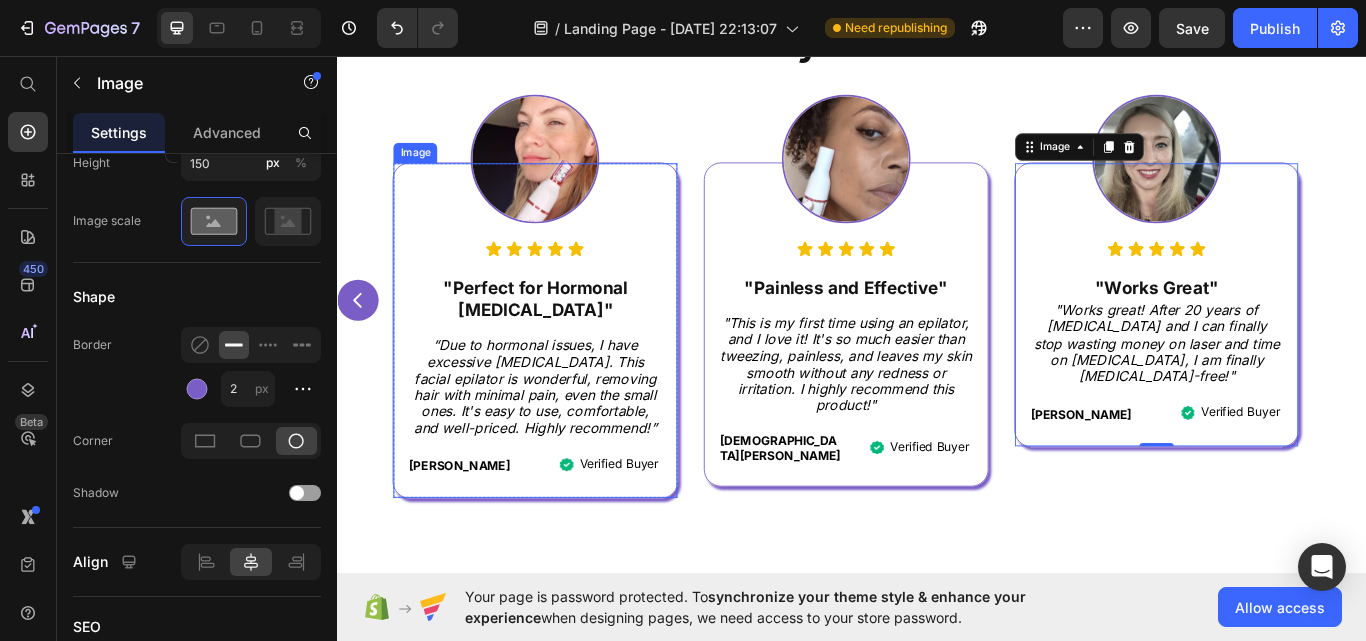 click at bounding box center (567, 377) 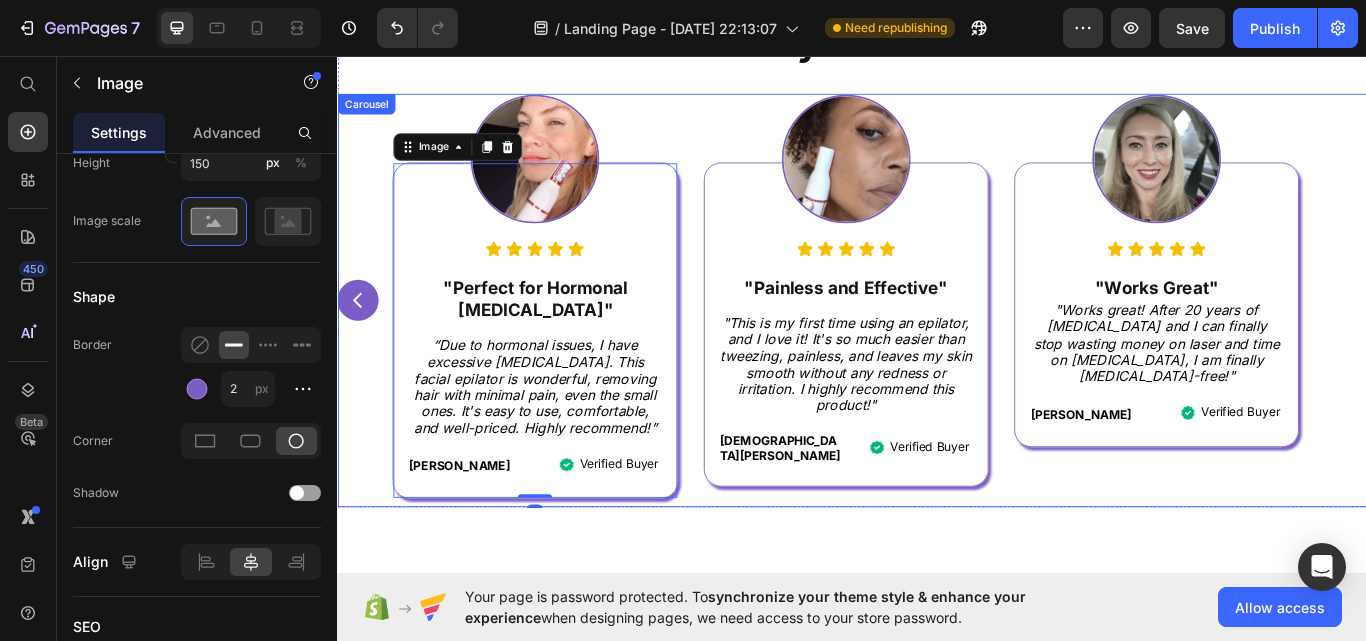 click on "Image Icon Icon Icon Icon Icon Icon List "Hair Grows Much Slower!" Heading “I’m thrilled with the results from this epilator! It effectively removes unwanted hair, and I prefer it over shaving. Plus, my hair grows back much slower now. Amazing” Text Block [PERSON_NAME] Text Block Image Verified Buyer Text Block Advanced List Row Row Image   0 Icon Icon Icon Icon Icon Icon List "Perfect for Hormonal [MEDICAL_DATA]" Heading “Due to hormonal issues, I have excessive [MEDICAL_DATA]. This facial epilator is wonderful, removing hair with minimal pain, even the small ones. It's easy to use, comfortable, and well-priced. Highly recommend!” Text Block [PERSON_NAME] Text Block Image Verified Buyer Text Block Advanced List Row Row Image Icon Icon Icon Icon Icon Icon List "Painless and Effective" Heading "This is my first time using an epilator, and I love it! It's so much easier than tweezing, painless, and leaves my skin smooth without any redness or irritation. I highly recommend this product!" Text Block [PERSON_NAME] Row" at bounding box center (937, 342) 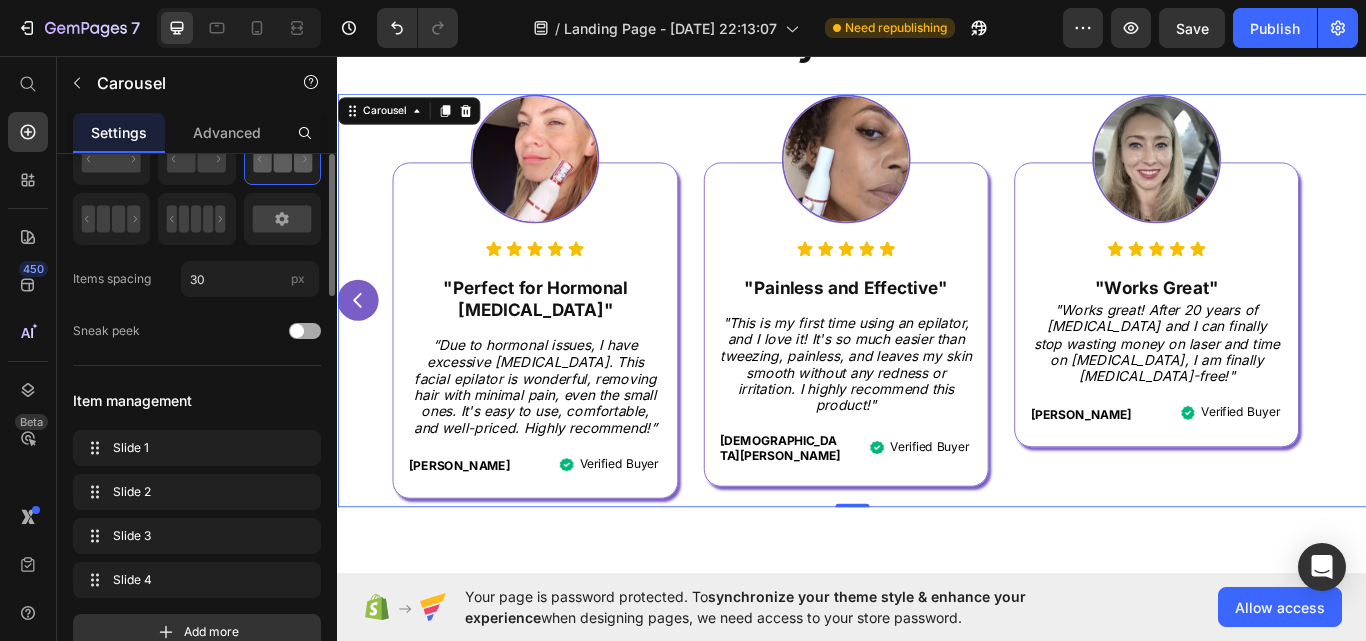 scroll, scrollTop: 102, scrollLeft: 0, axis: vertical 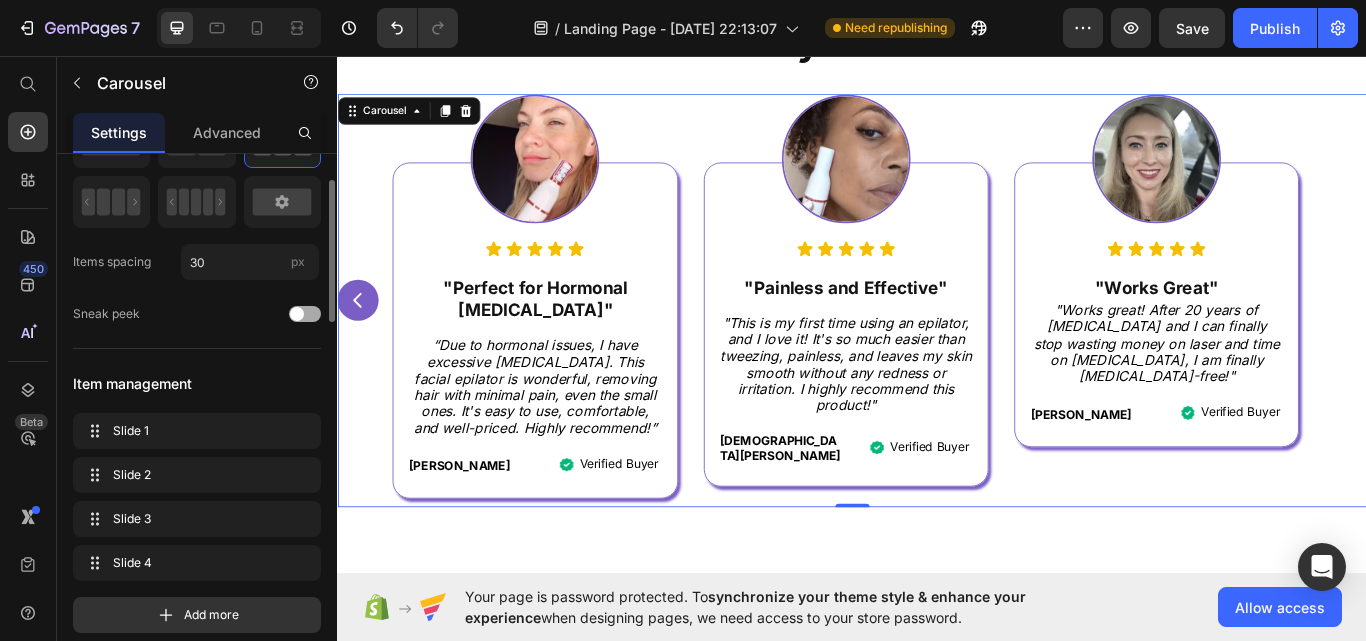 click at bounding box center (305, 314) 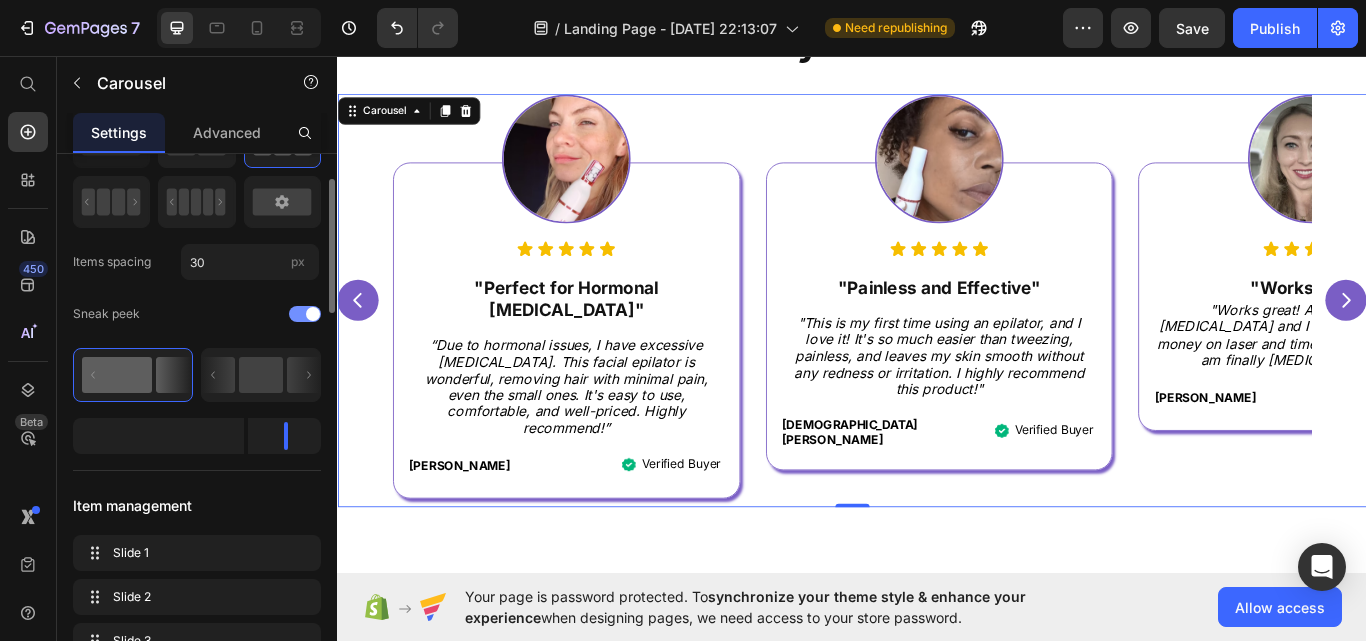 click at bounding box center (305, 314) 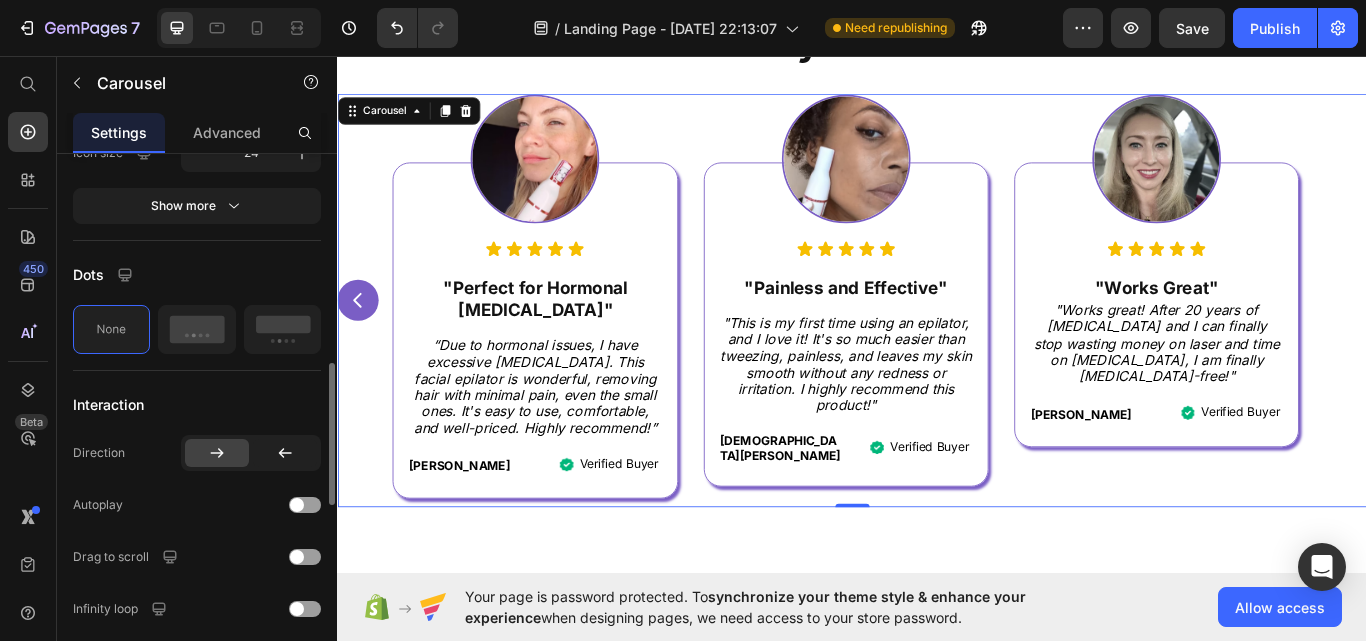 scroll, scrollTop: 816, scrollLeft: 0, axis: vertical 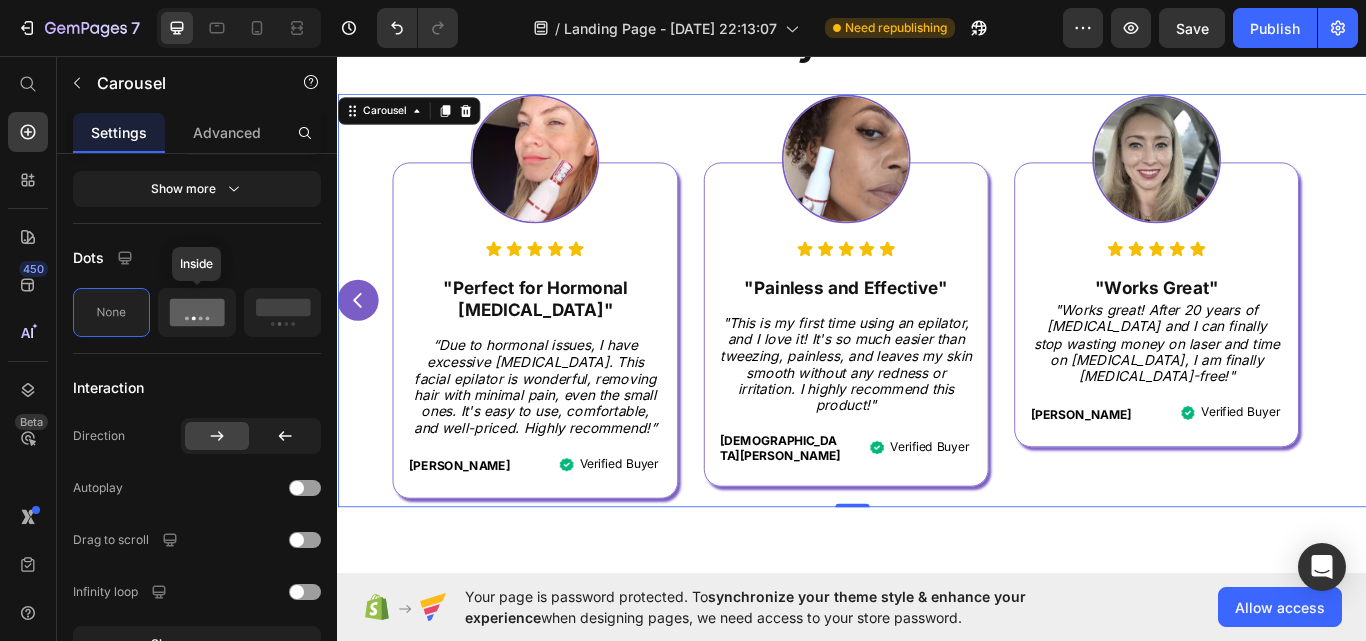 click 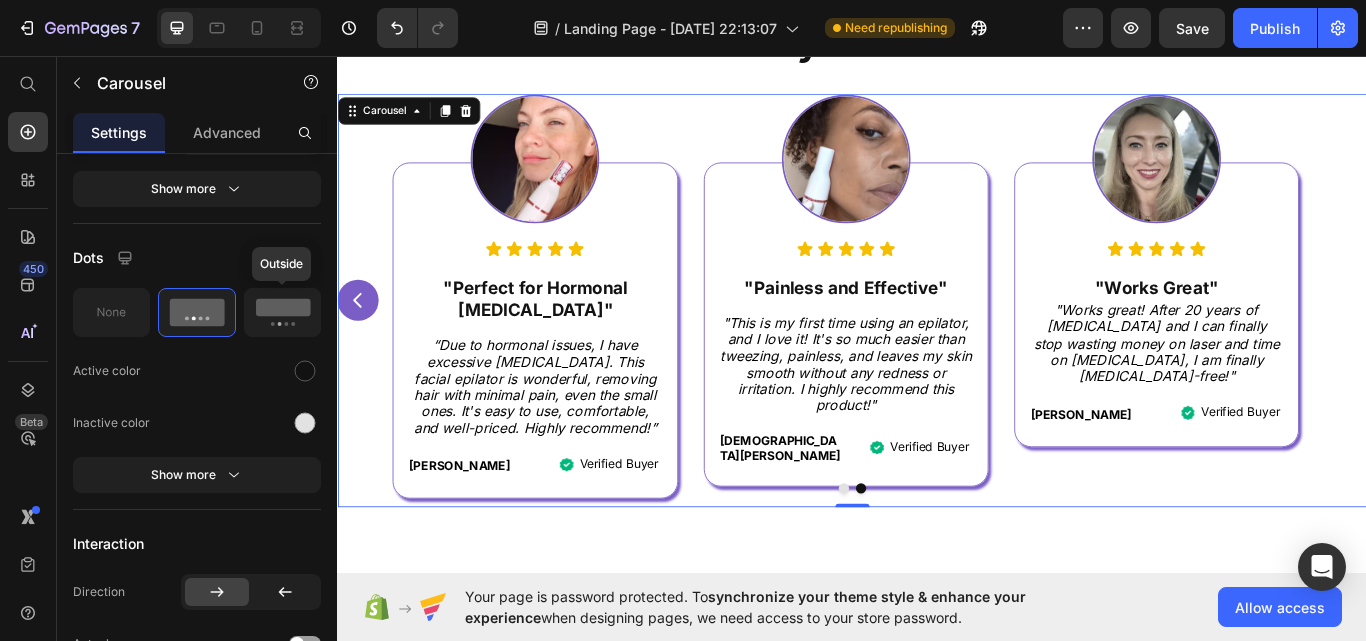 click 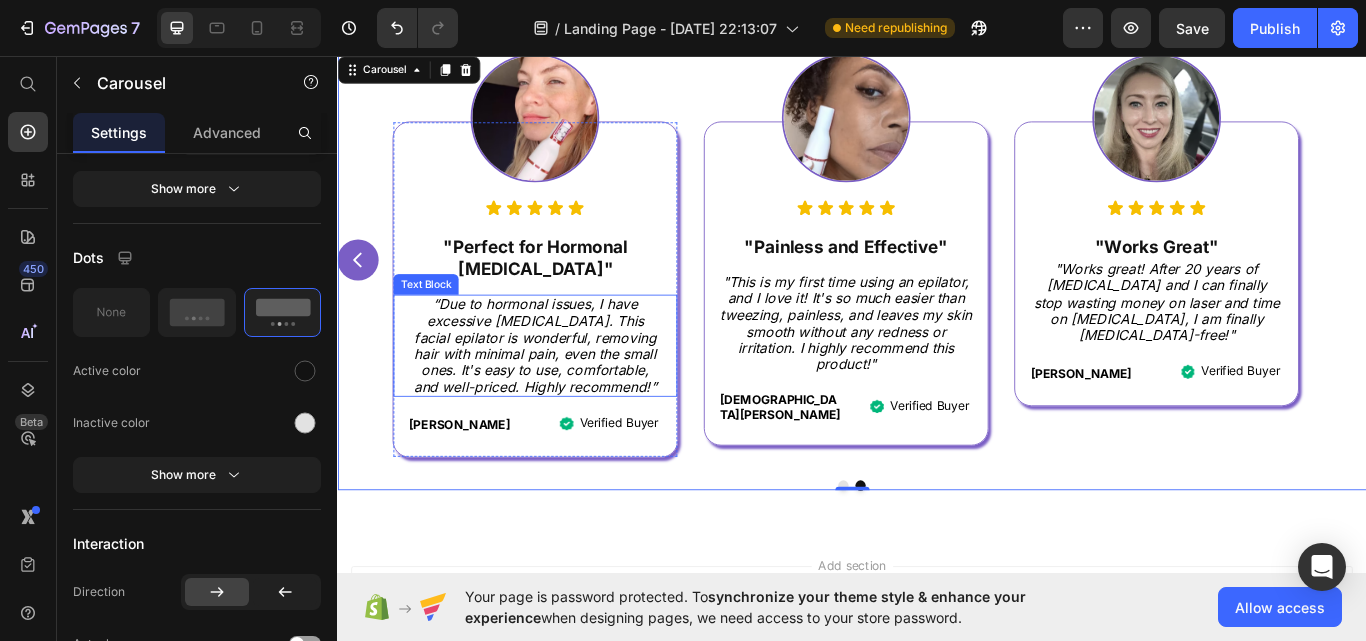 scroll, scrollTop: 1267, scrollLeft: 0, axis: vertical 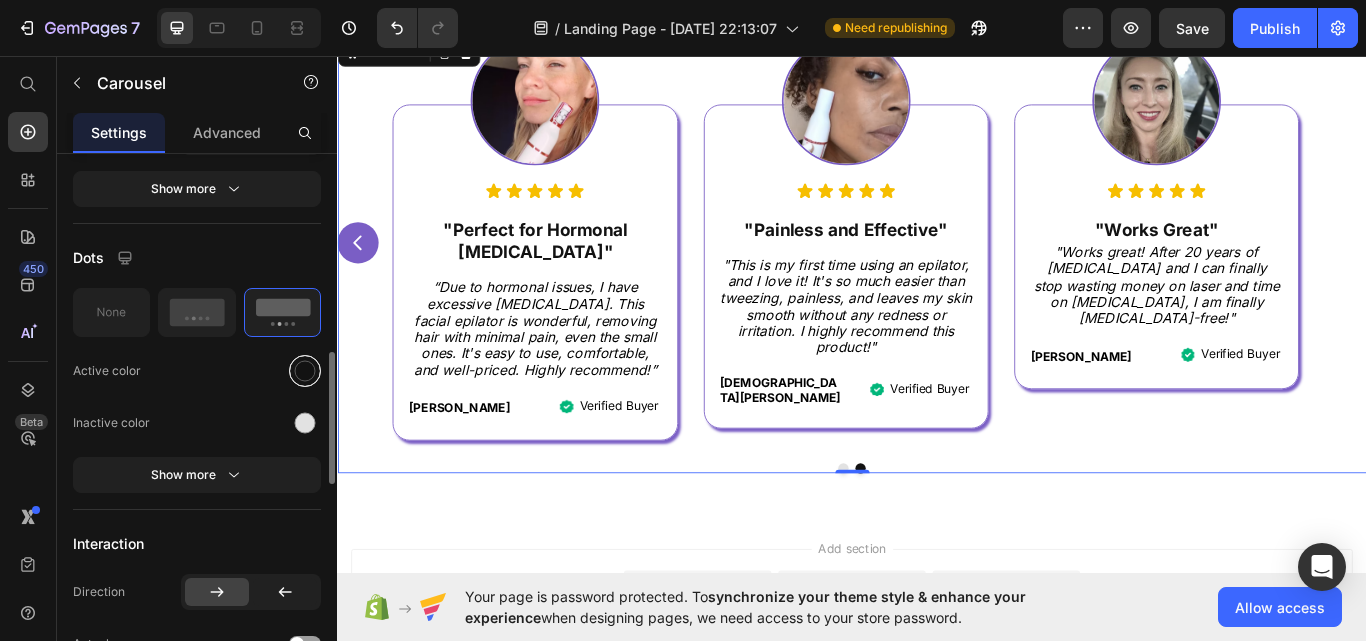 click at bounding box center (305, 370) 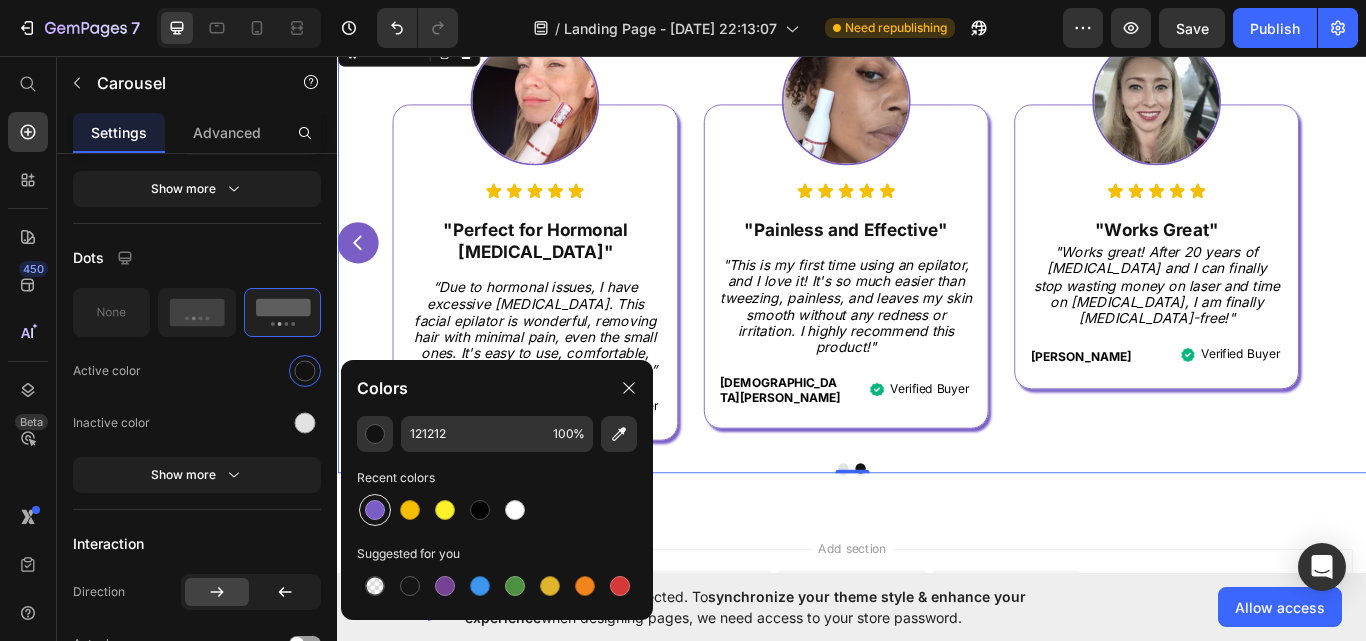 click at bounding box center [375, 510] 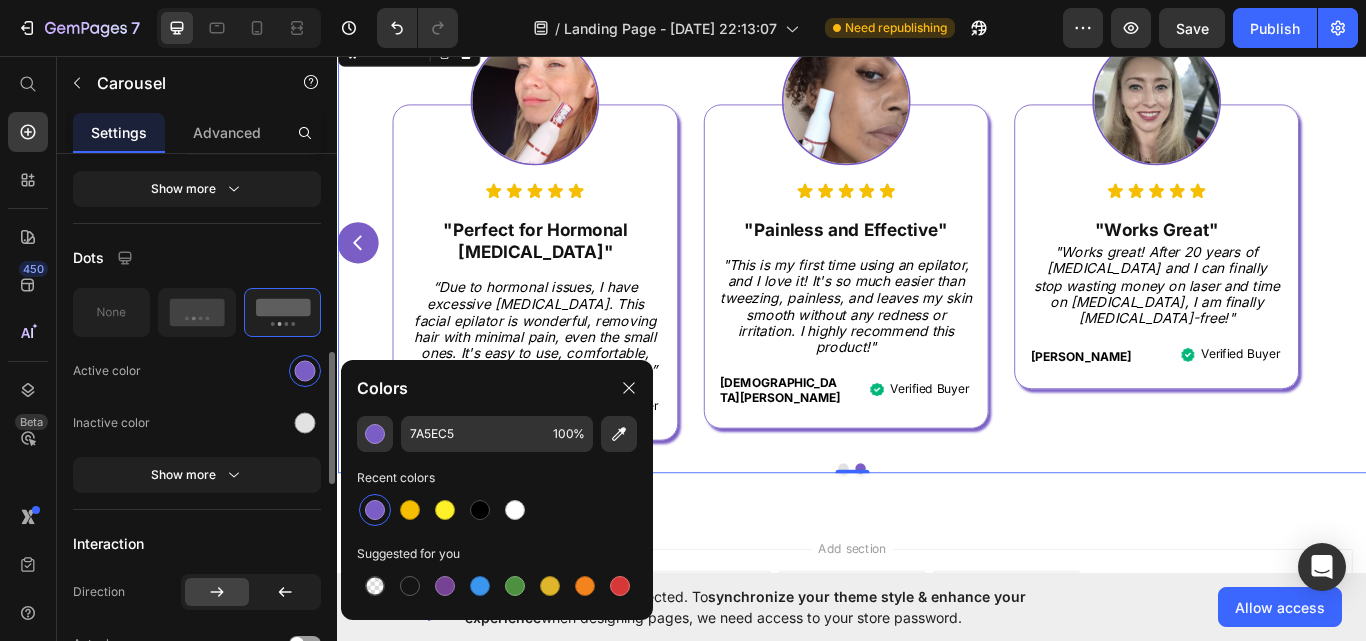 click on "Inactive color" 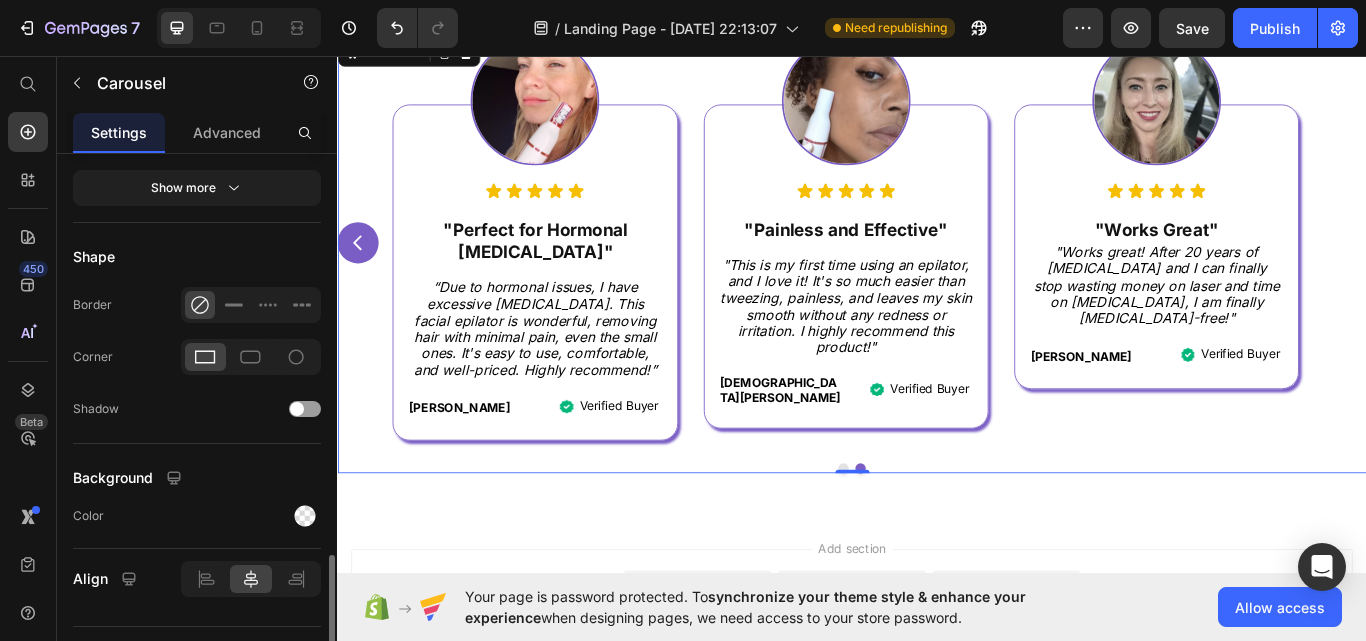 scroll, scrollTop: 1692, scrollLeft: 0, axis: vertical 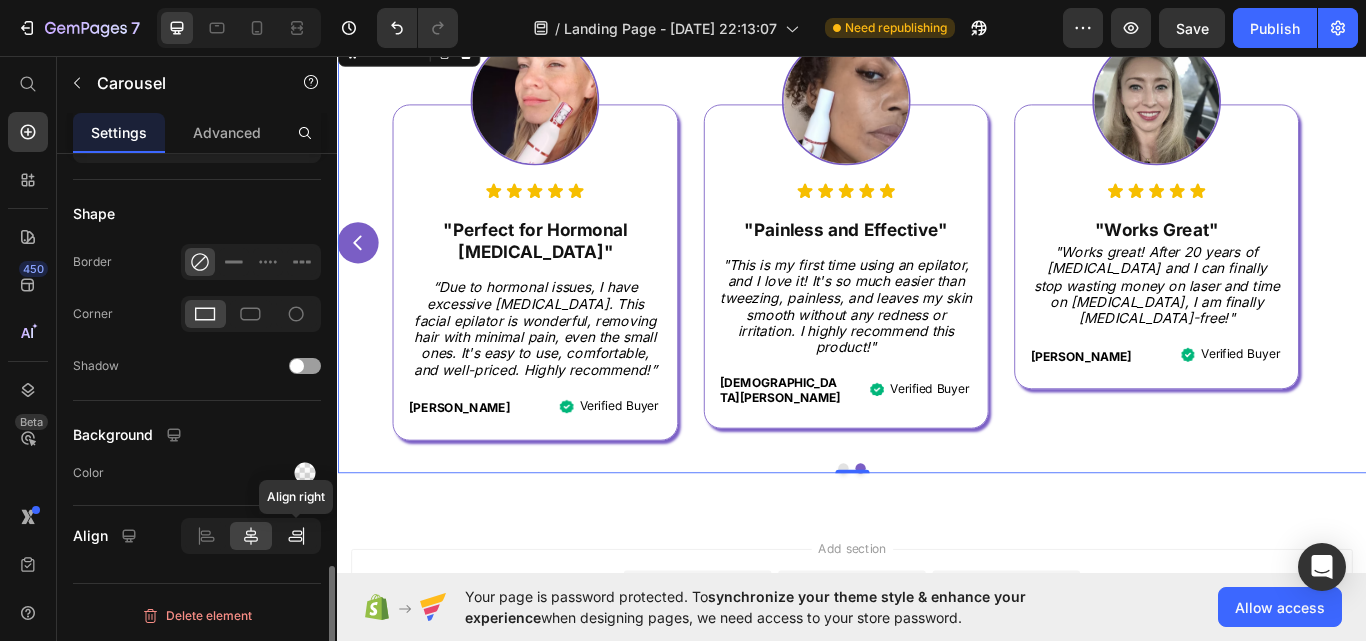 click 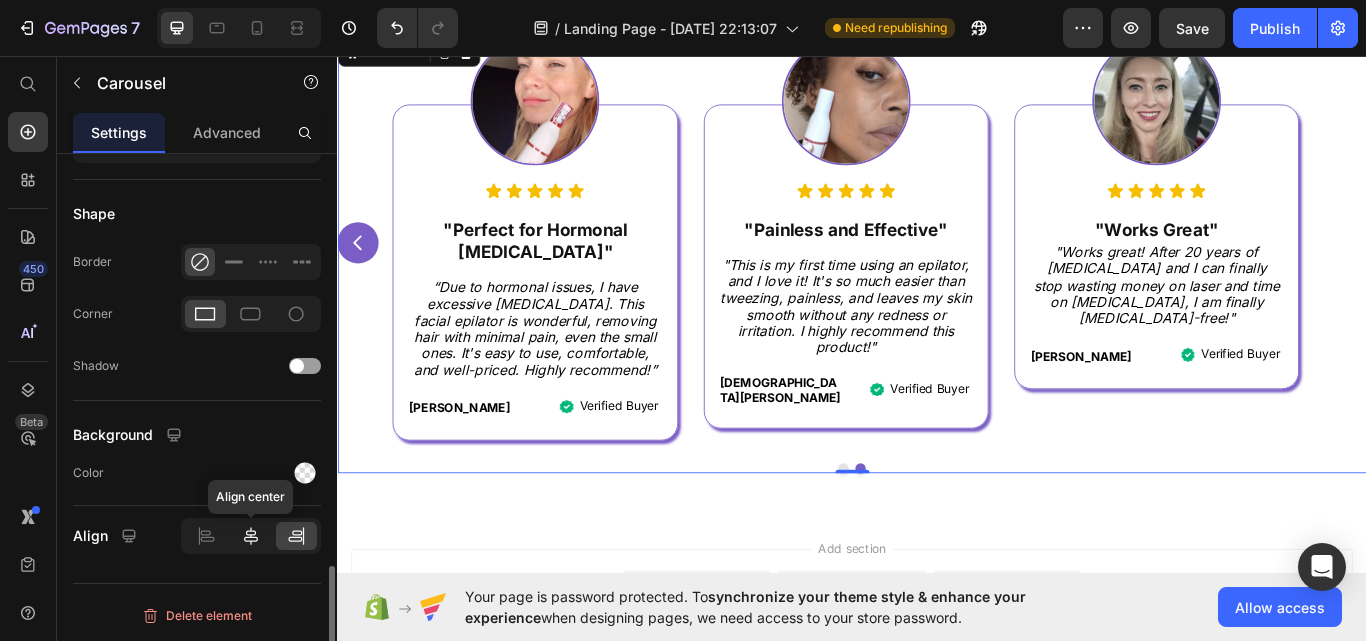click 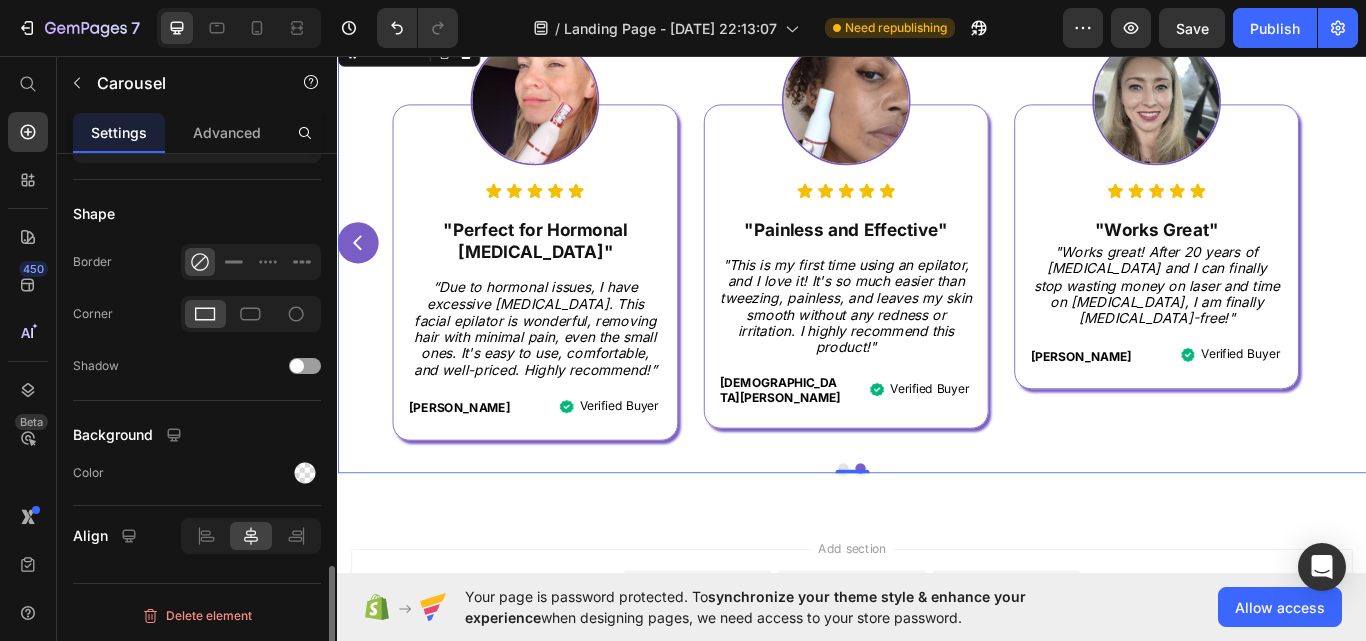 scroll, scrollTop: 0, scrollLeft: 0, axis: both 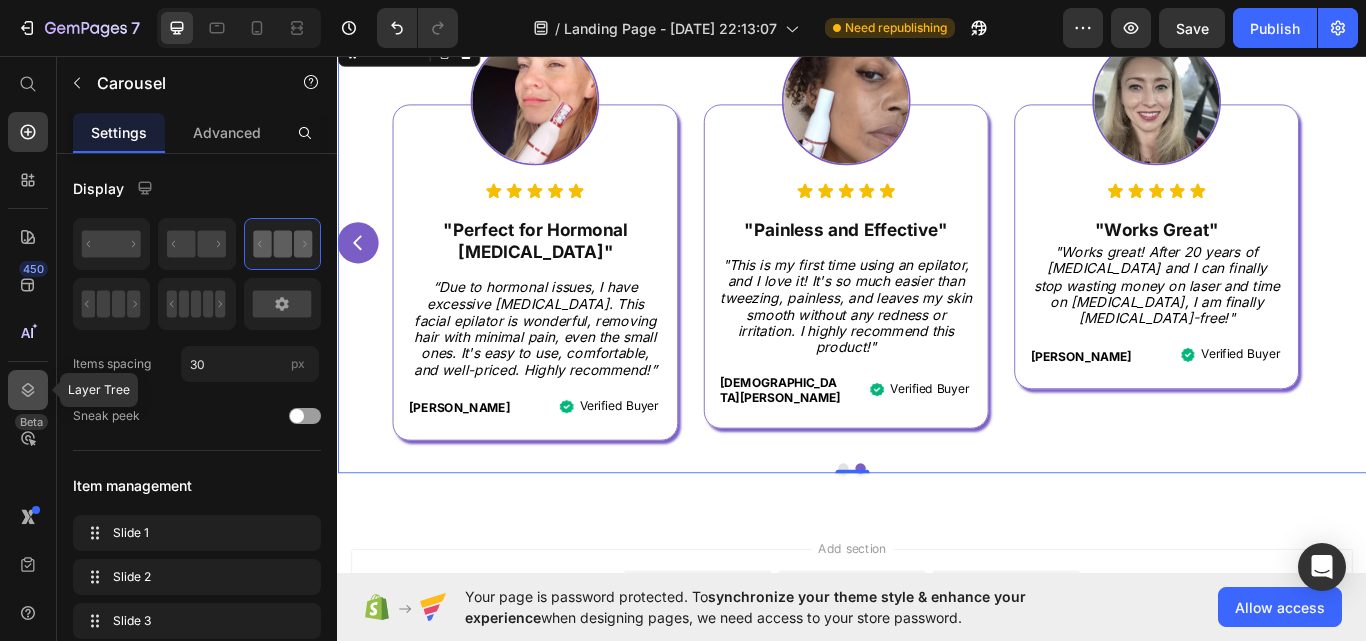 click 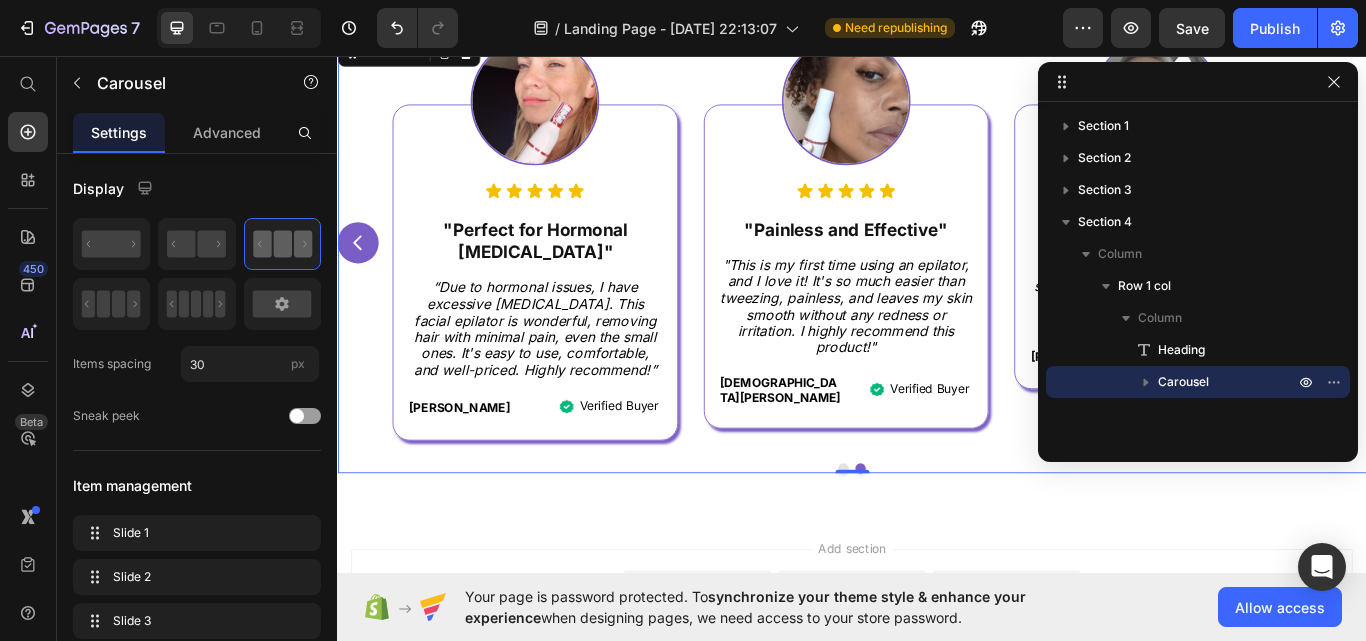 click 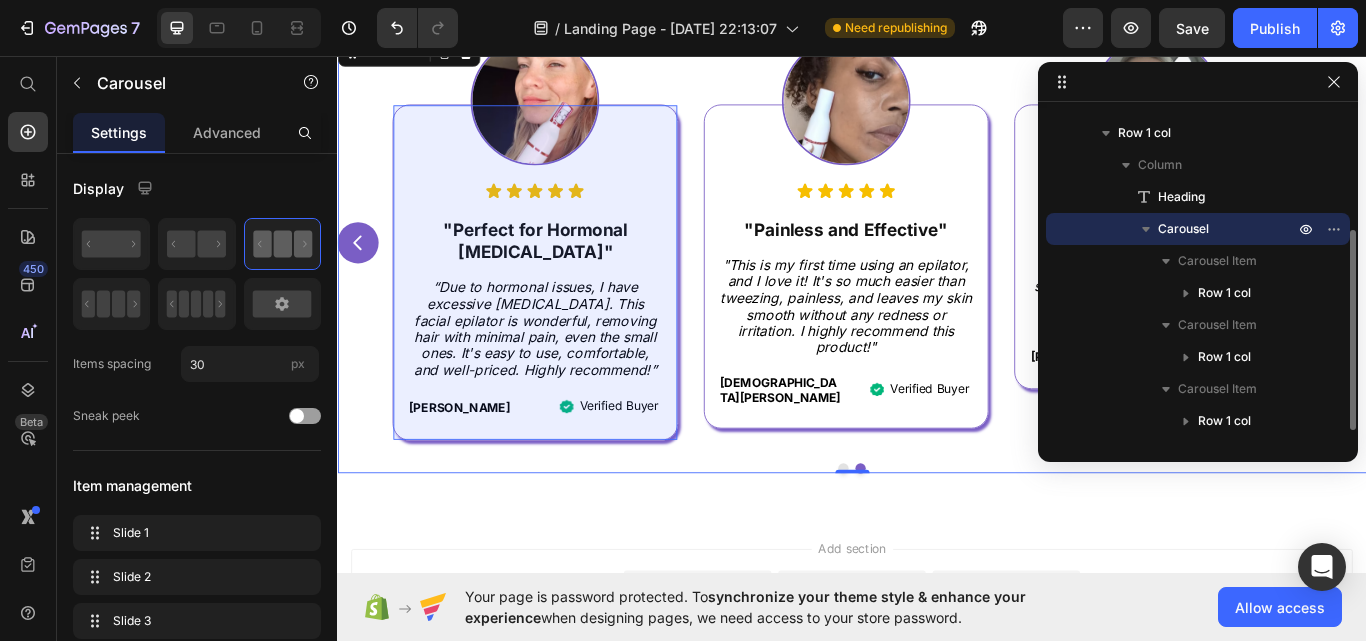 scroll, scrollTop: 187, scrollLeft: 0, axis: vertical 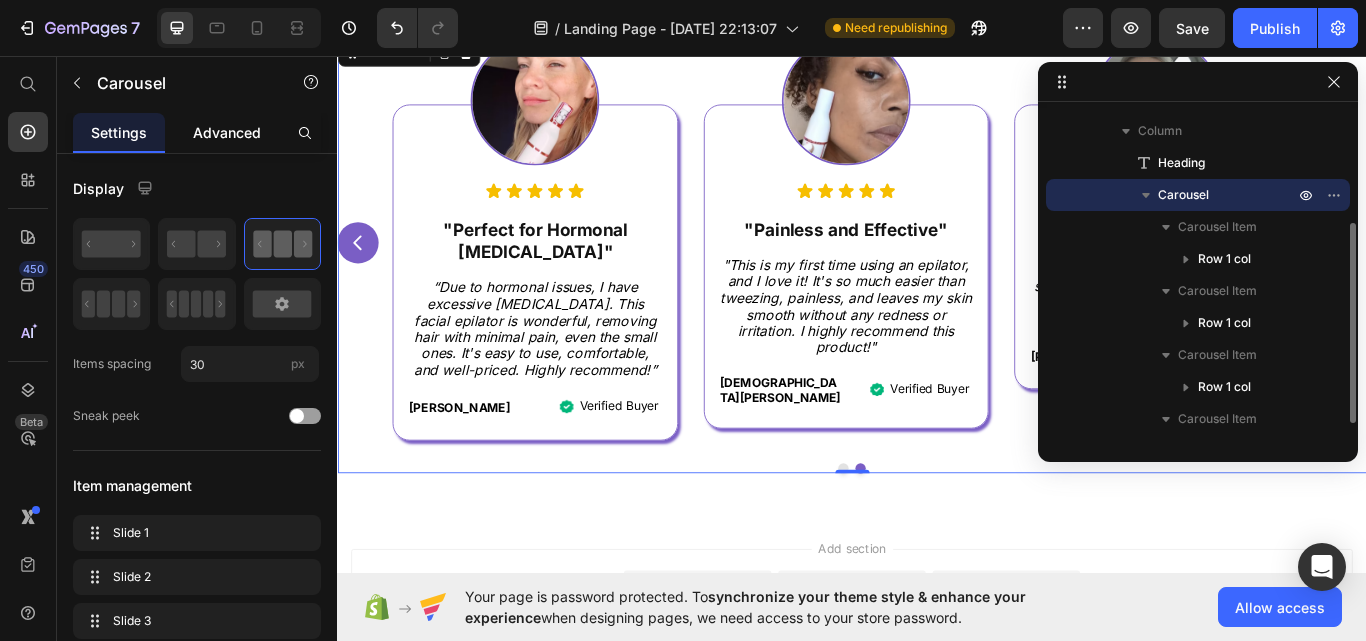 click on "Advanced" at bounding box center [227, 132] 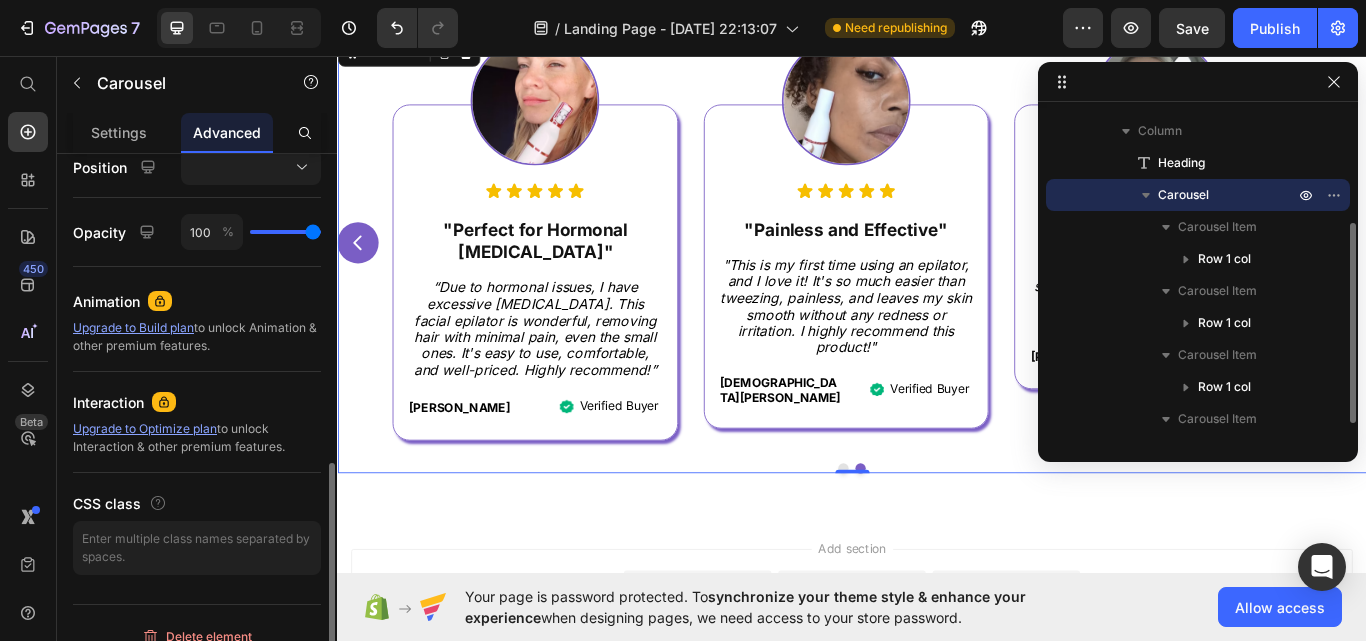 scroll, scrollTop: 761, scrollLeft: 0, axis: vertical 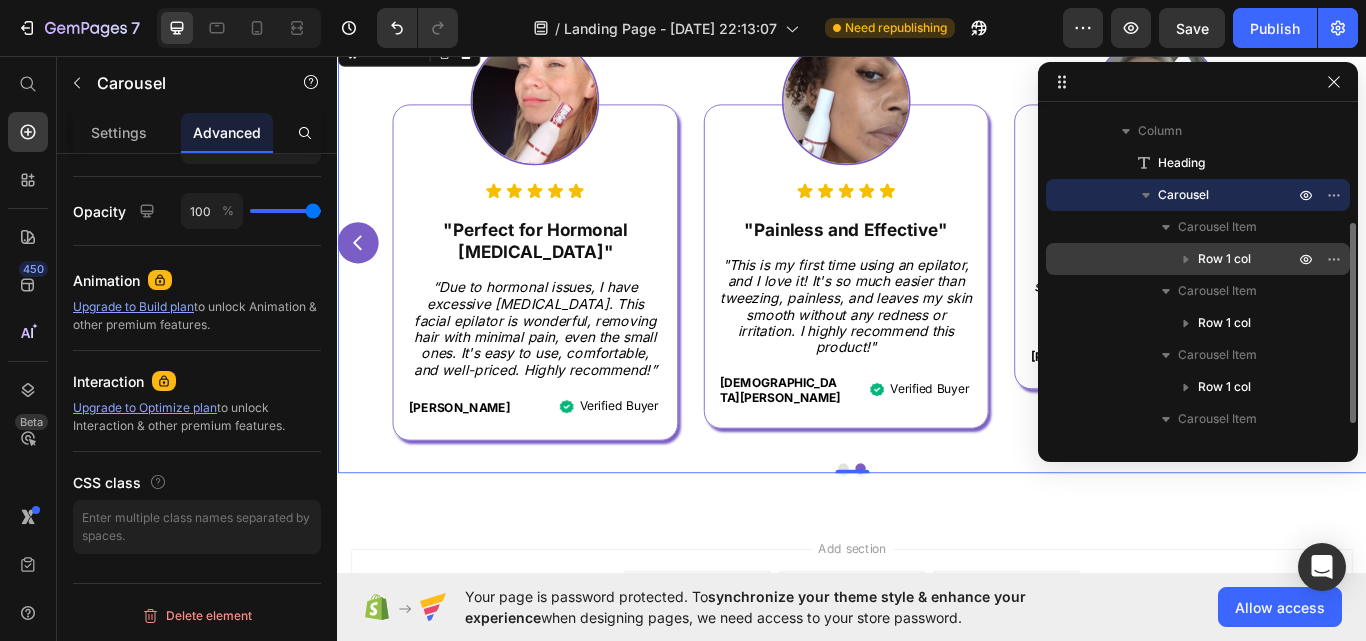 click on "Row 1 col" at bounding box center [1198, 259] 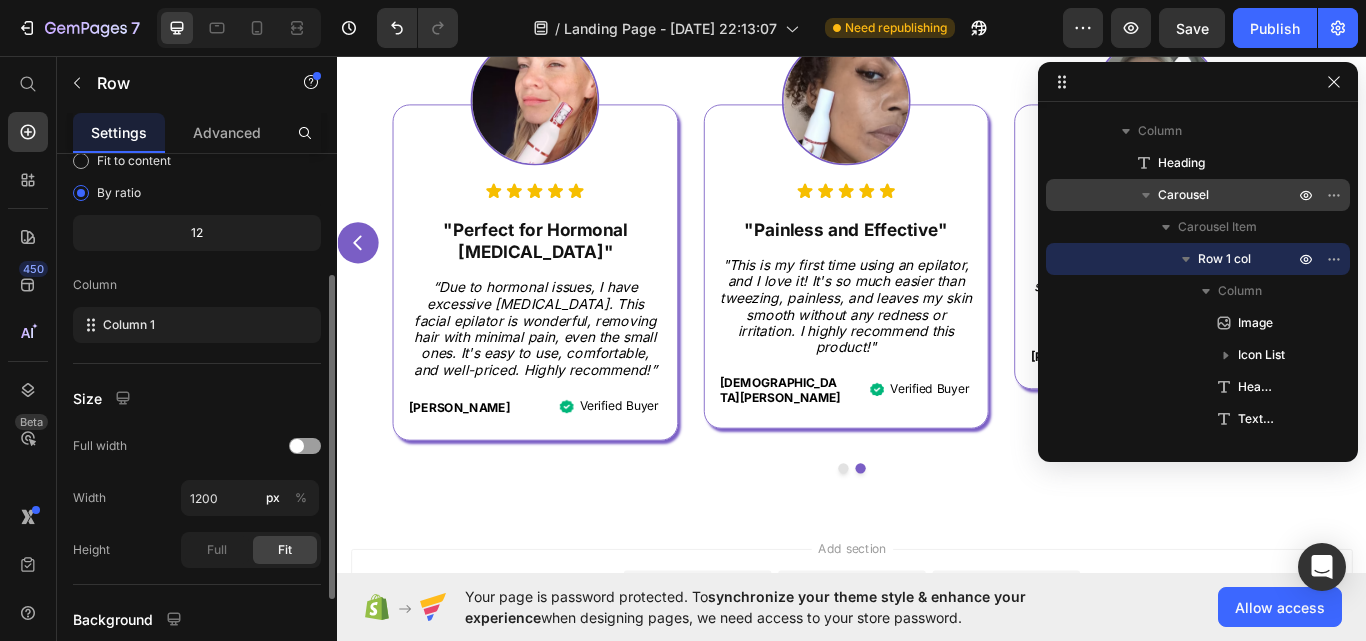 scroll, scrollTop: 220, scrollLeft: 0, axis: vertical 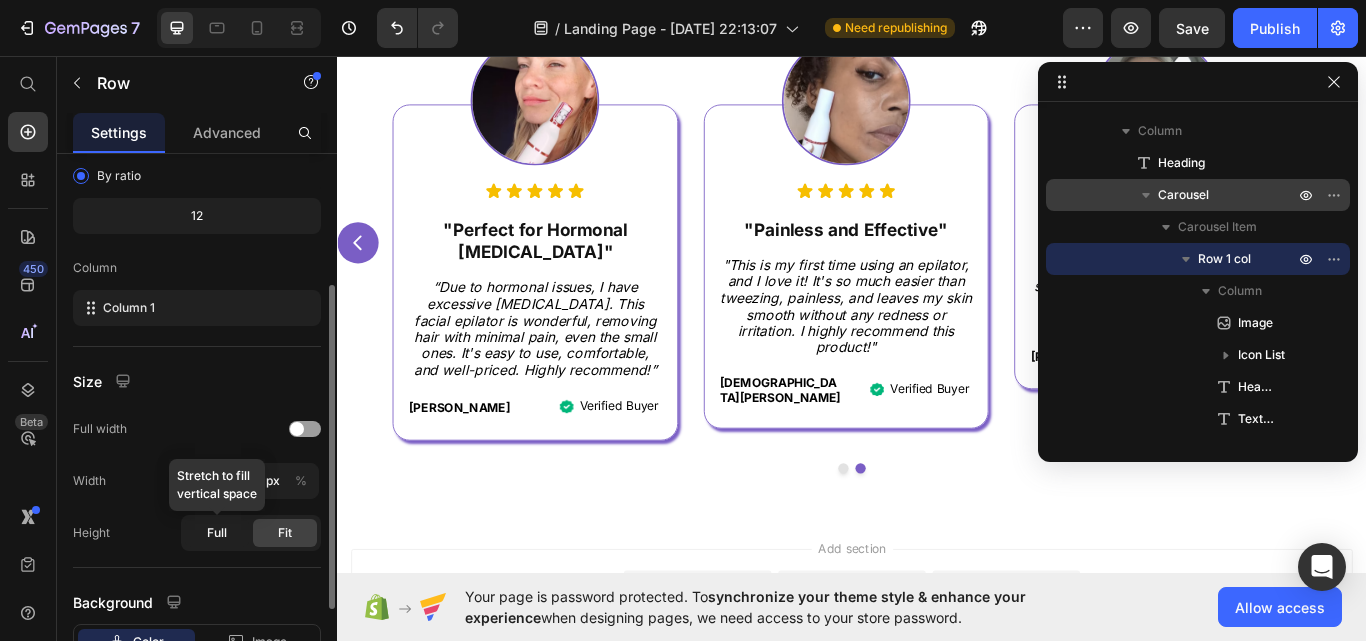 click on "Full" 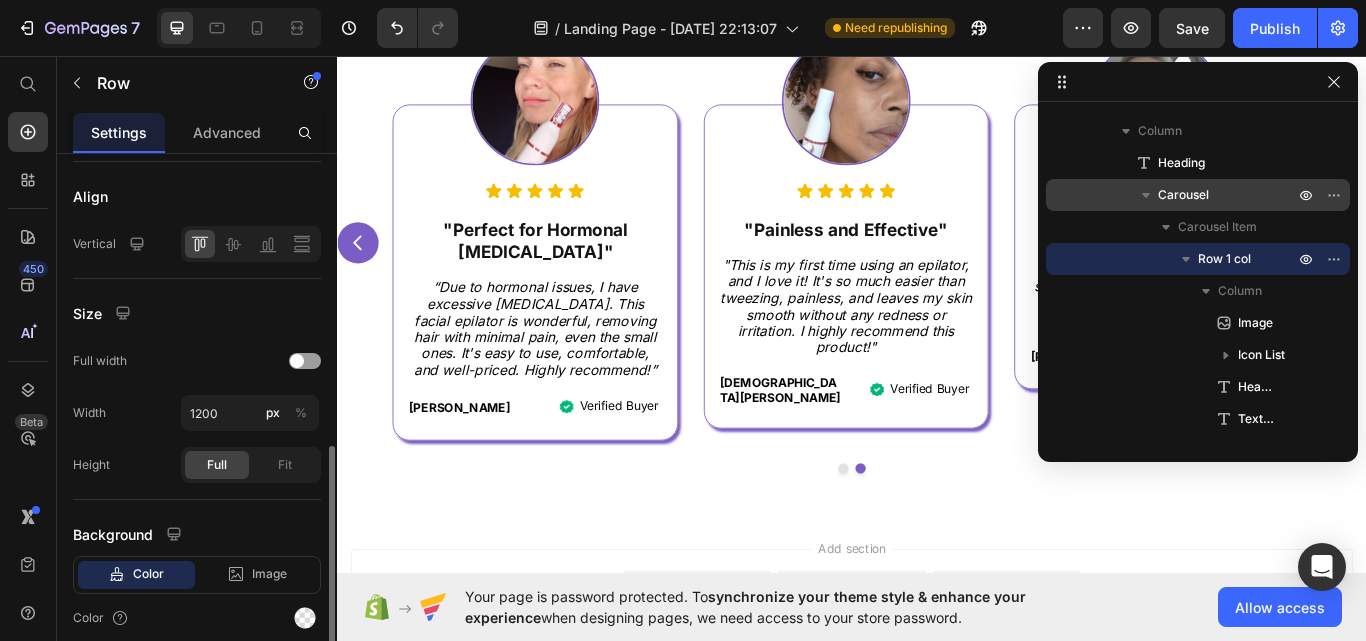 scroll, scrollTop: 456, scrollLeft: 0, axis: vertical 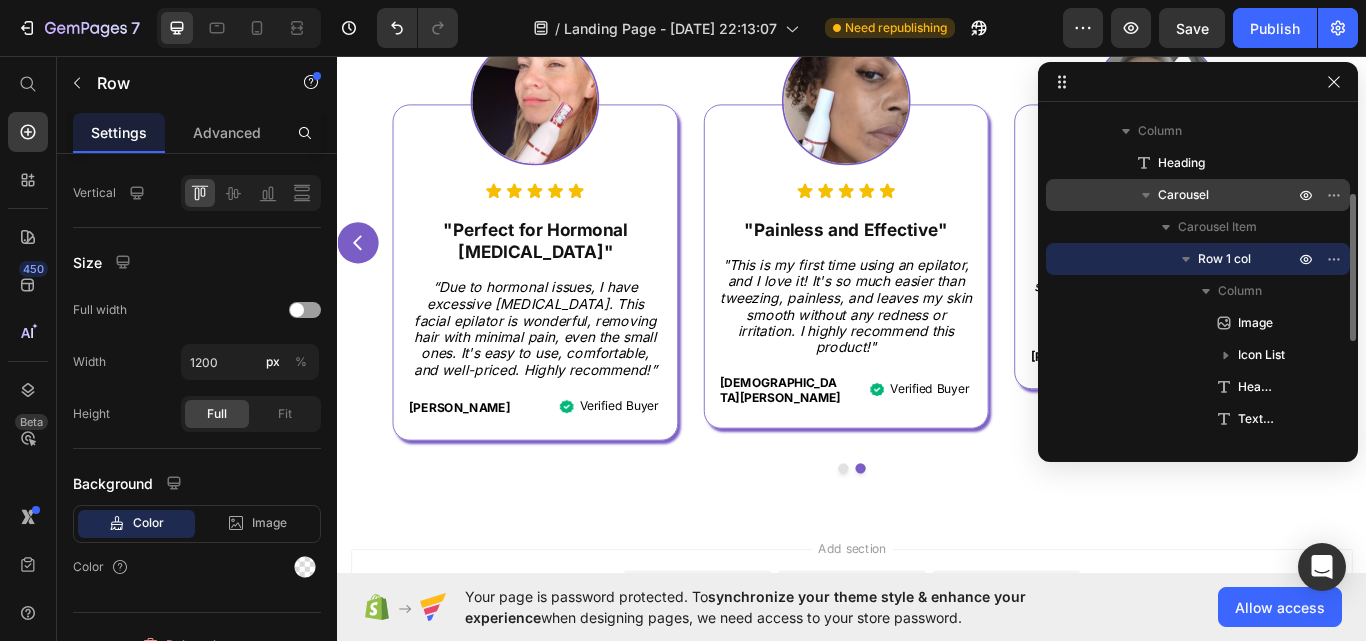 click 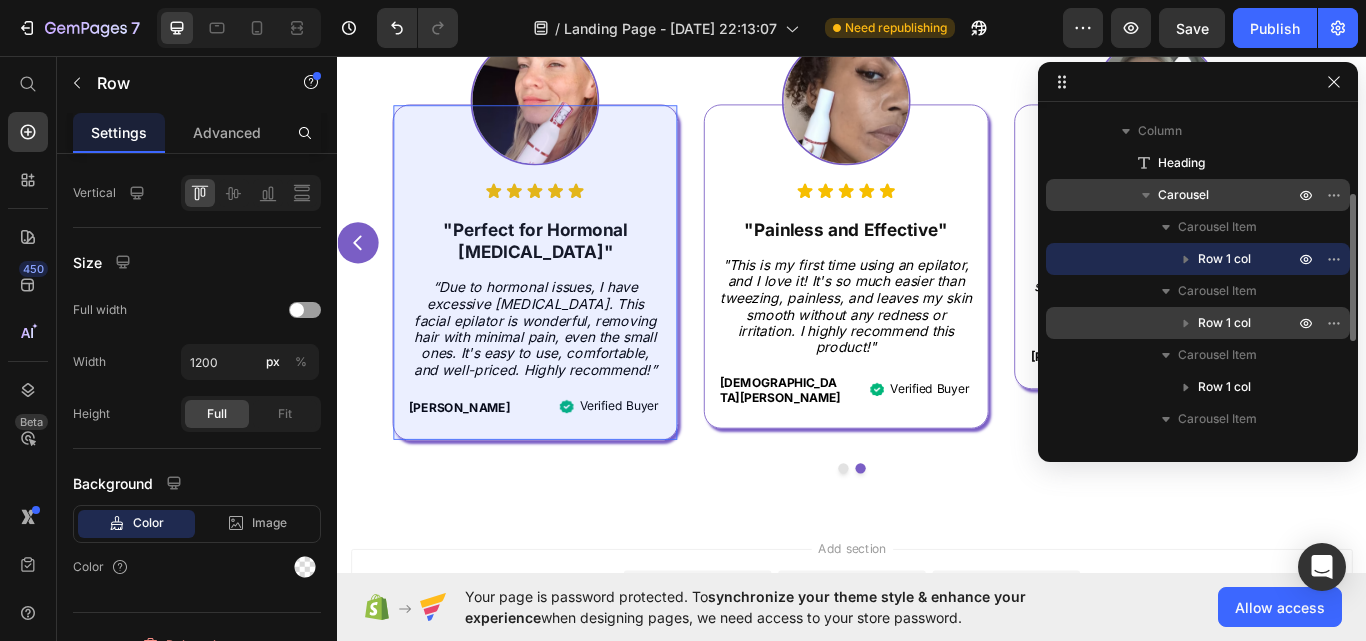click on "Row 1 col" at bounding box center [1224, 323] 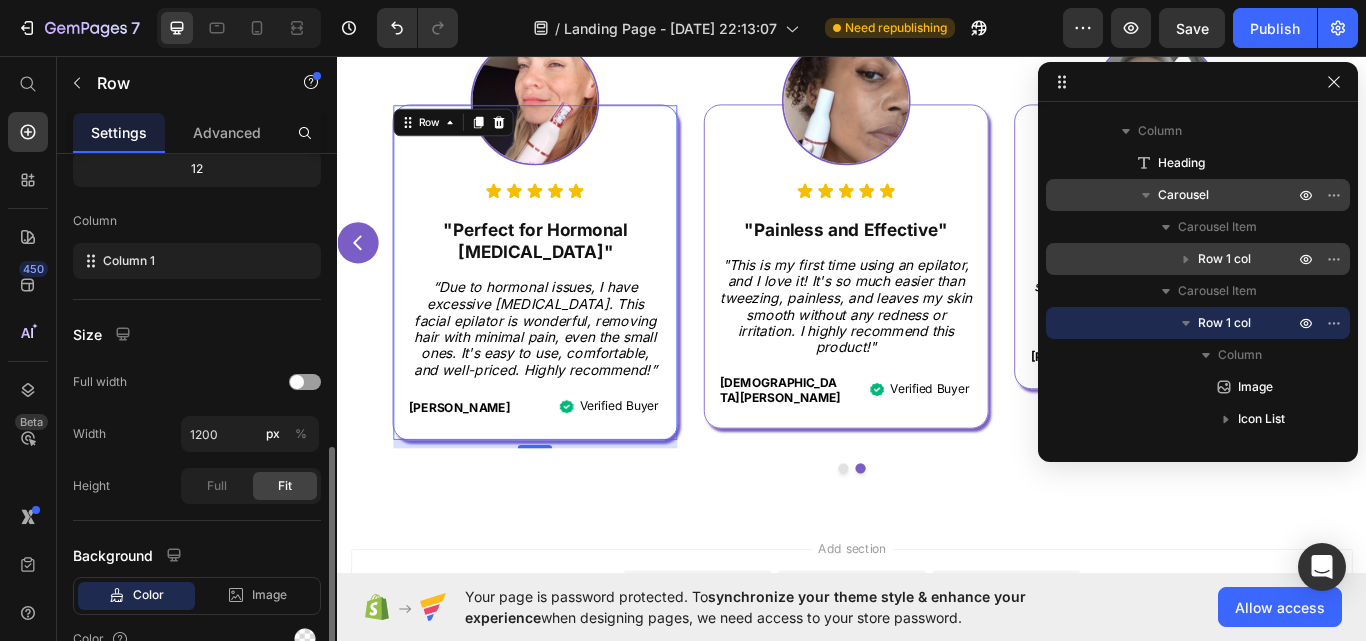 scroll, scrollTop: 368, scrollLeft: 0, axis: vertical 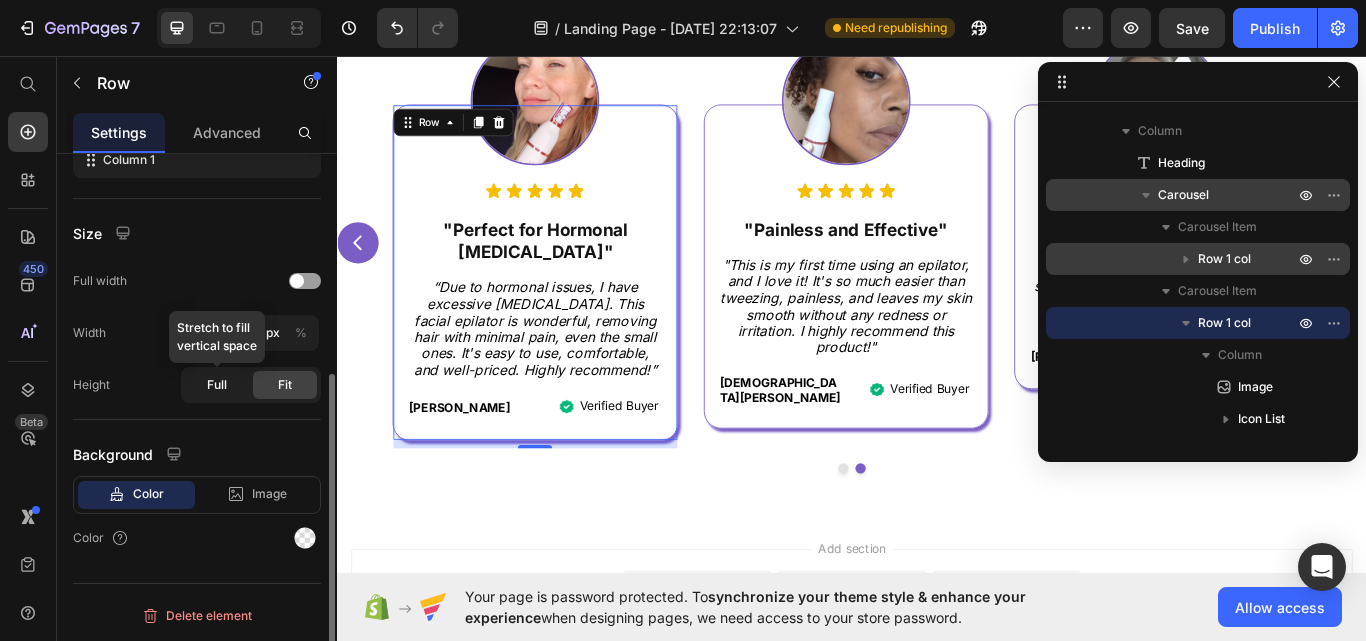 click on "Full" 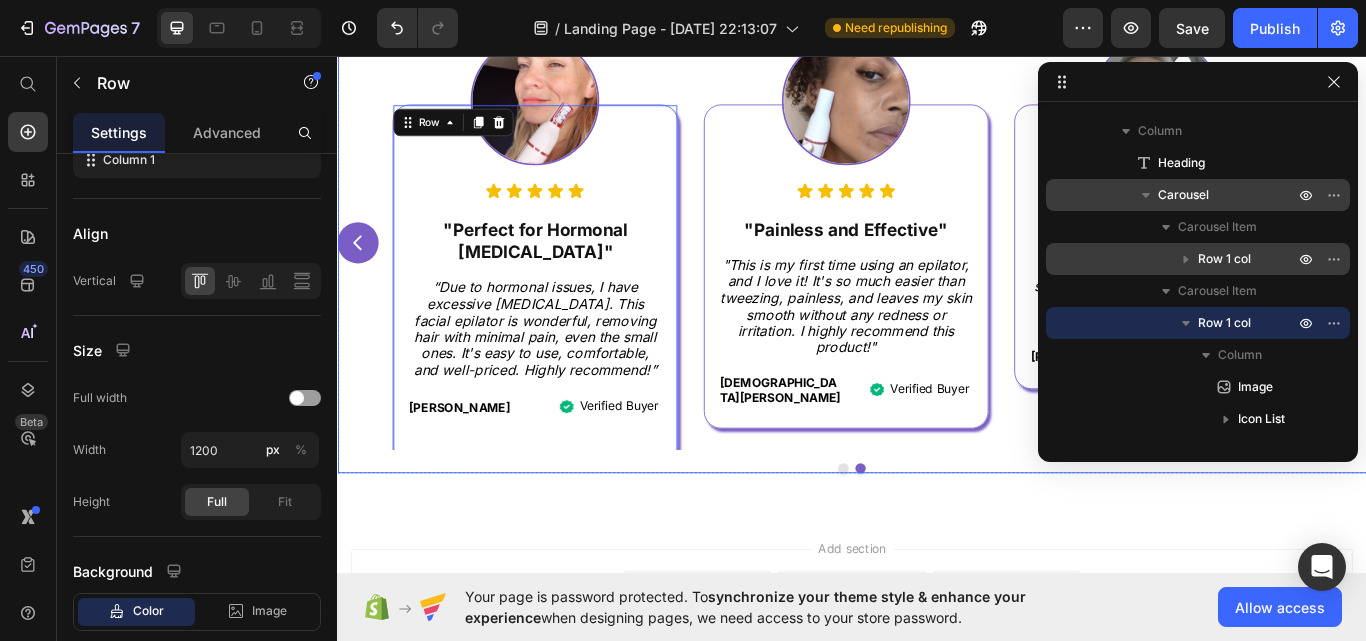 click 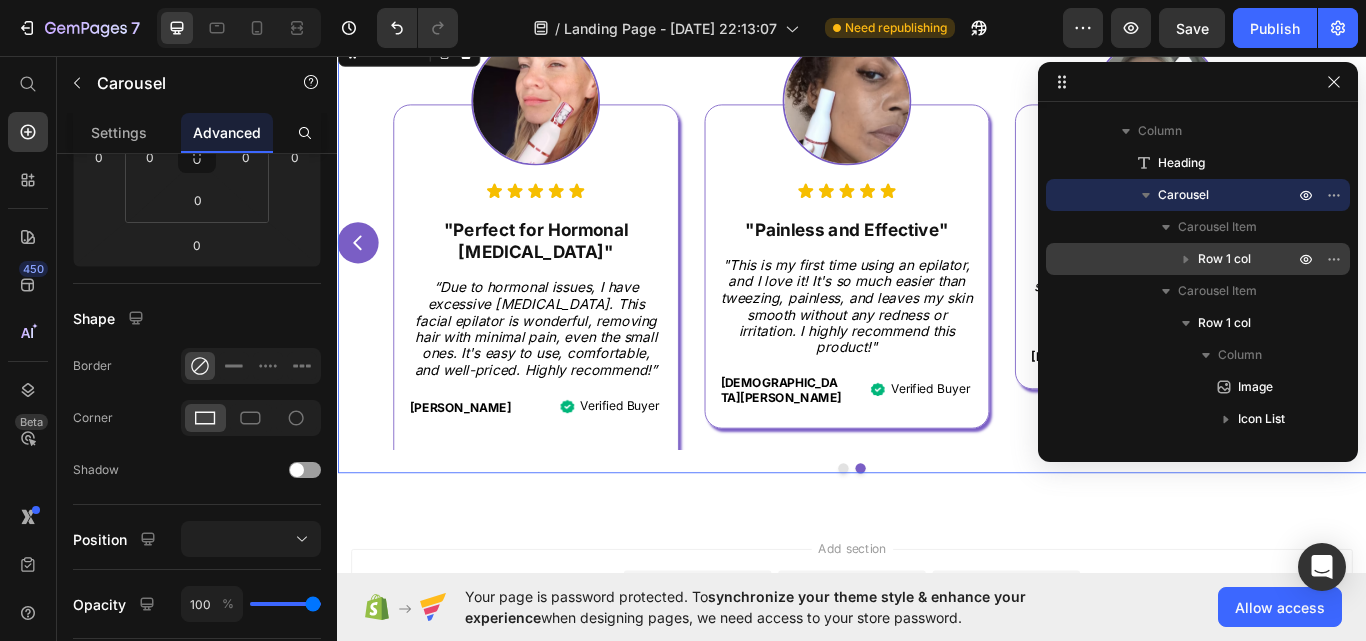 scroll, scrollTop: 0, scrollLeft: 0, axis: both 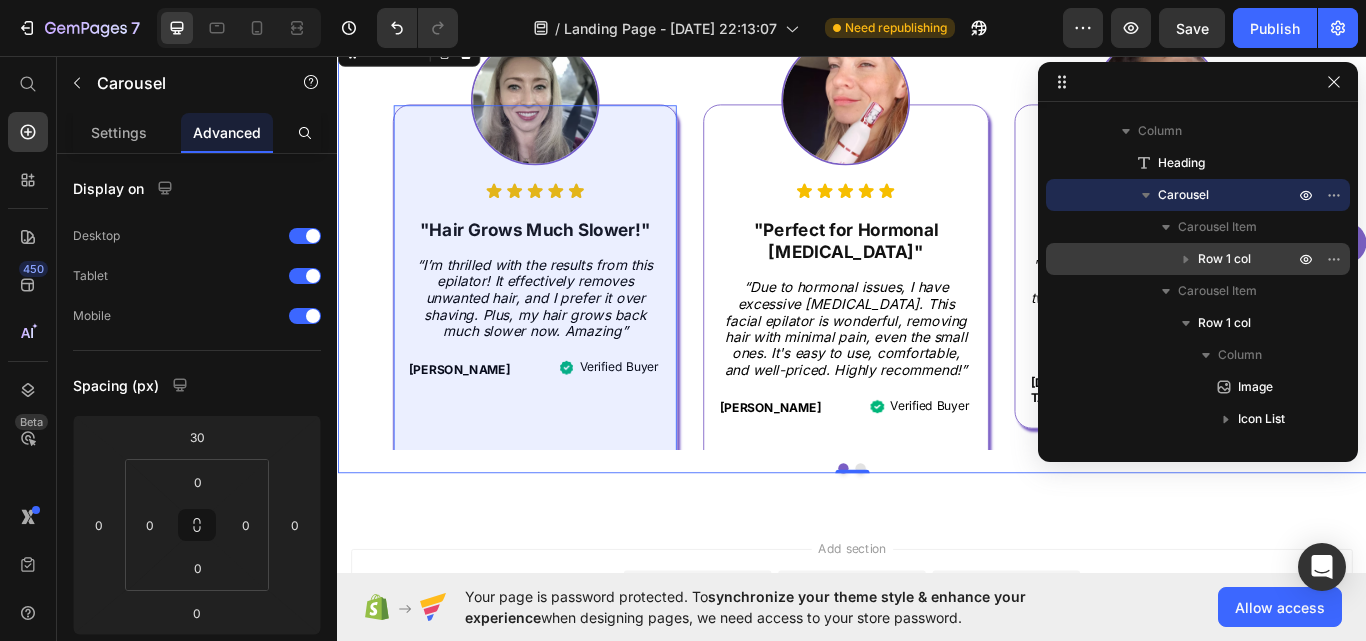click on "Row 1 col" at bounding box center (1224, 259) 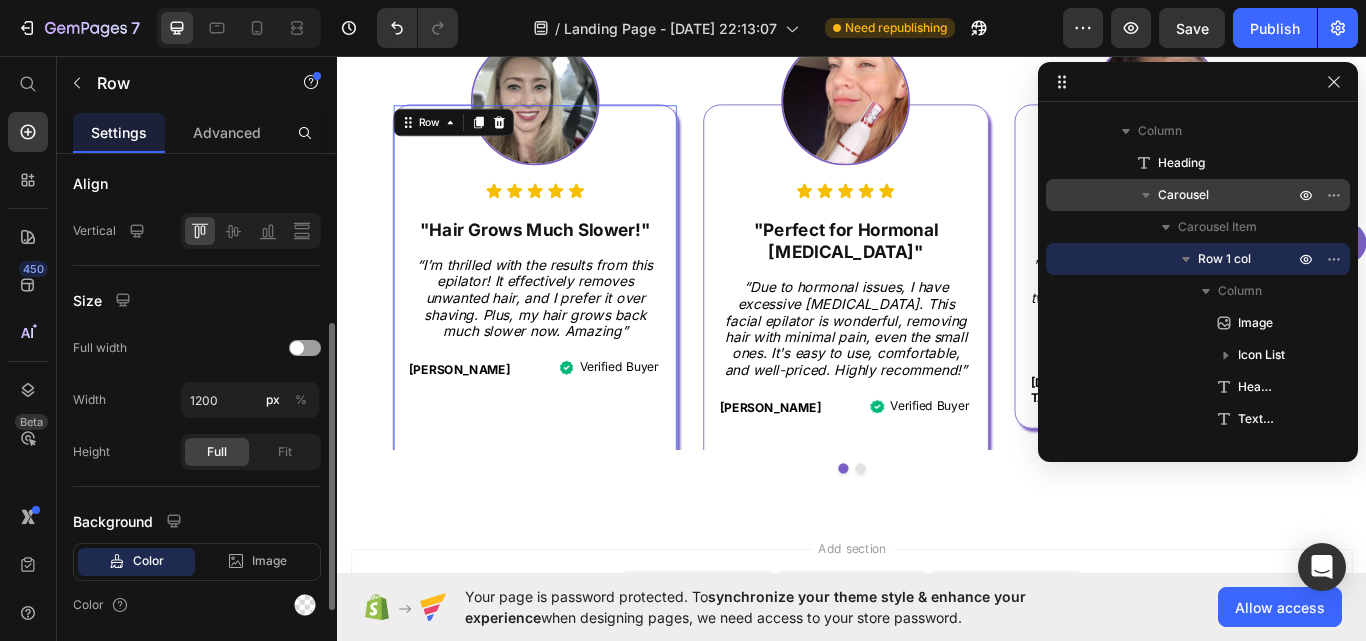 scroll, scrollTop: 469, scrollLeft: 0, axis: vertical 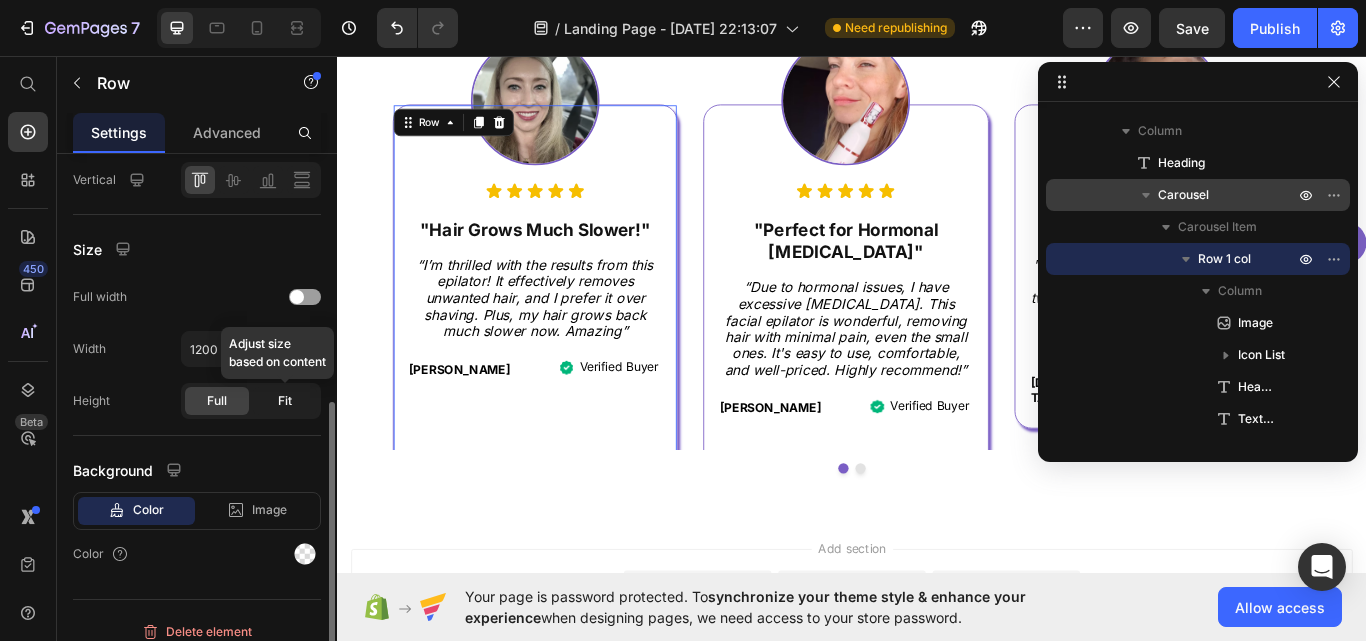 click on "Fit" 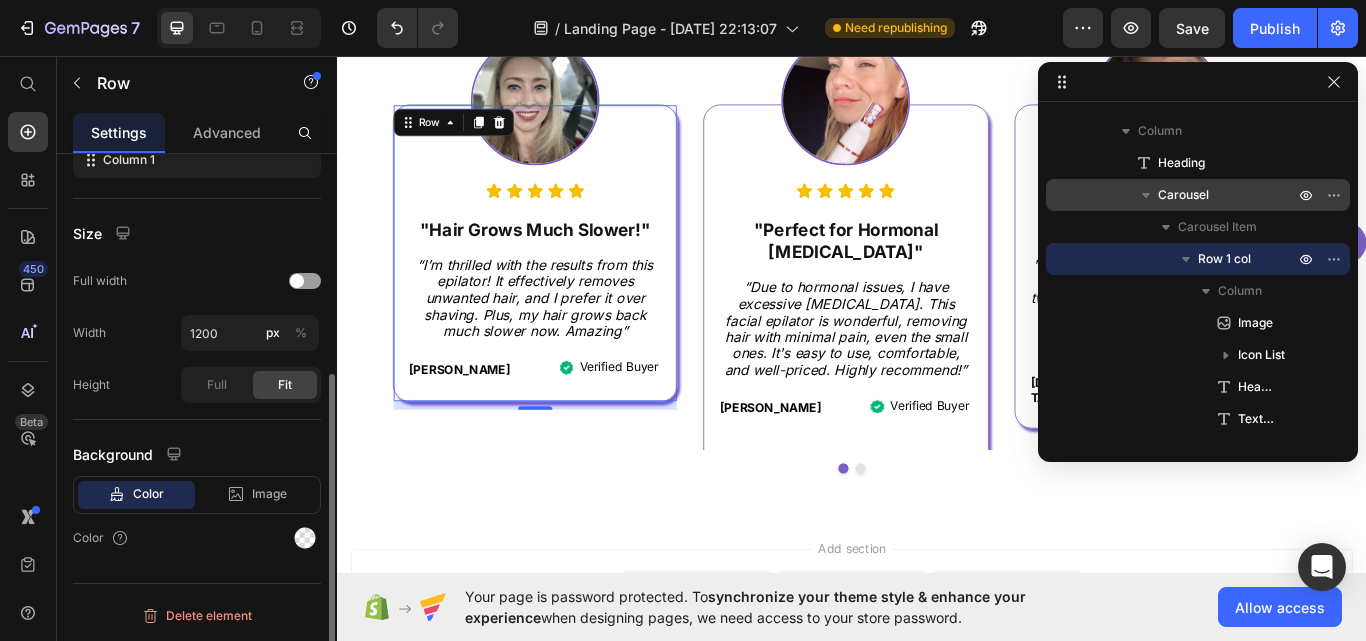 scroll, scrollTop: 368, scrollLeft: 0, axis: vertical 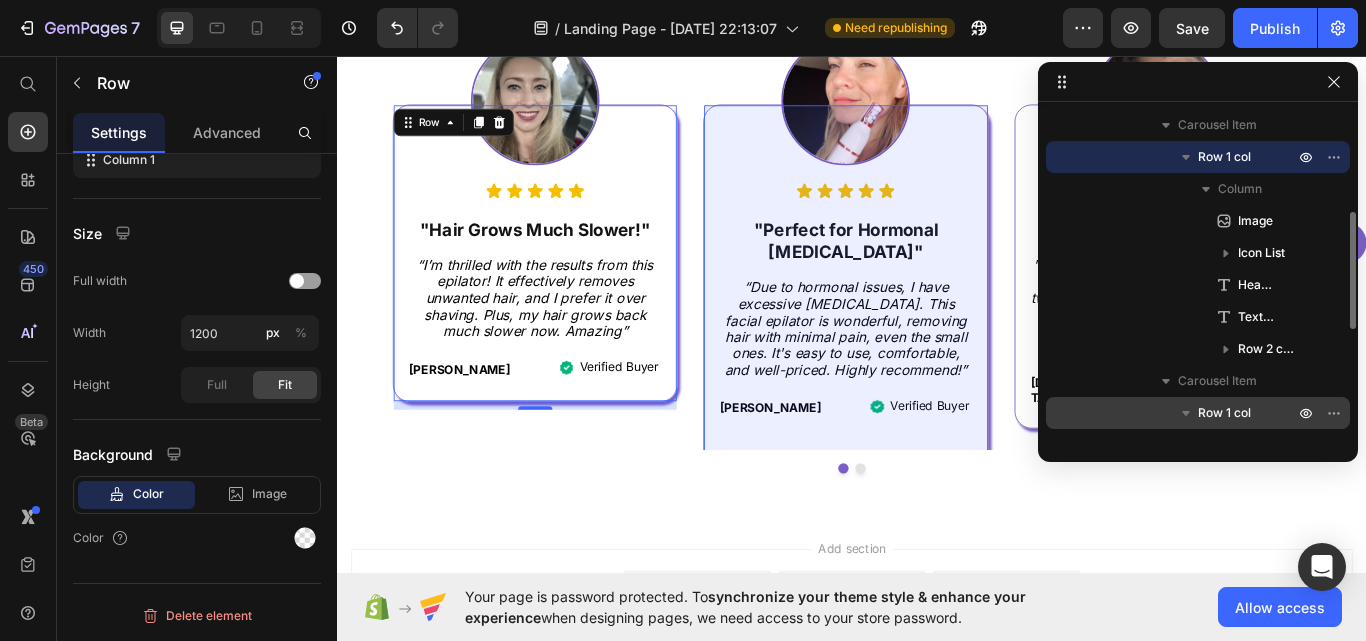 click on "Row 1 col" at bounding box center [1224, 413] 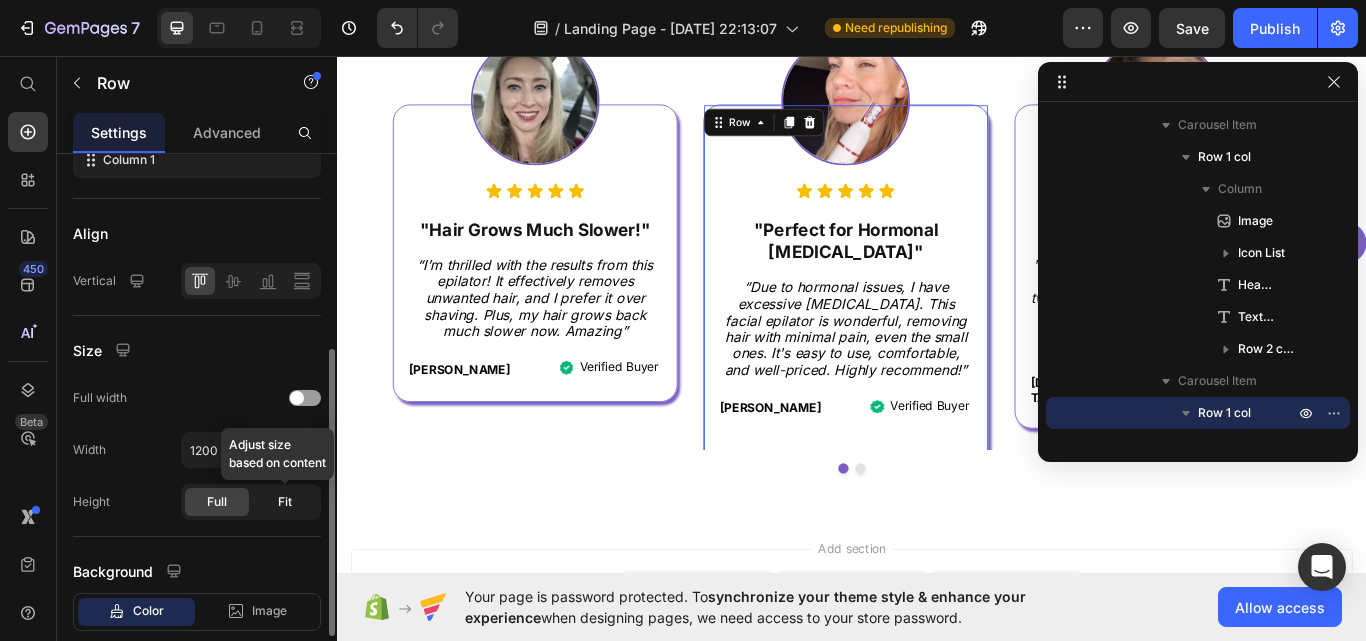 click on "Fit" 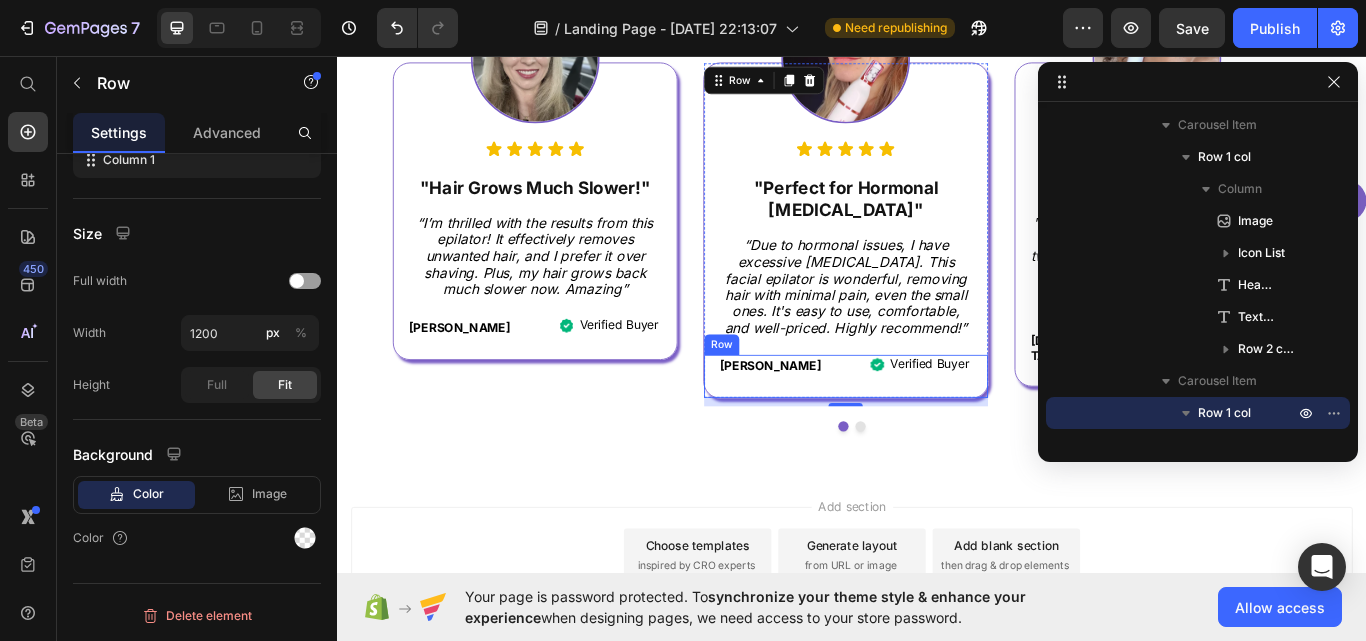 scroll, scrollTop: 1317, scrollLeft: 0, axis: vertical 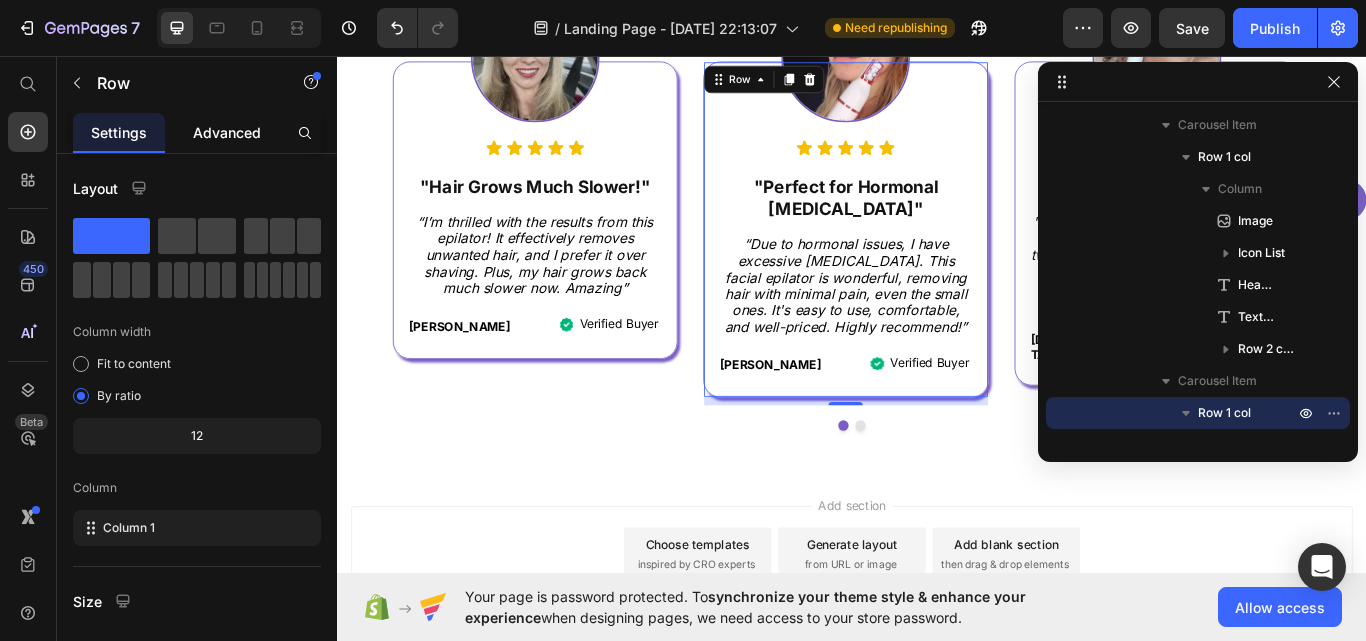 click on "Advanced" at bounding box center [227, 132] 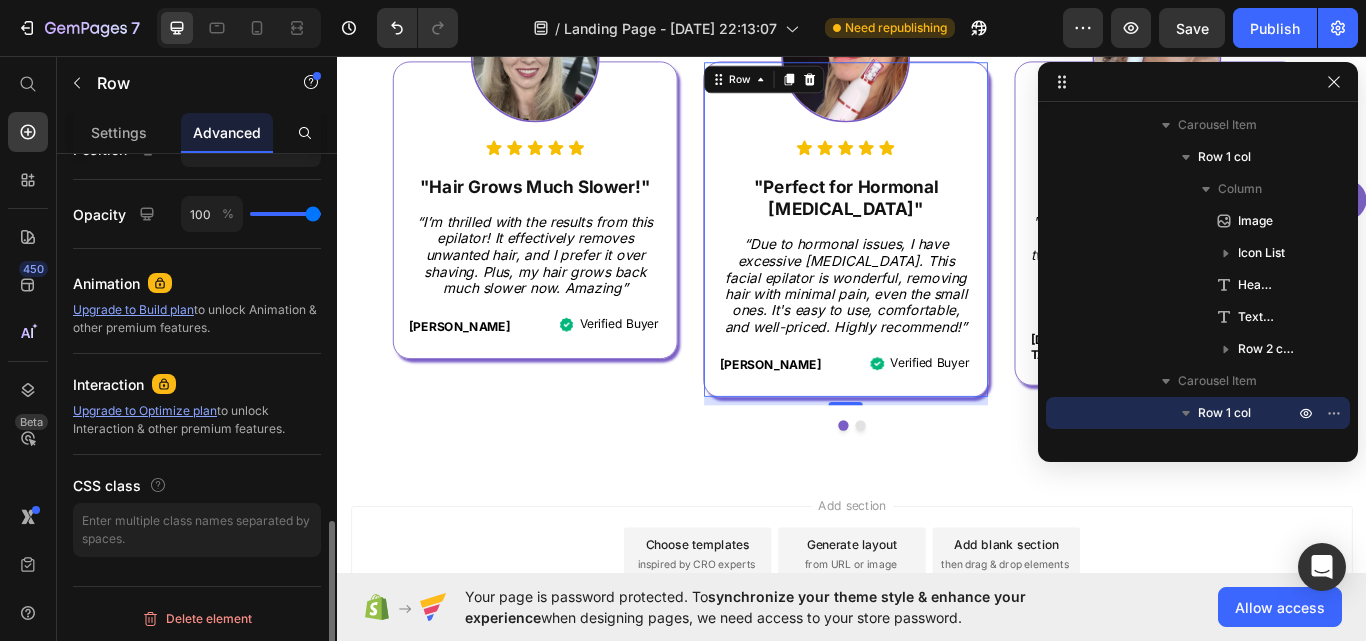 scroll, scrollTop: 1097, scrollLeft: 0, axis: vertical 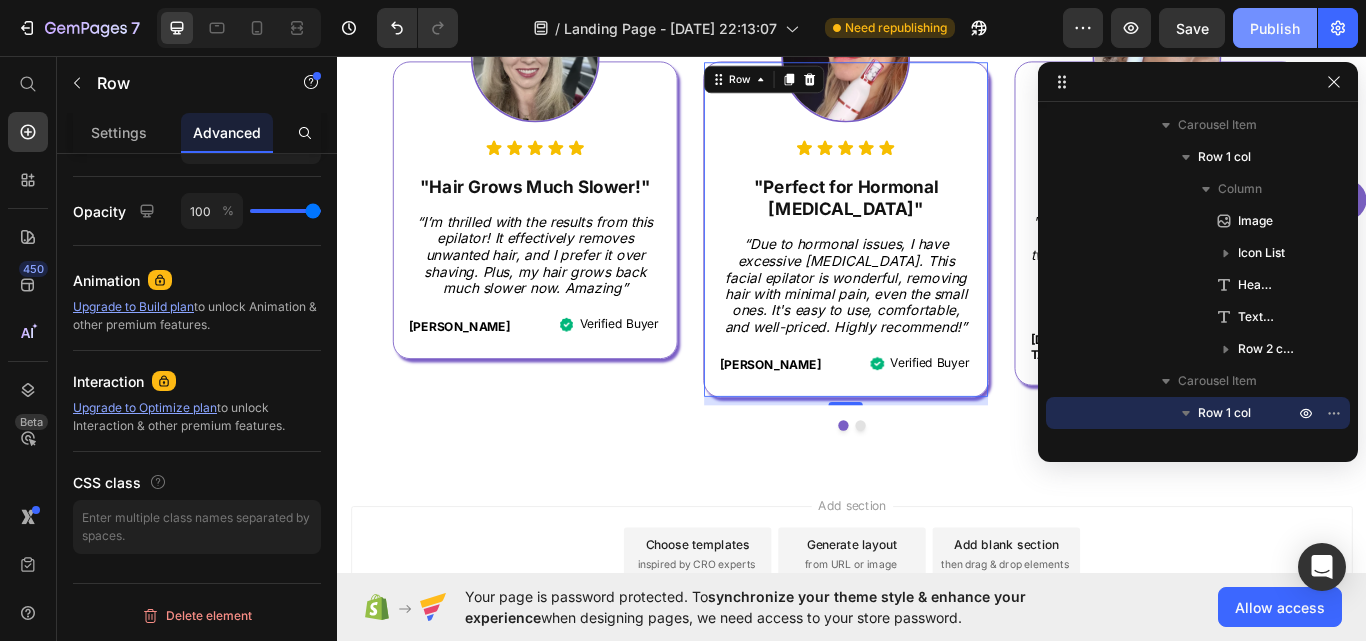 click on "Publish" at bounding box center [1275, 28] 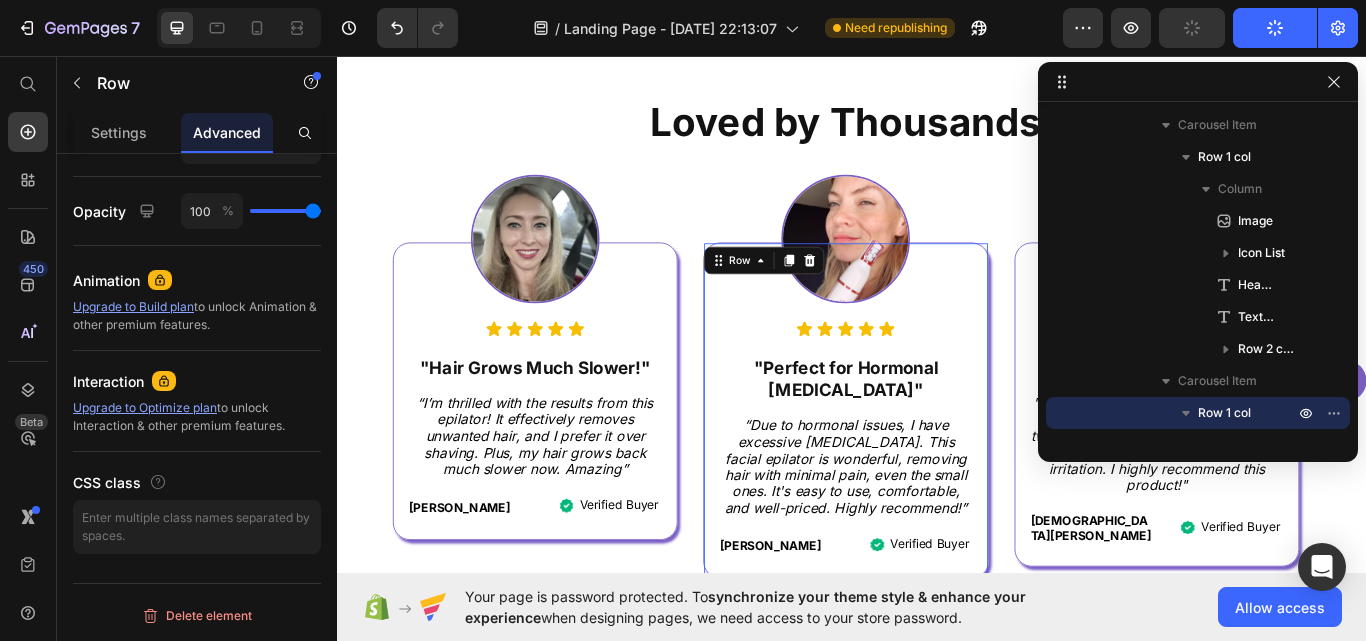 scroll, scrollTop: 1115, scrollLeft: 0, axis: vertical 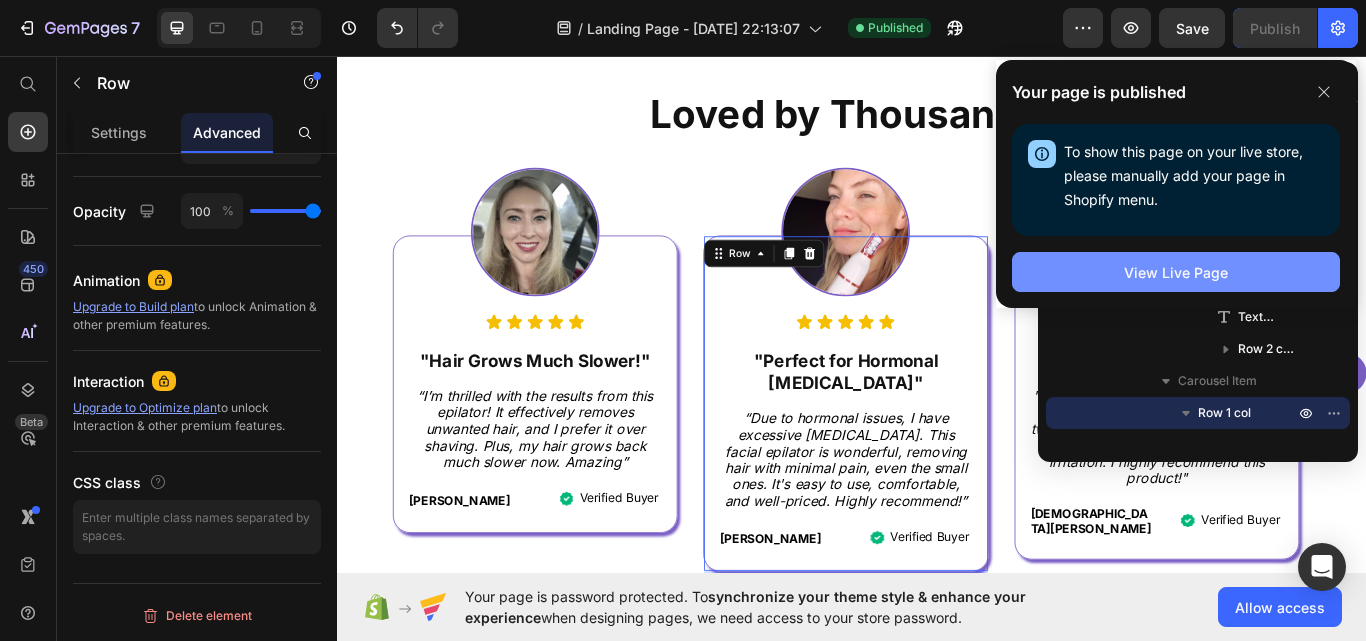 click on "View Live Page" at bounding box center (1176, 272) 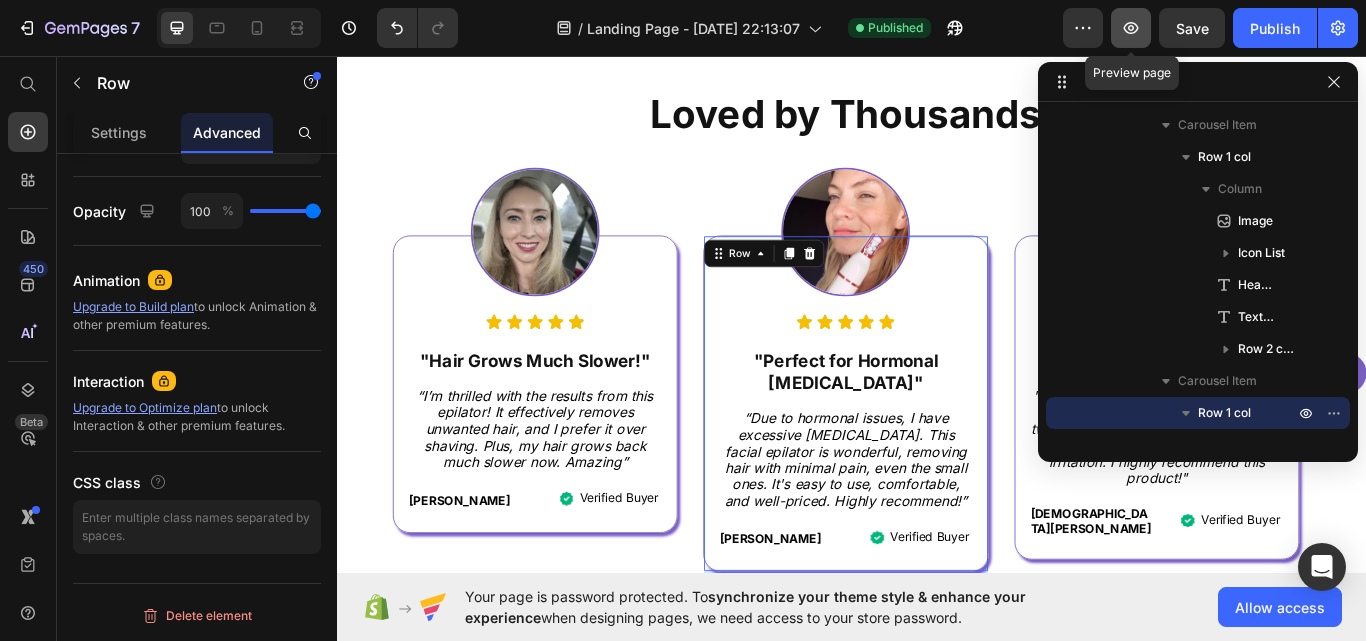click 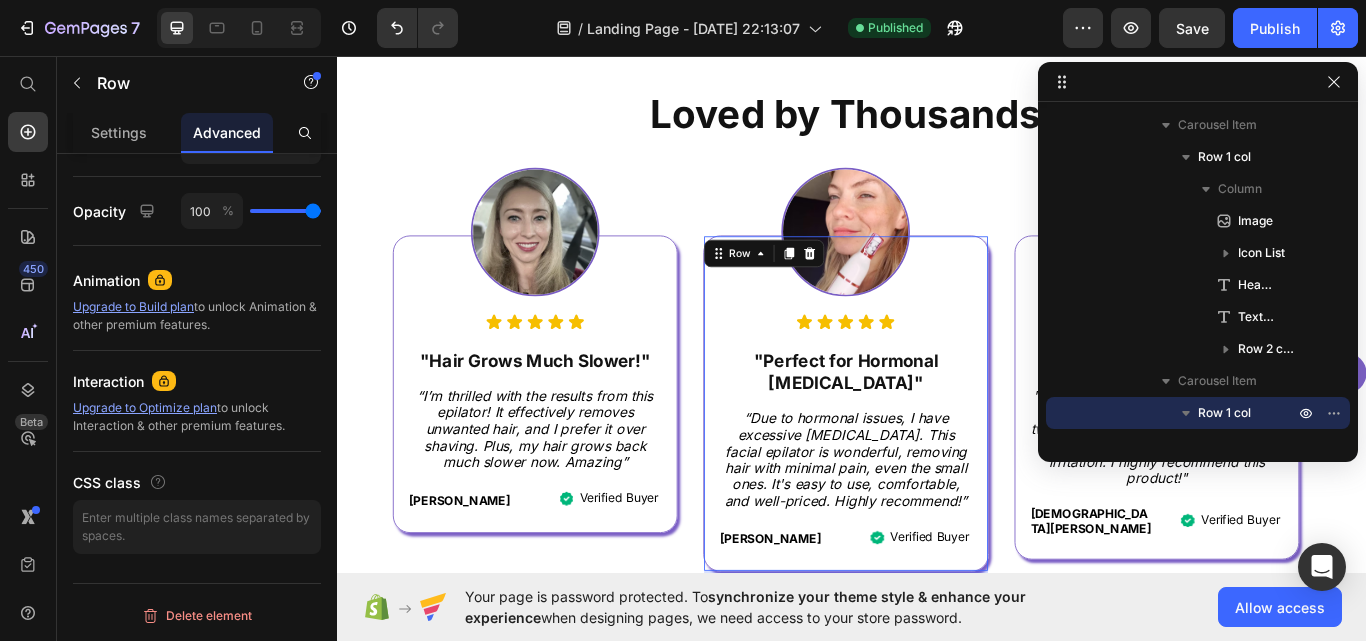 click on "7   /  Landing Page - [DATE] 22:13:07 Published Preview  Save   Publish" 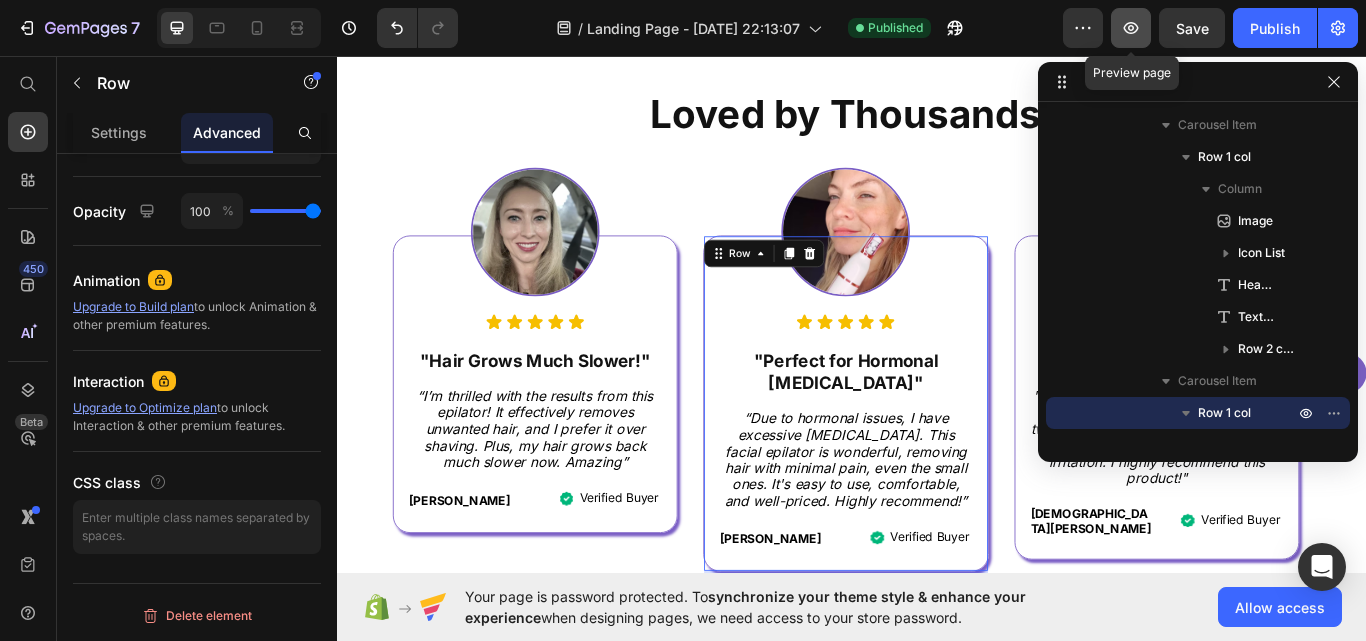 click 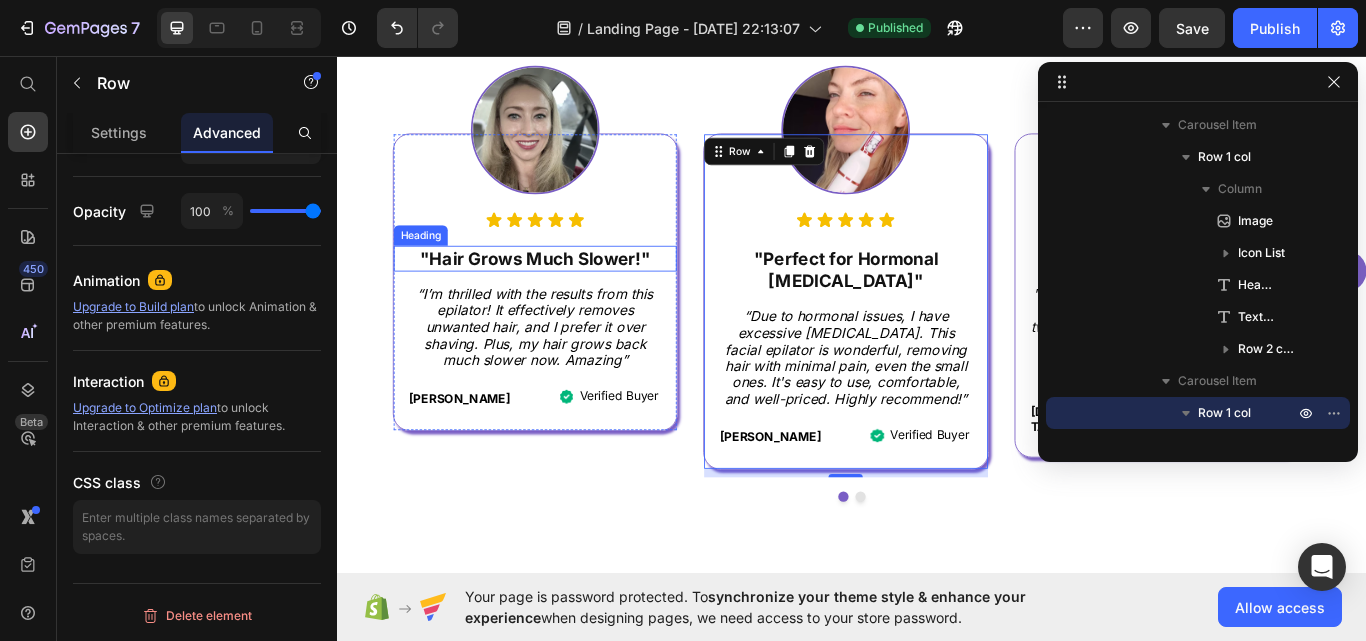 scroll, scrollTop: 1249, scrollLeft: 0, axis: vertical 